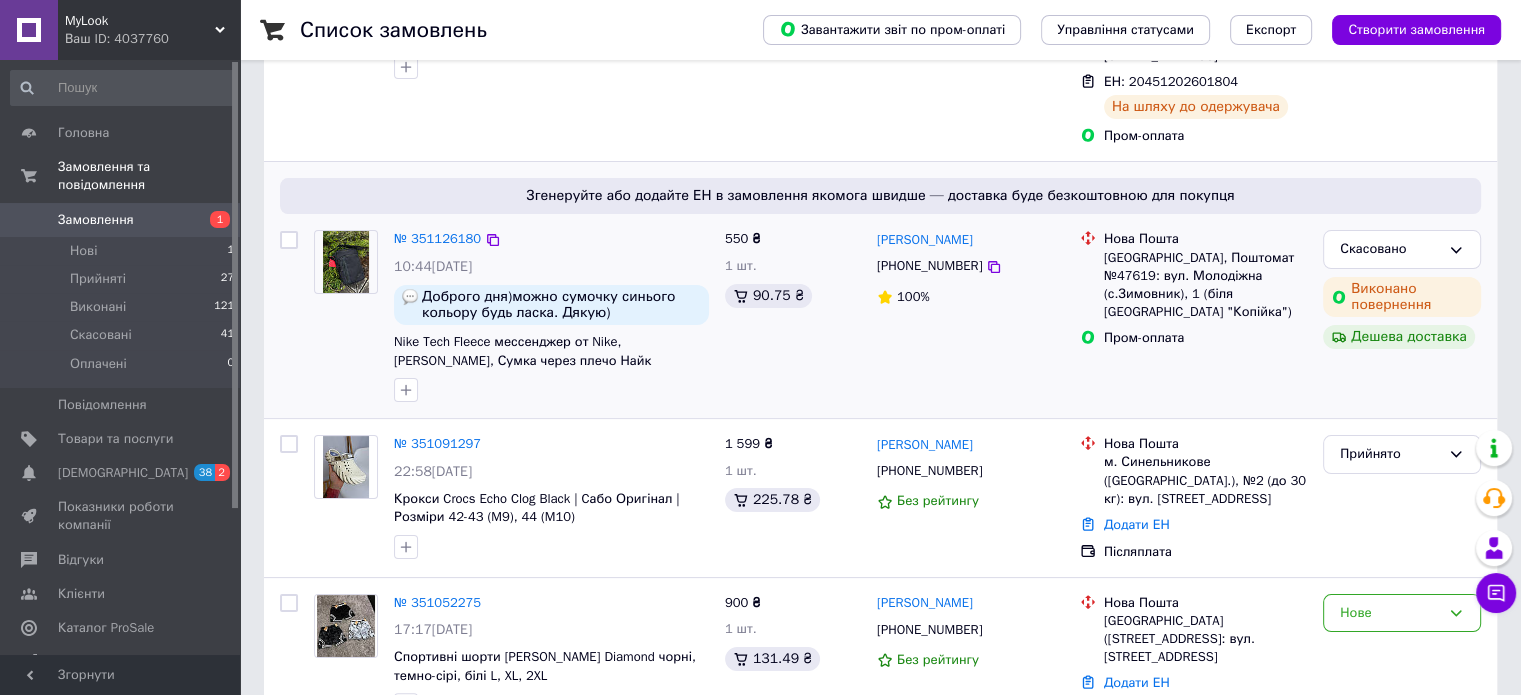 scroll, scrollTop: 284, scrollLeft: 0, axis: vertical 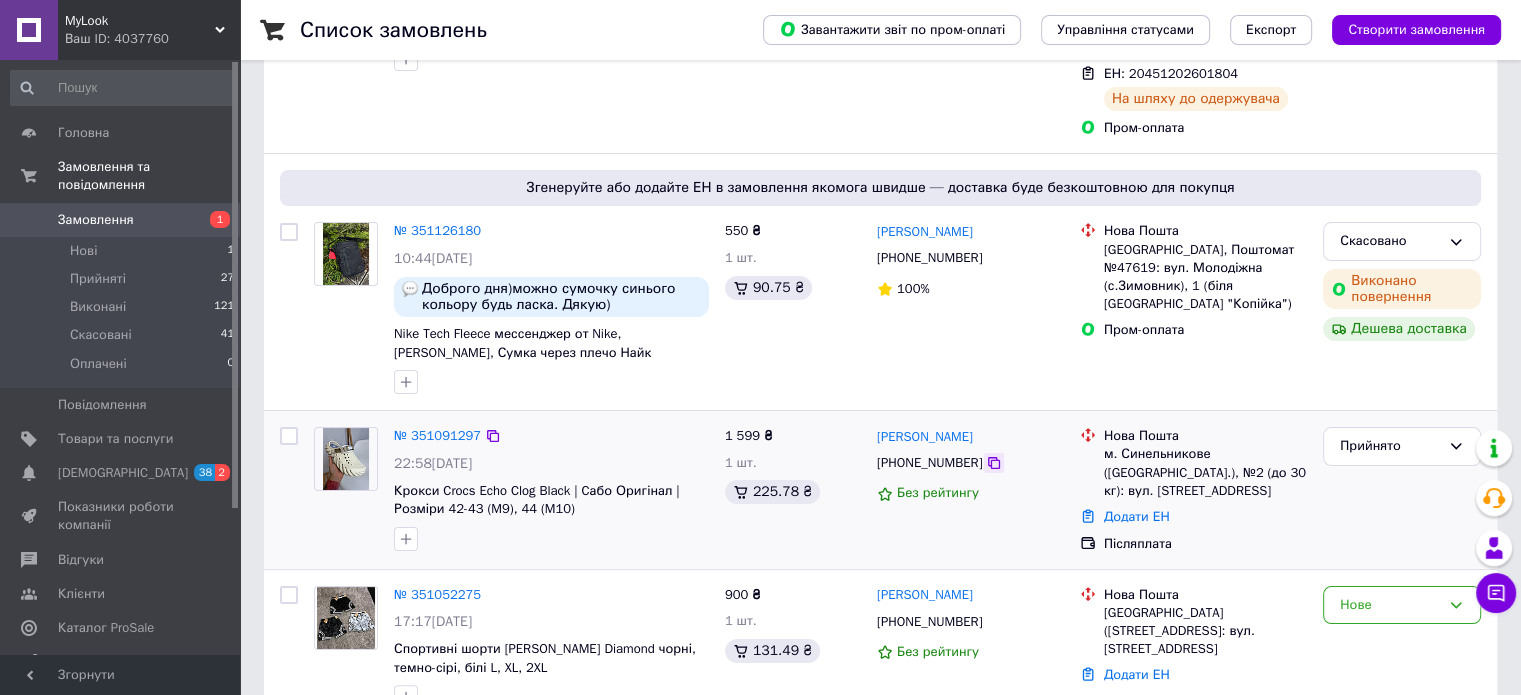 click 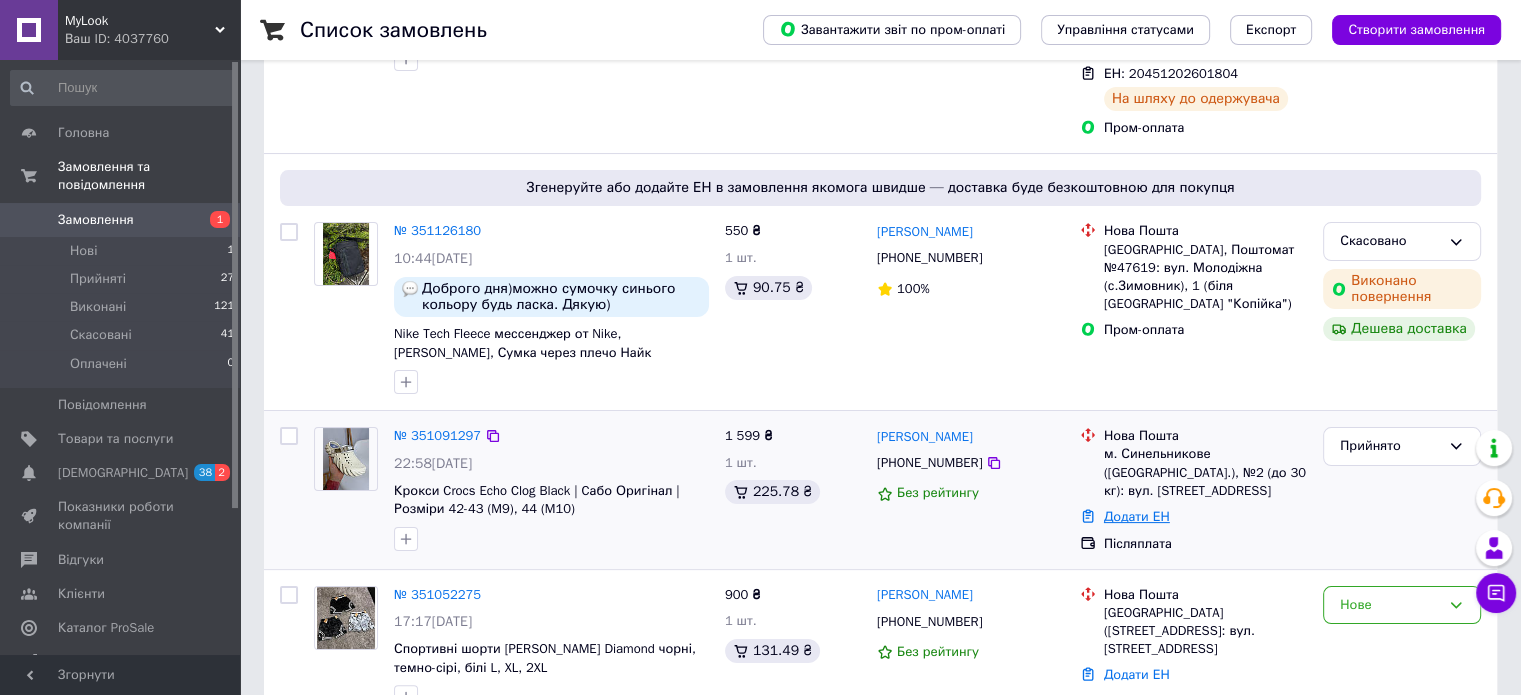 click on "Додати ЕН" at bounding box center [1137, 516] 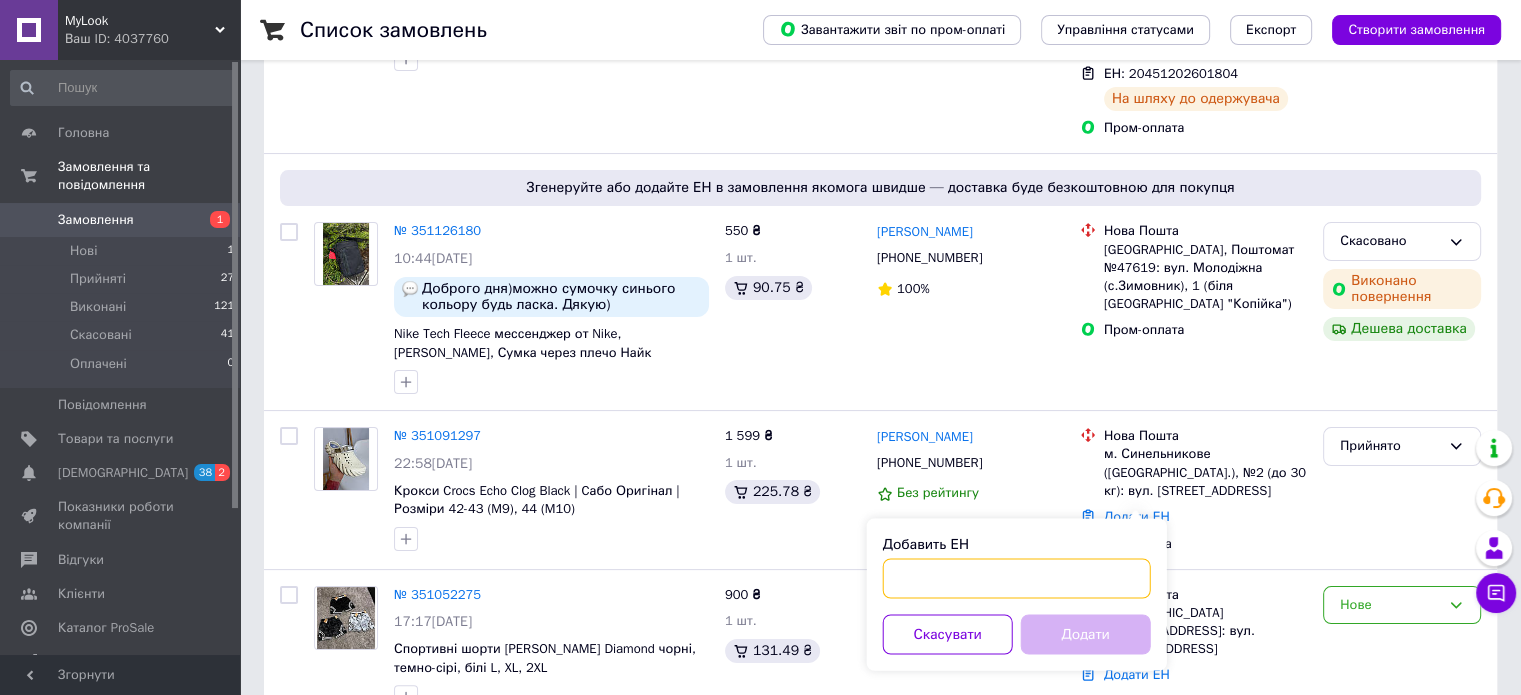 click on "Добавить ЕН" at bounding box center [1017, 578] 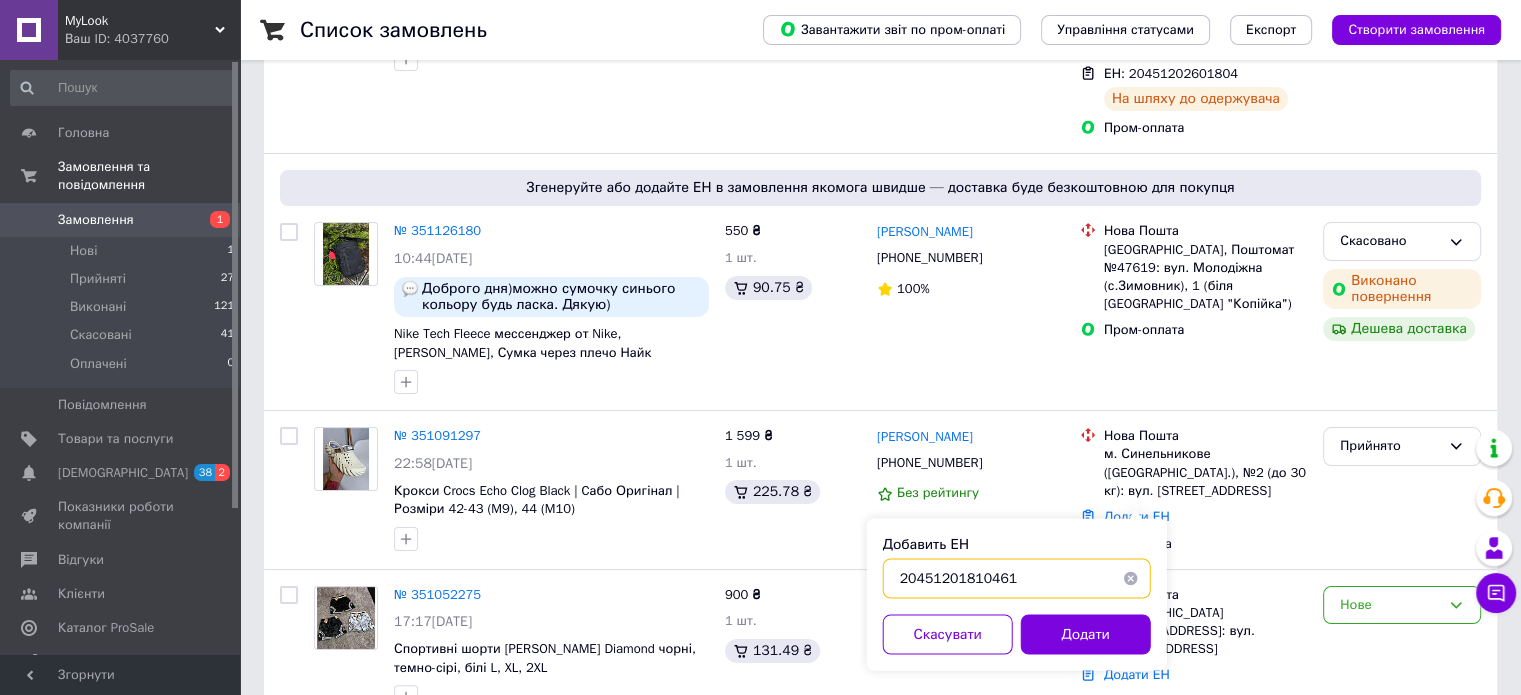 type on "20451201810461" 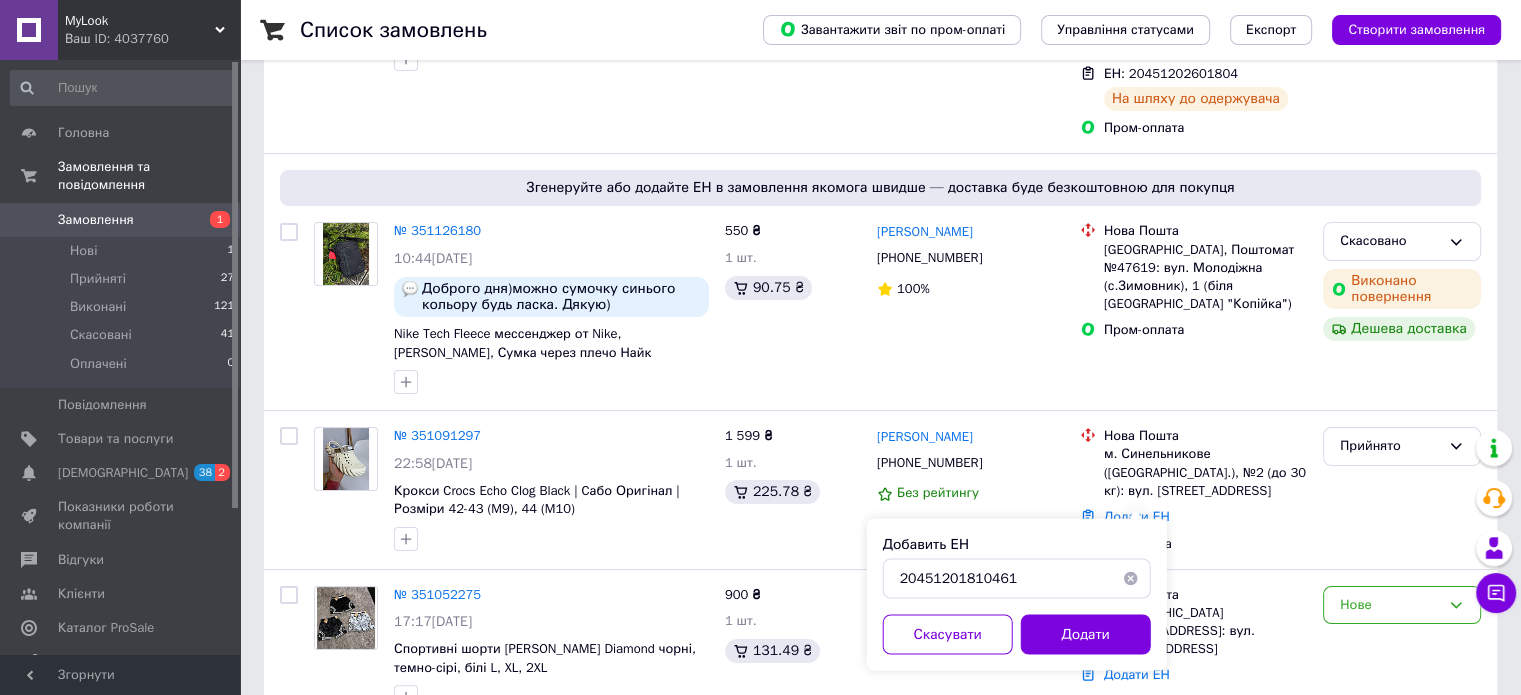 click on "Добавить ЕН 20451201810461 Скасувати Додати" at bounding box center [1017, 594] 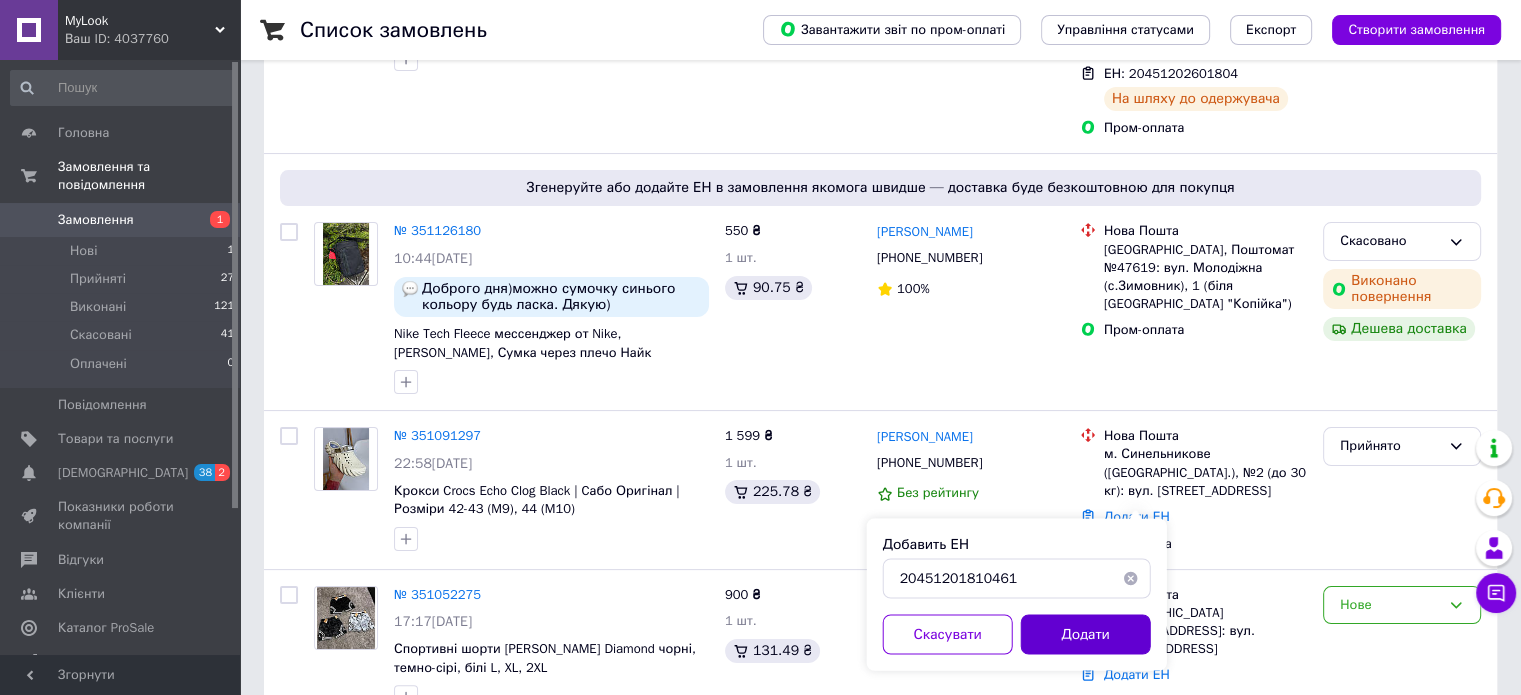 click on "Додати" at bounding box center [1086, 634] 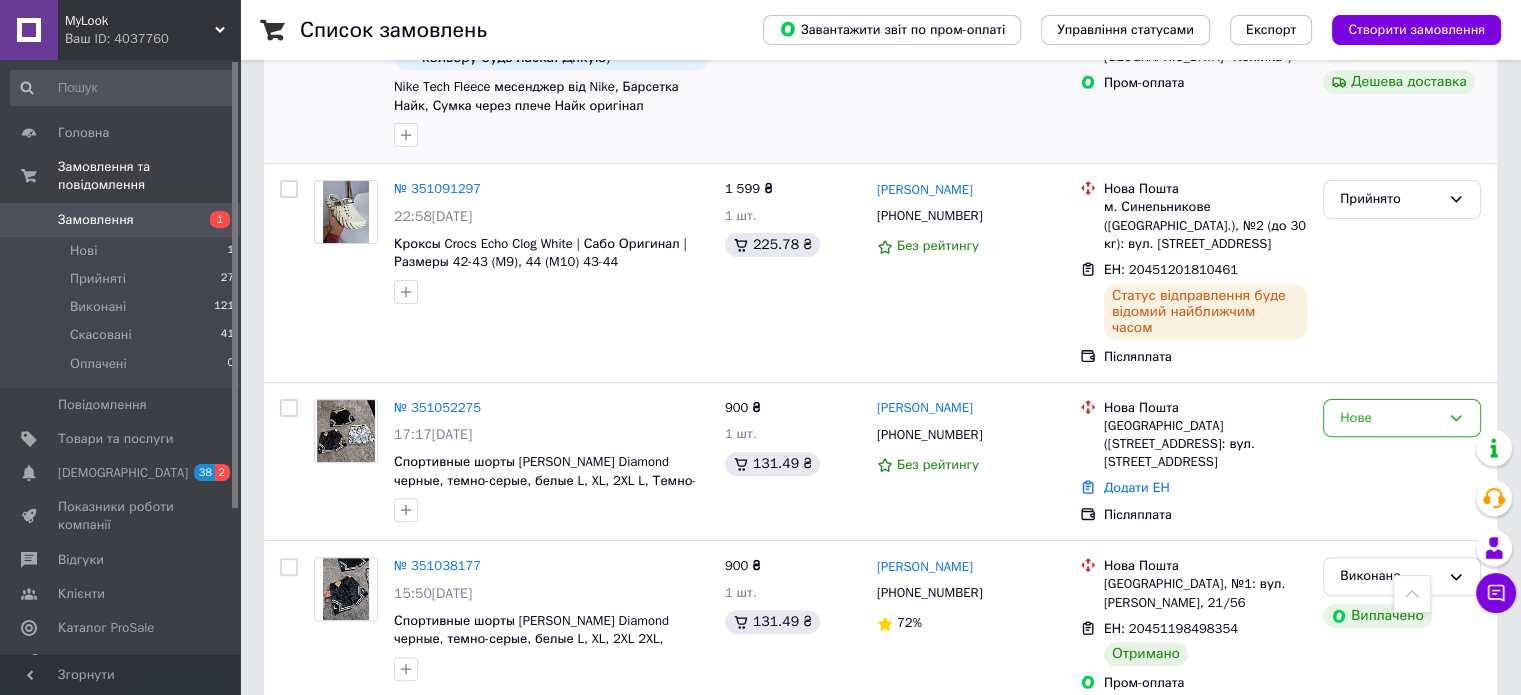 scroll, scrollTop: 536, scrollLeft: 0, axis: vertical 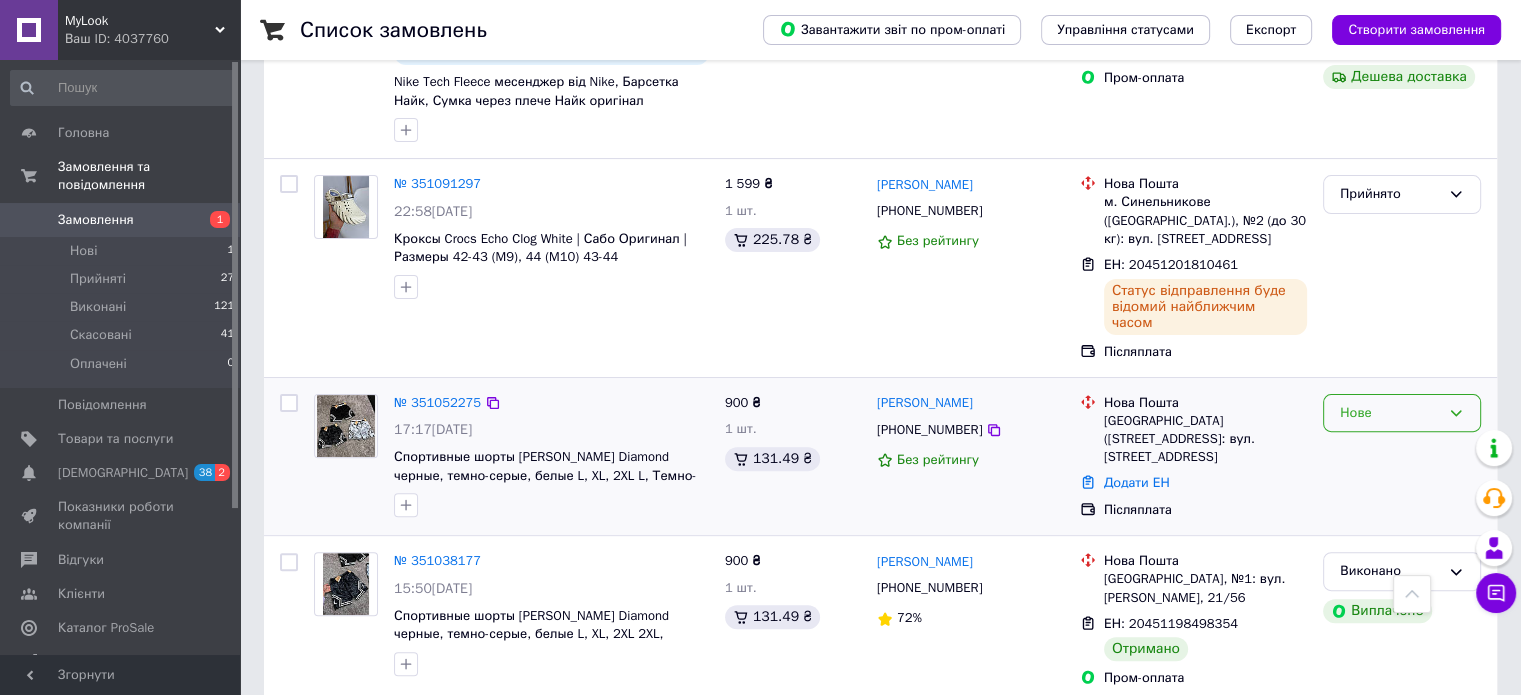 click on "Нове" at bounding box center [1402, 413] 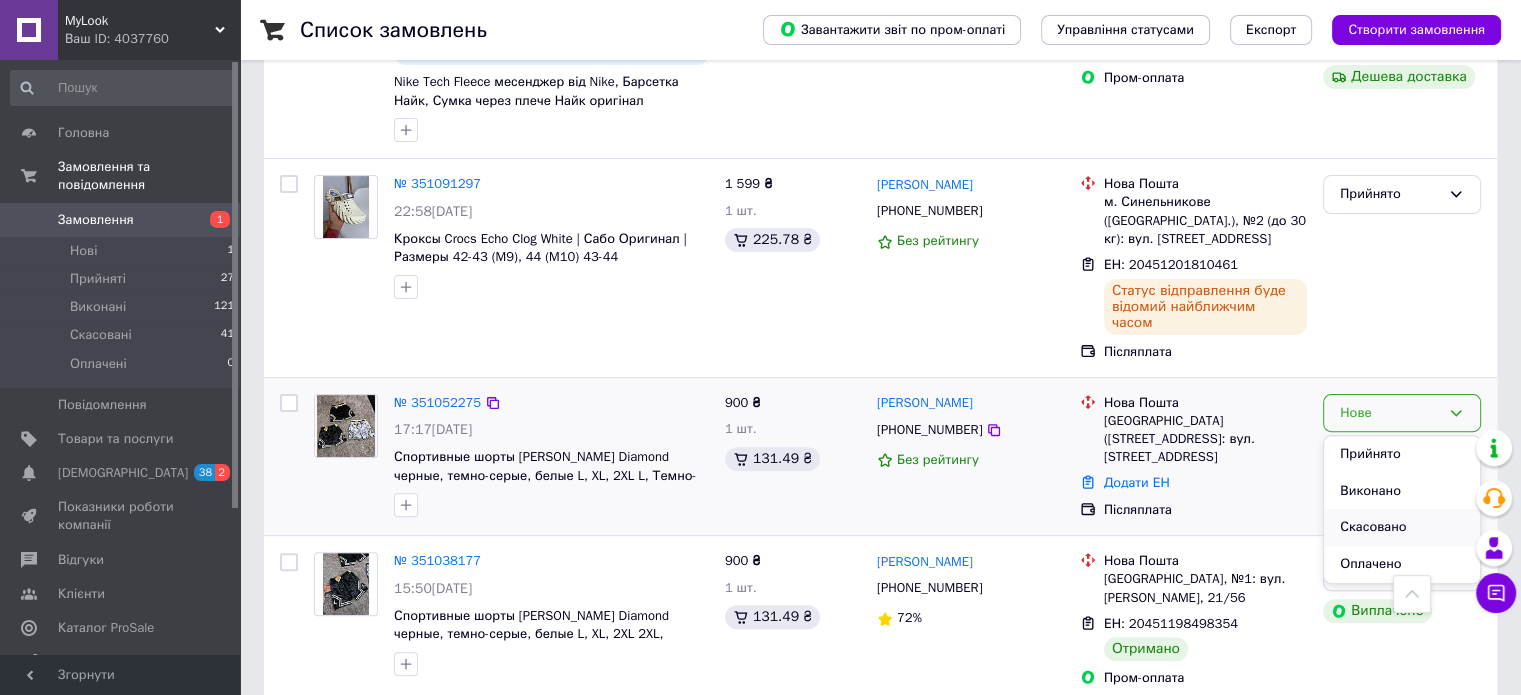 click on "Скасовано" at bounding box center [1402, 527] 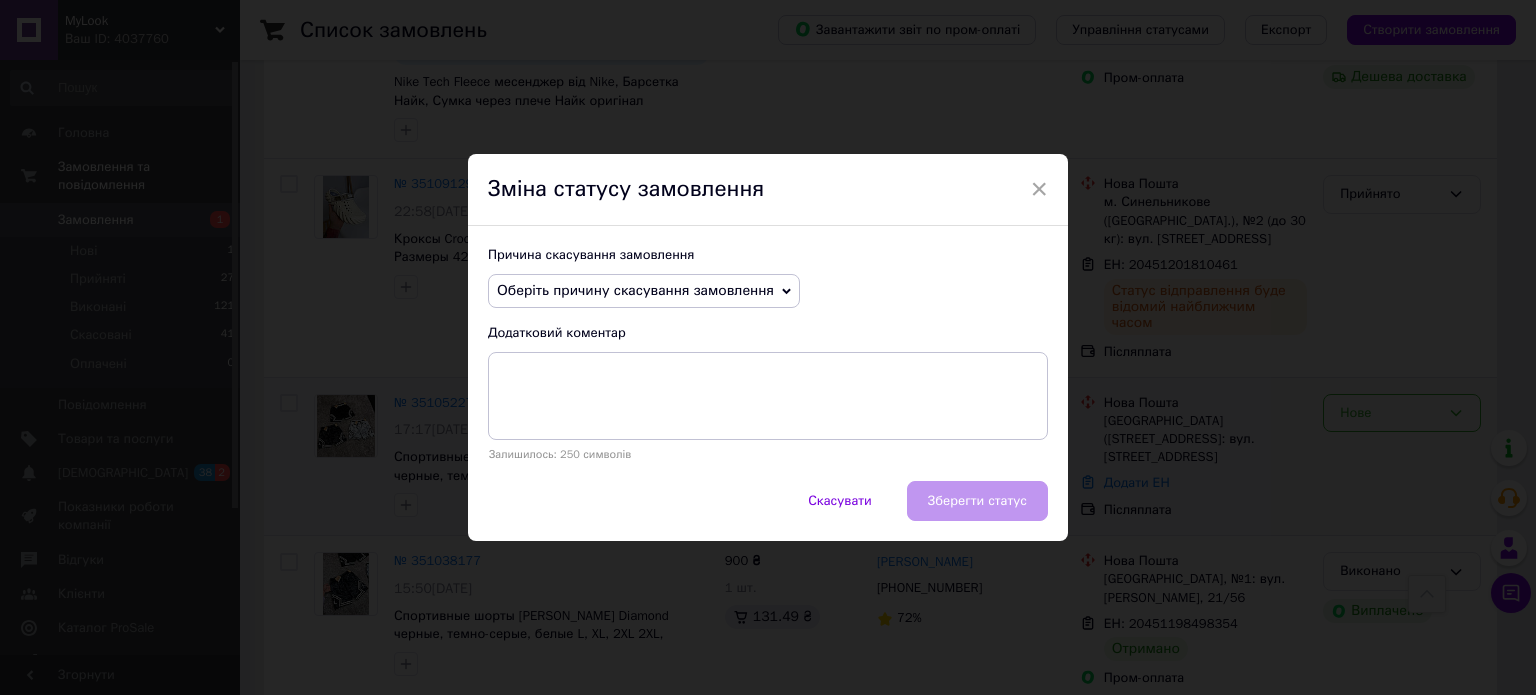 click on "Оберіть причину скасування замовлення" at bounding box center [635, 290] 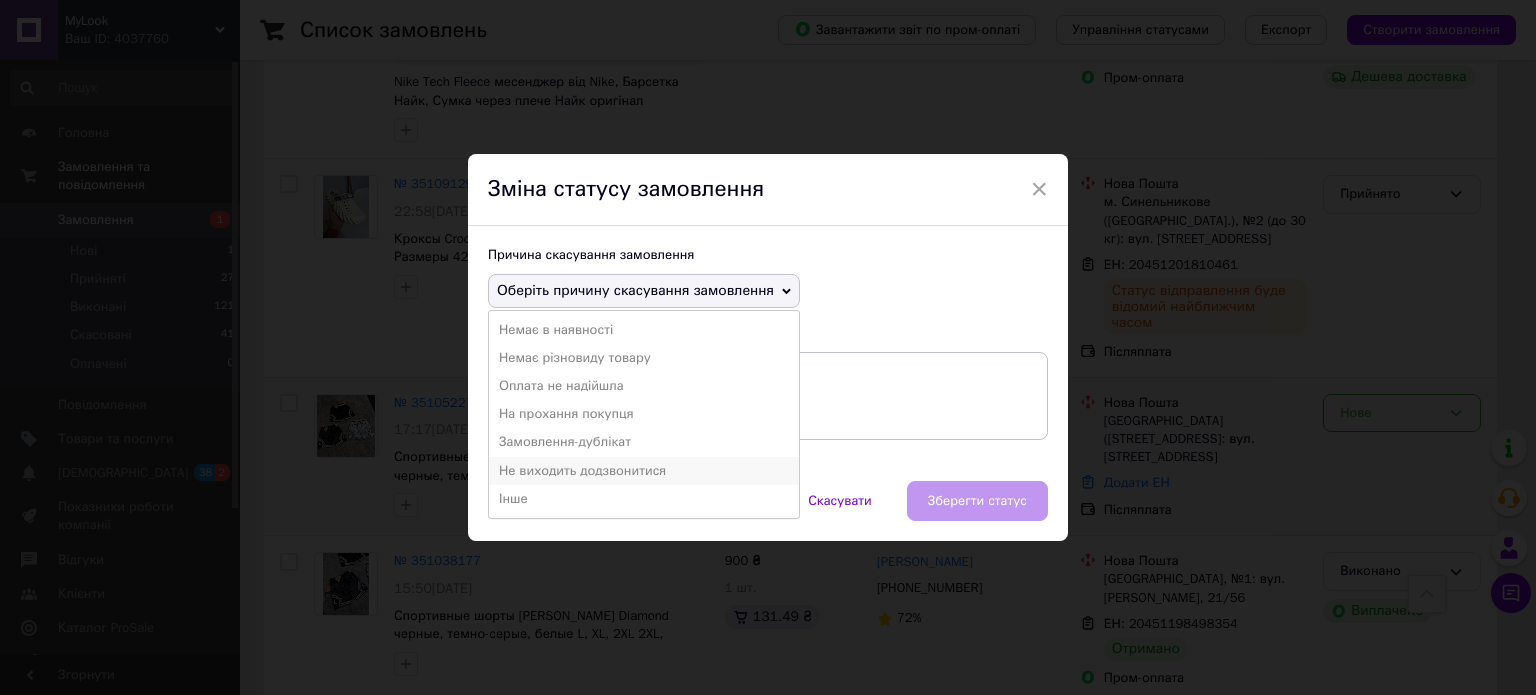 click on "Не виходить додзвонитися" at bounding box center (644, 471) 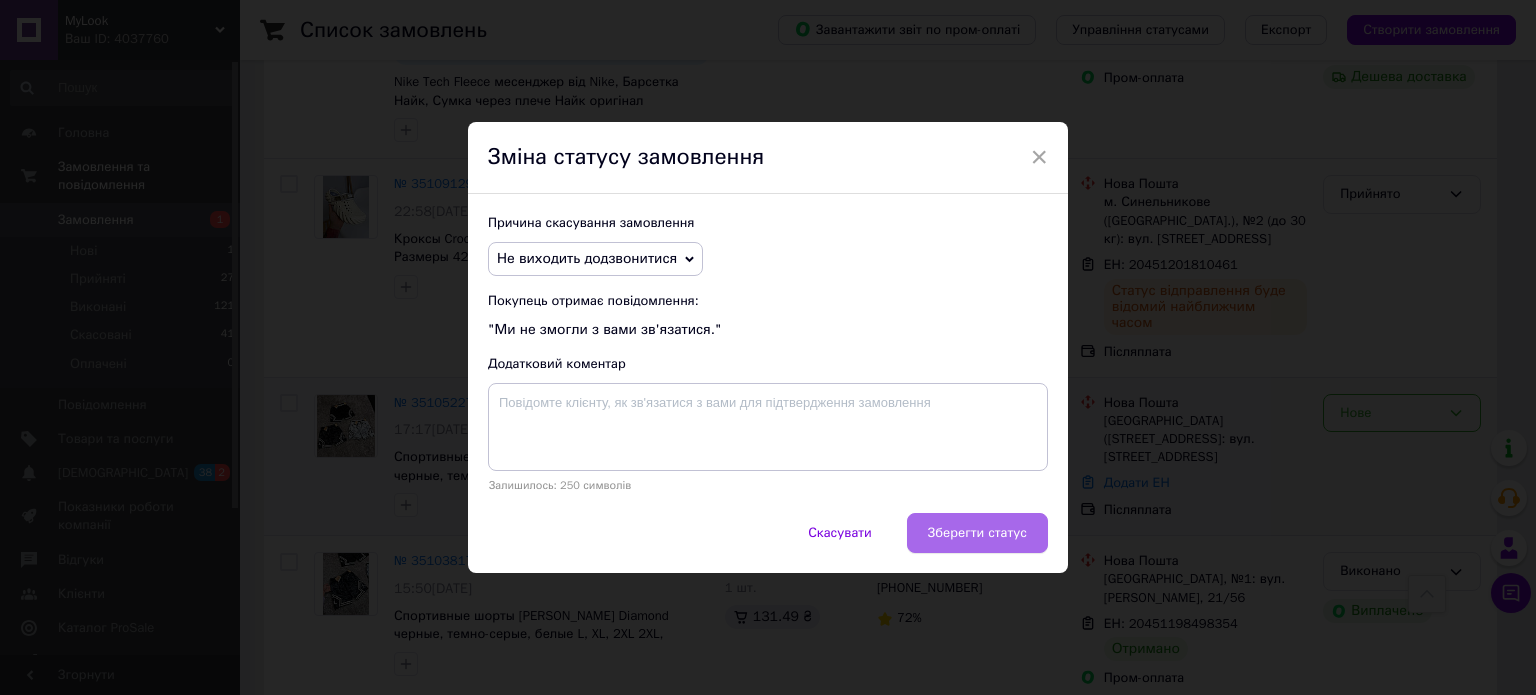 click on "Зберегти статус" at bounding box center (977, 533) 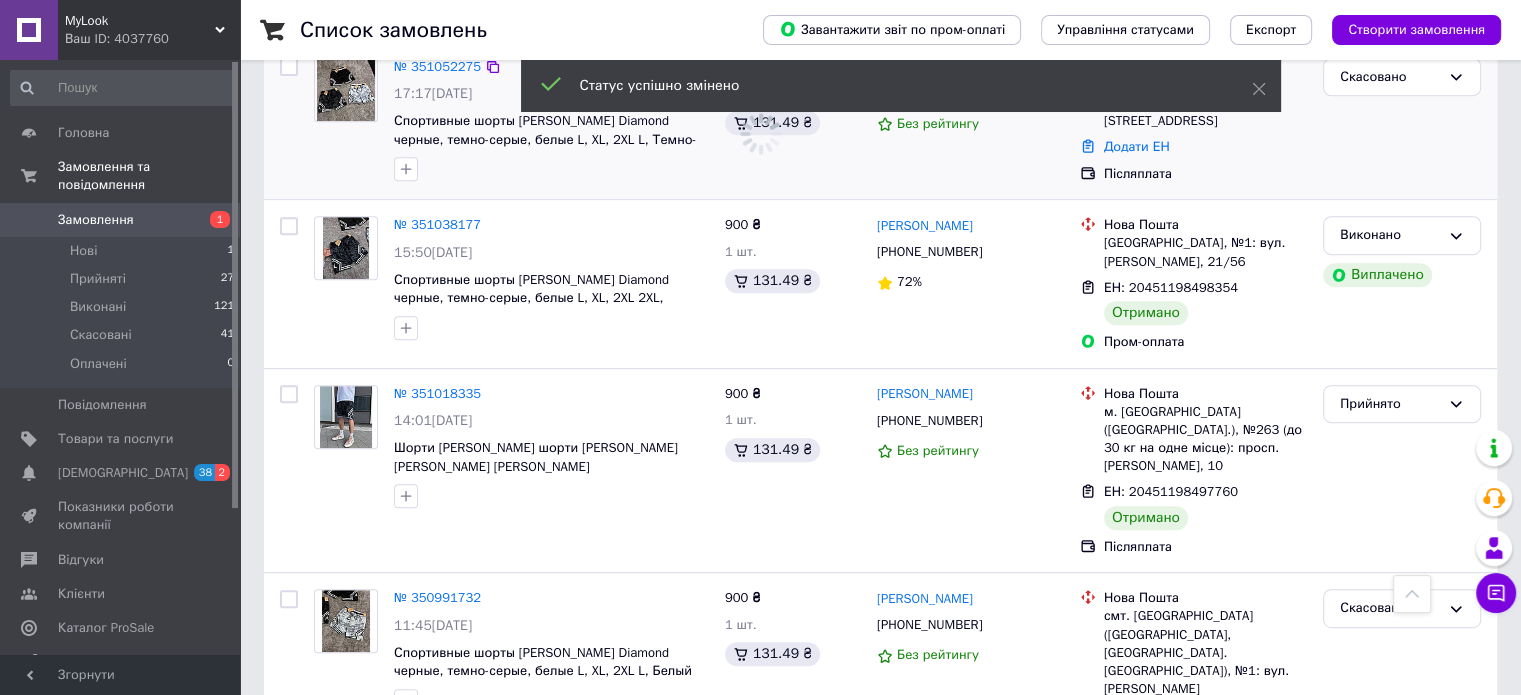 scroll, scrollTop: 874, scrollLeft: 0, axis: vertical 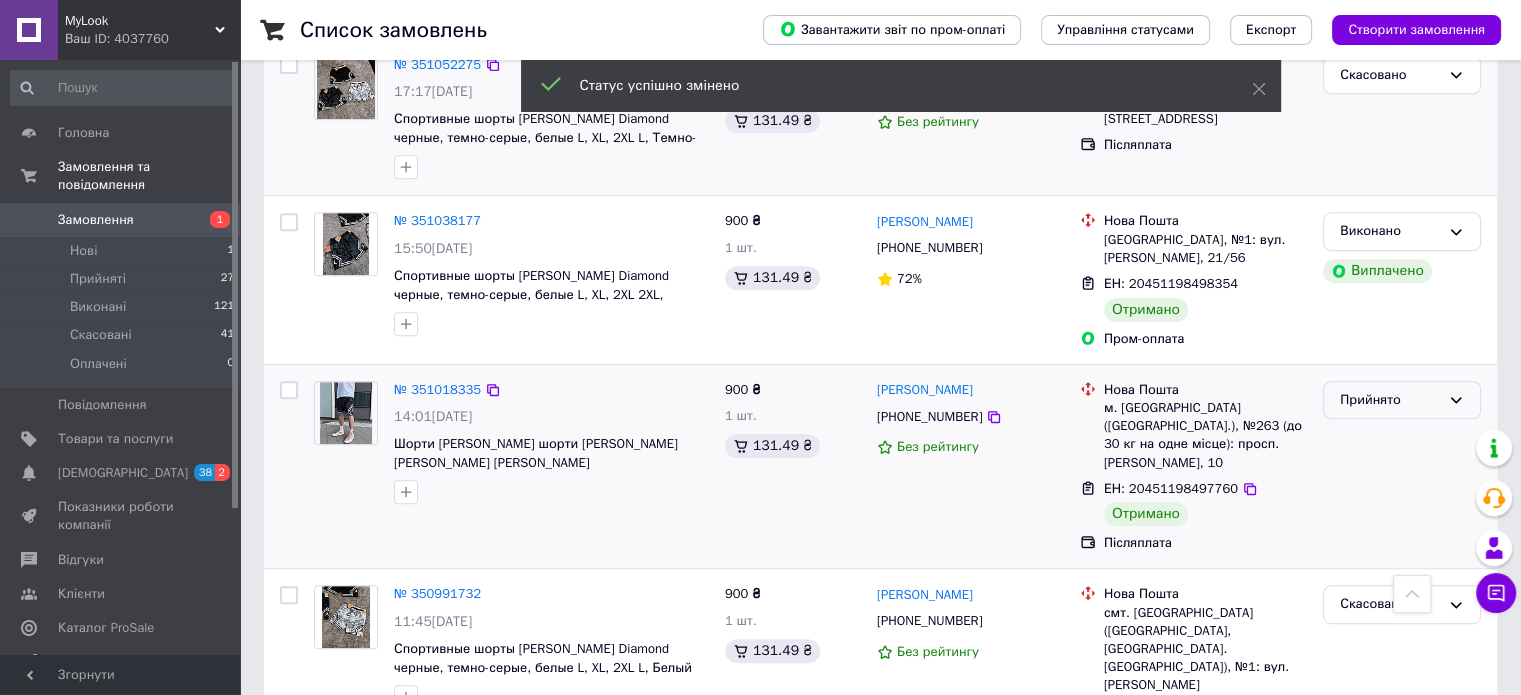 click on "Прийнято" at bounding box center [1390, 400] 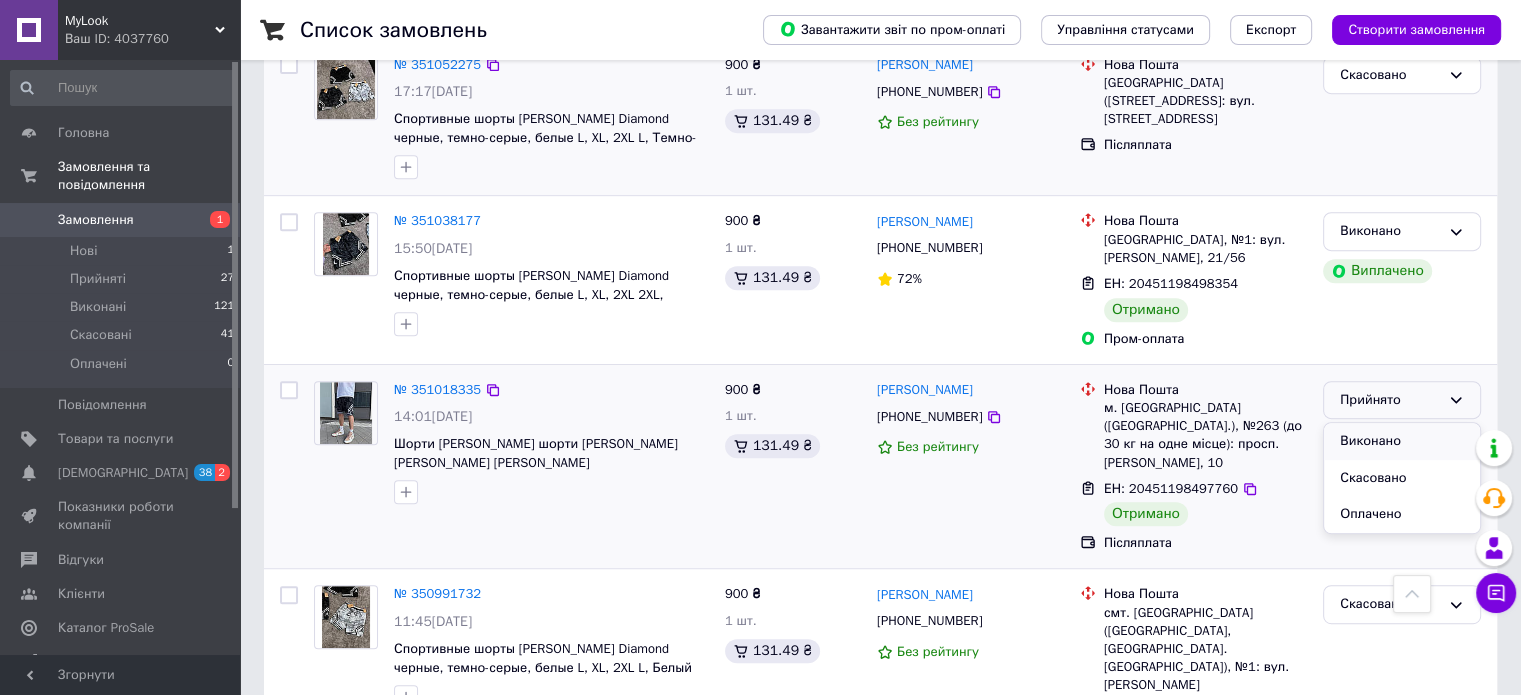 click on "Виконано" at bounding box center (1402, 441) 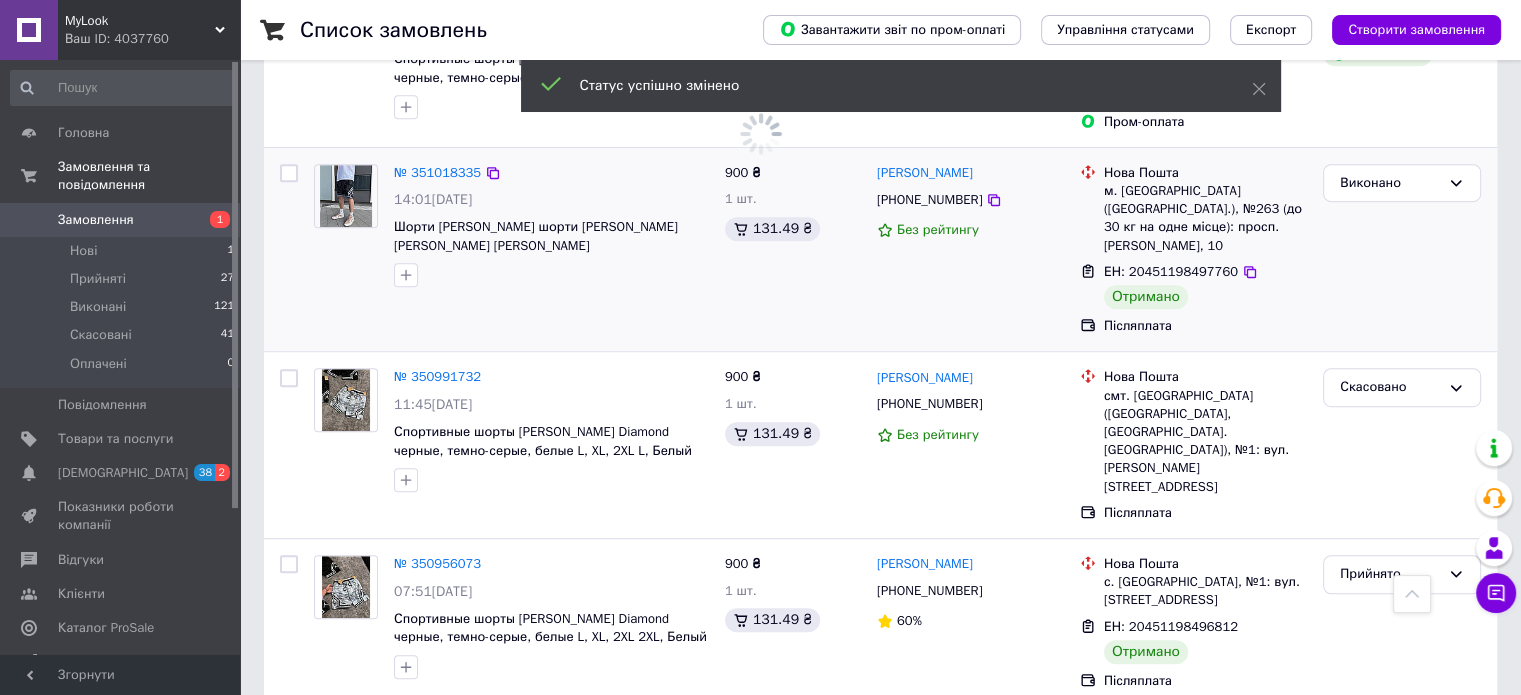 scroll, scrollTop: 1114, scrollLeft: 0, axis: vertical 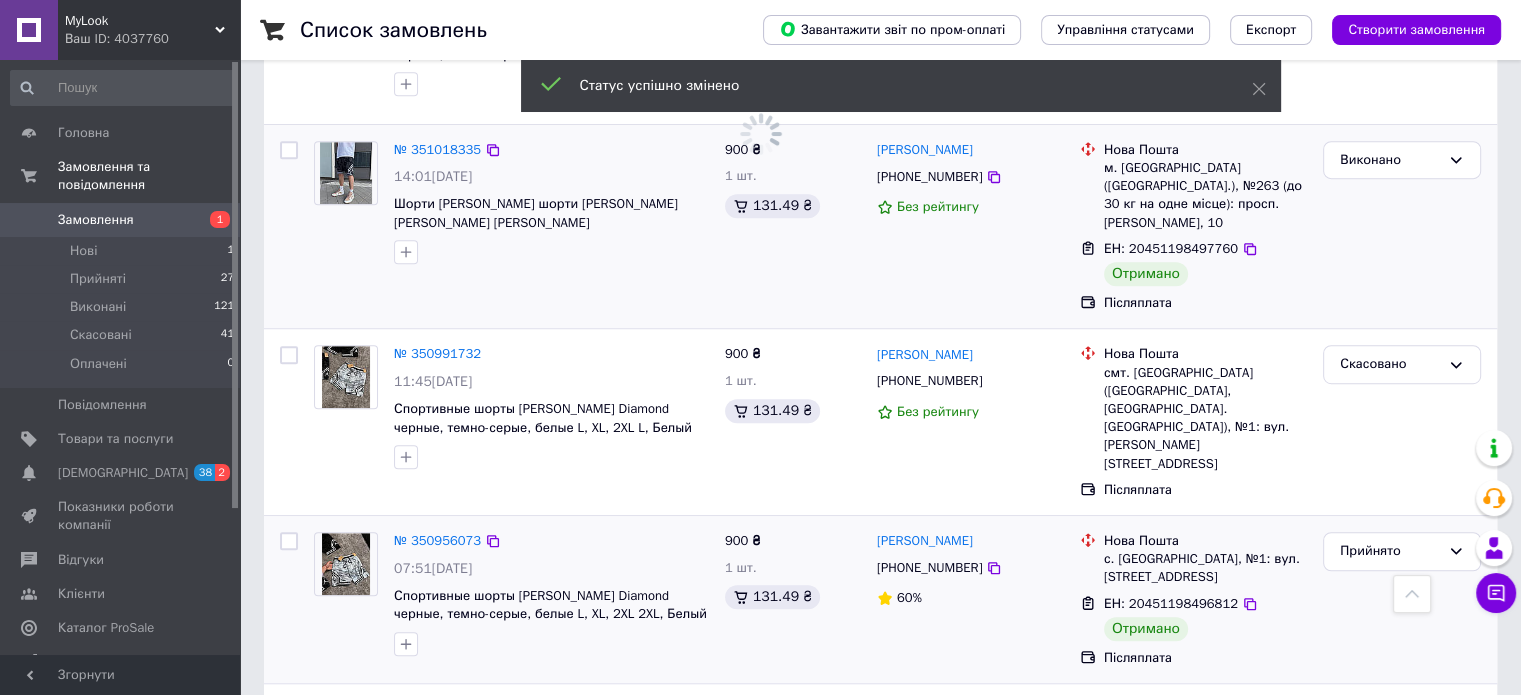 click on "Прийнято" at bounding box center (1402, 599) 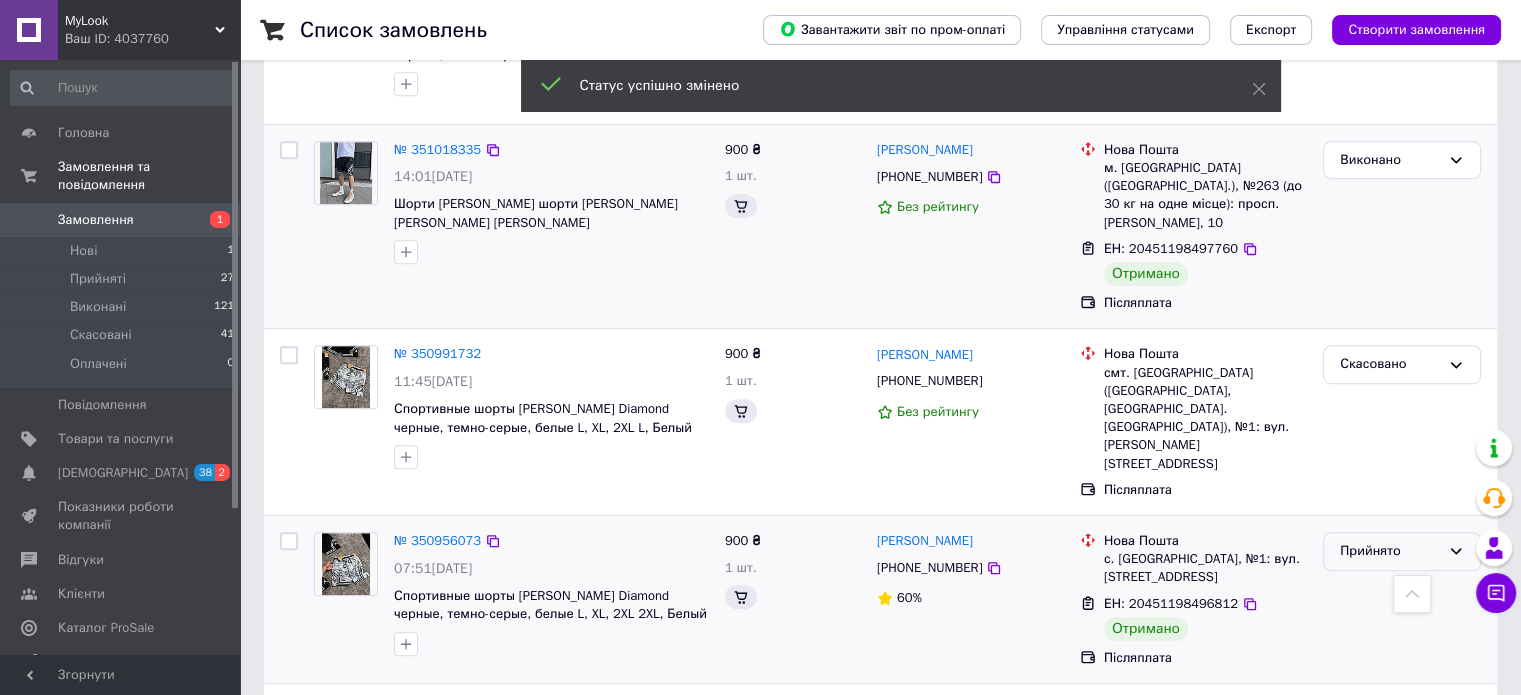 click on "Прийнято" at bounding box center (1390, 551) 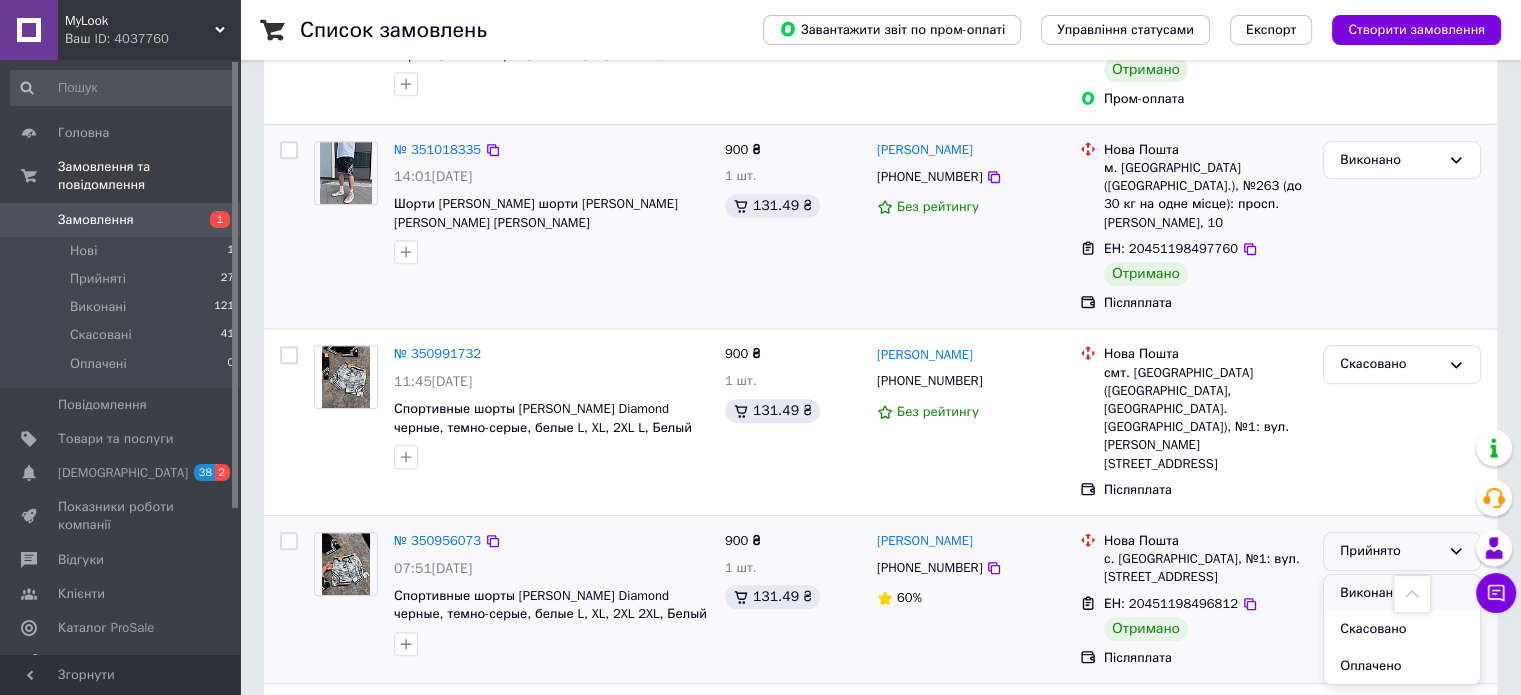 click on "Виконано" at bounding box center [1402, 593] 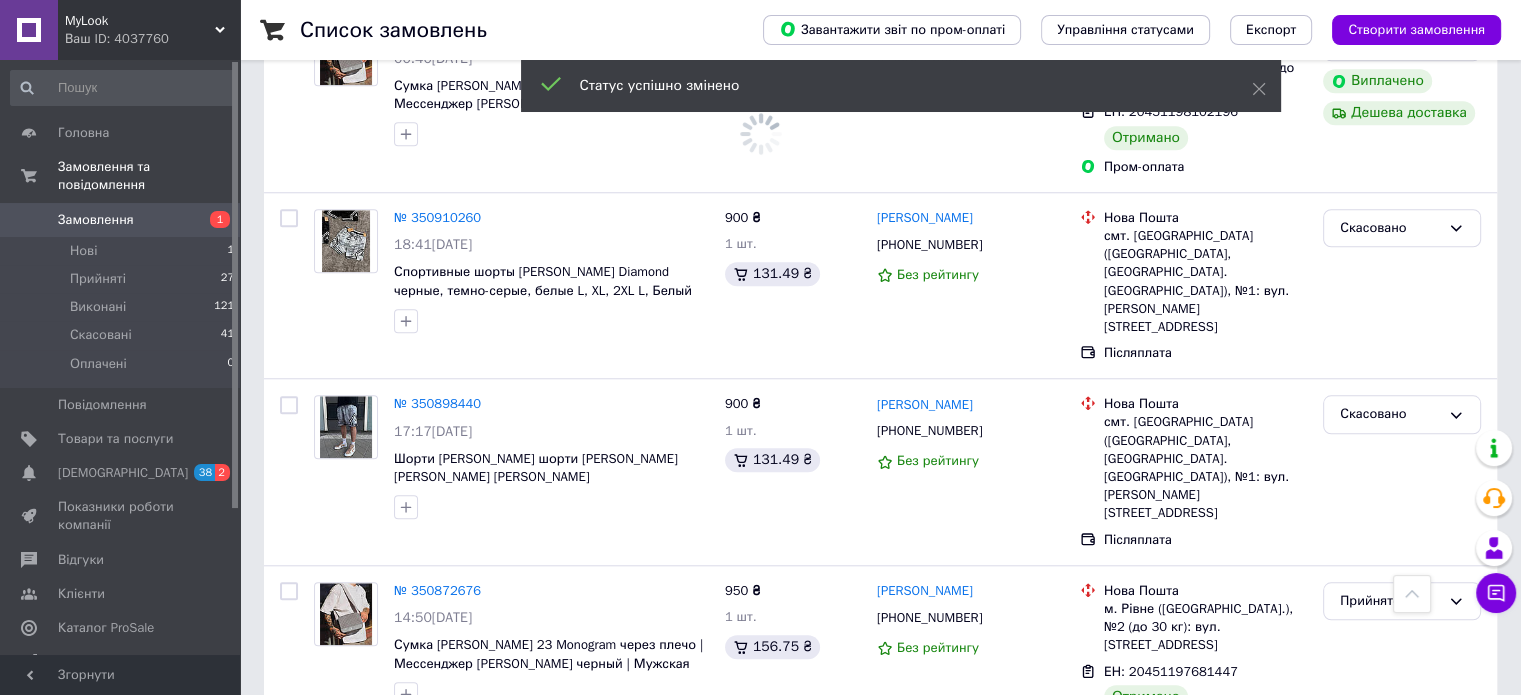 scroll, scrollTop: 1794, scrollLeft: 0, axis: vertical 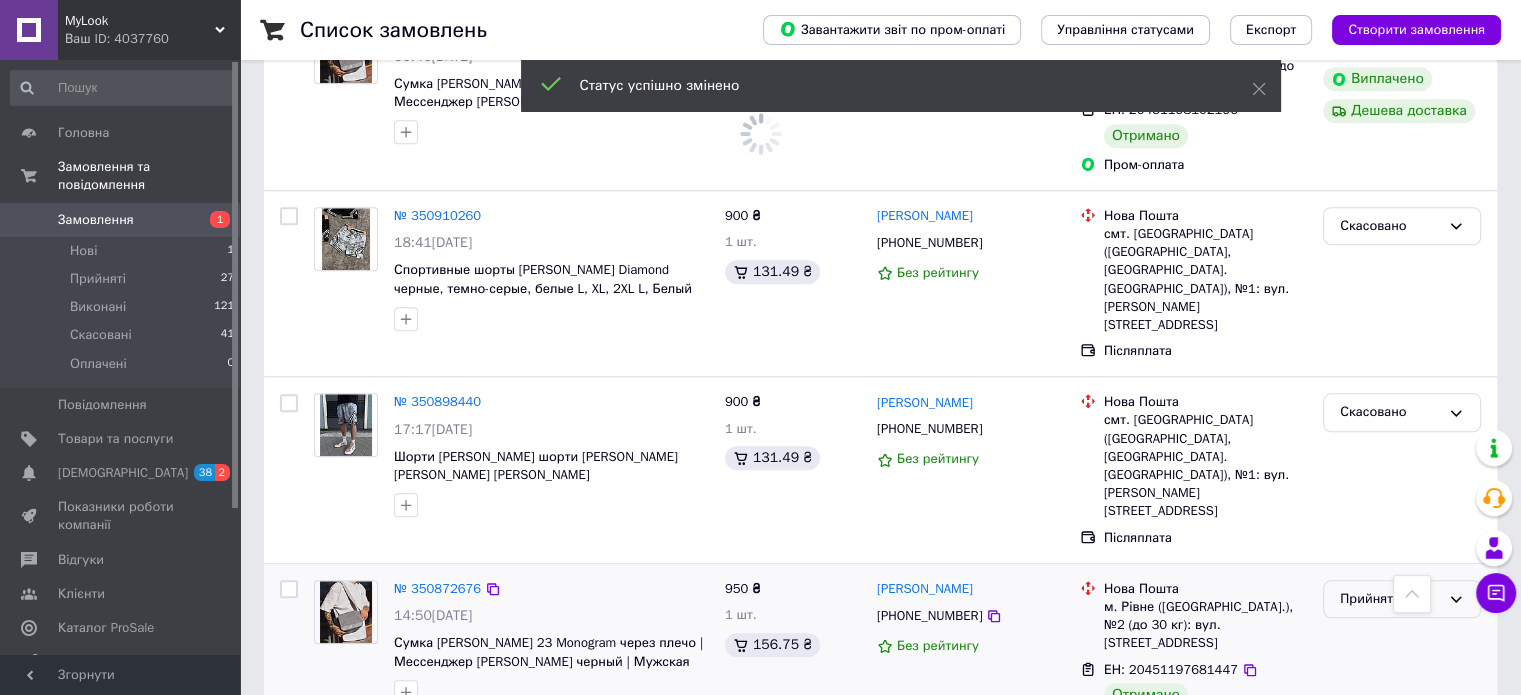click on "Прийнято" at bounding box center [1402, 599] 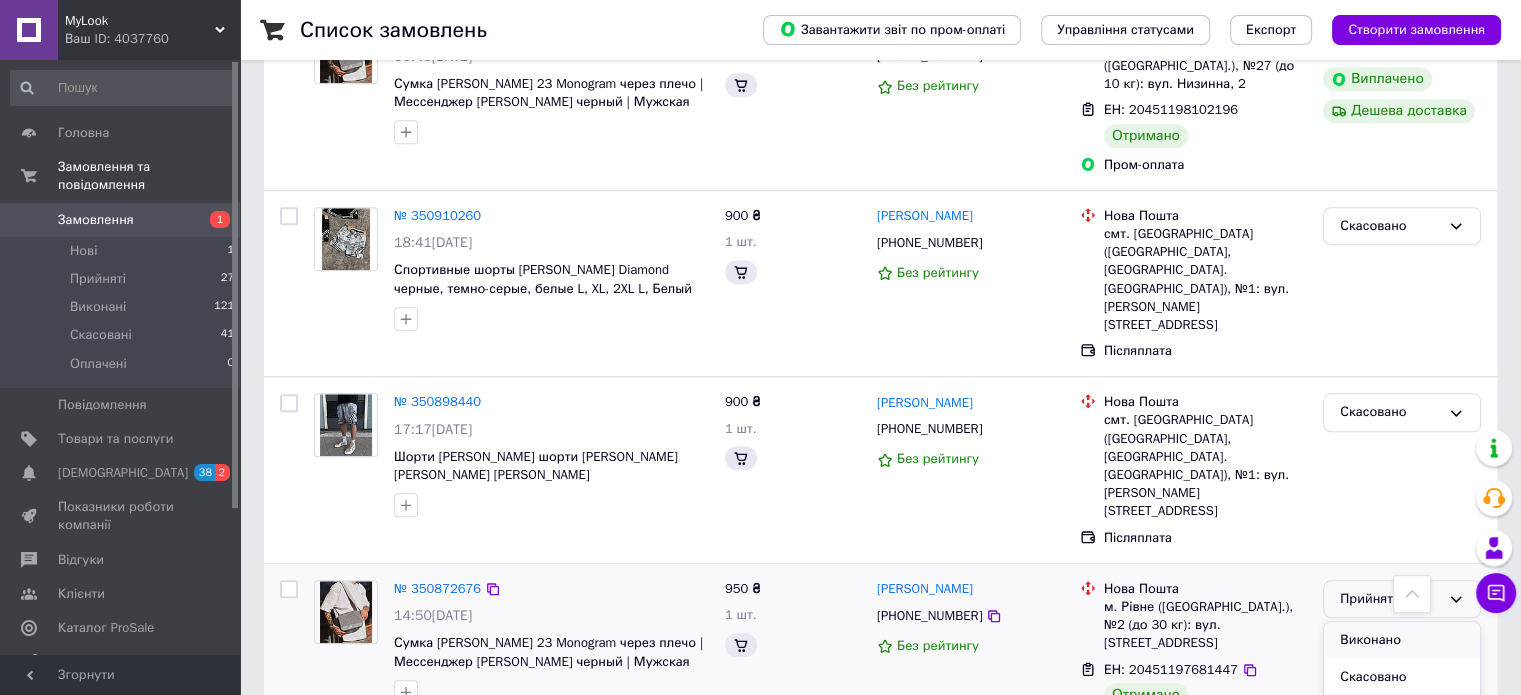 click on "Виконано" at bounding box center (1402, 640) 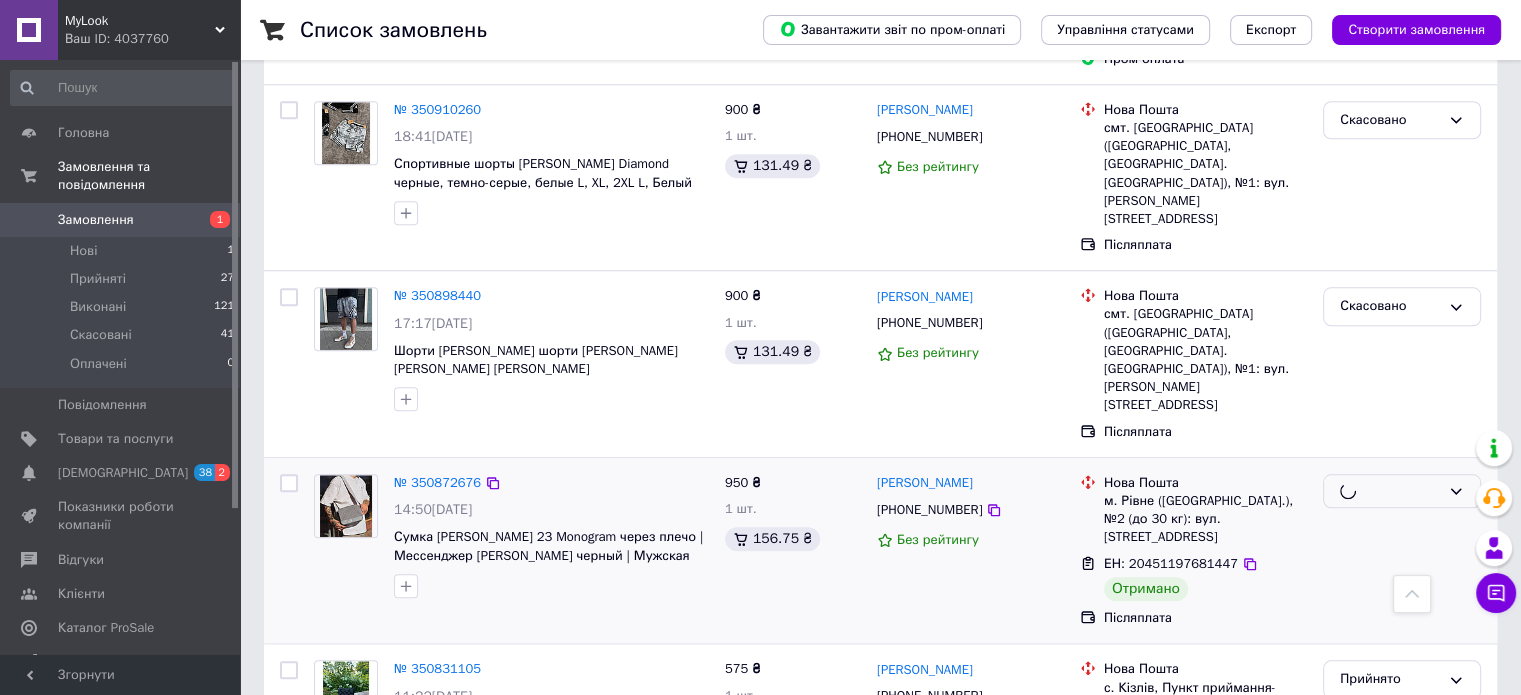 scroll, scrollTop: 1902, scrollLeft: 0, axis: vertical 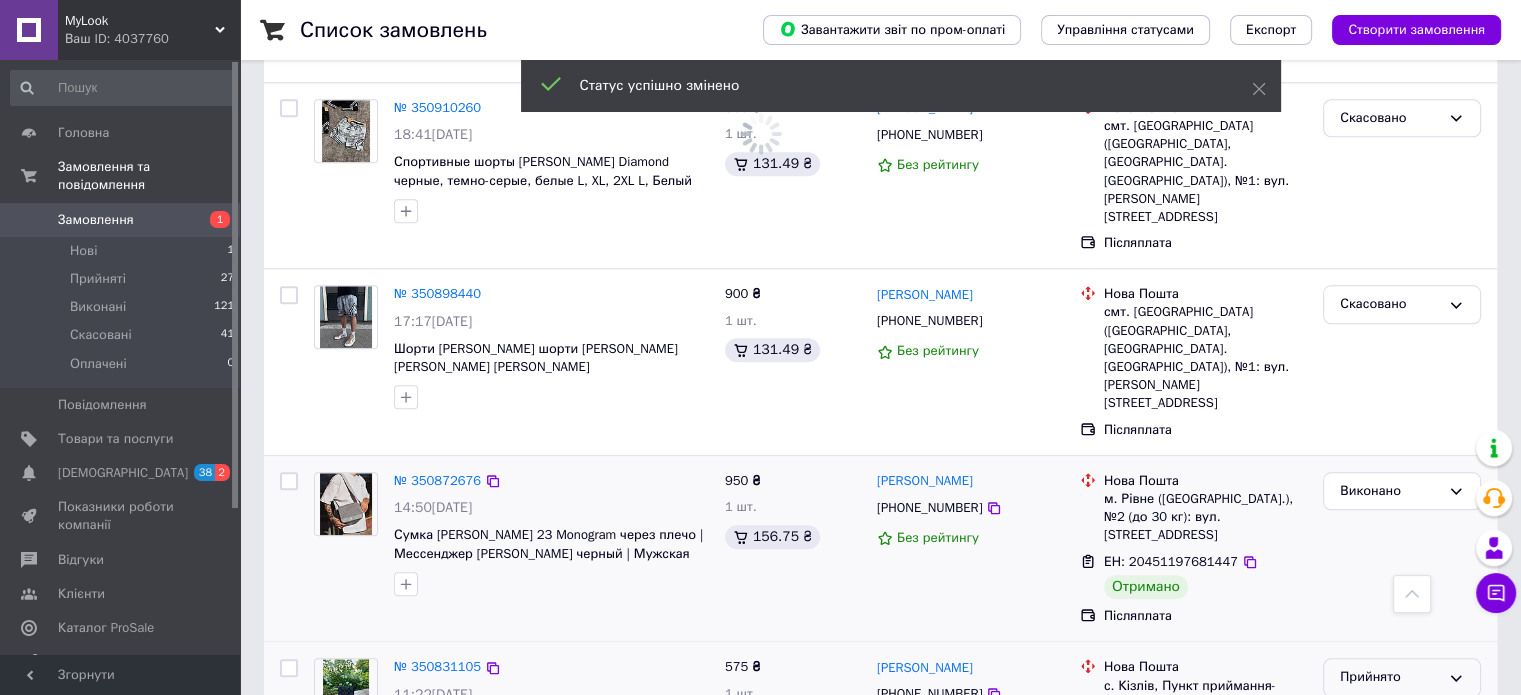 drag, startPoint x: 1350, startPoint y: 492, endPoint x: 1408, endPoint y: 487, distance: 58.21512 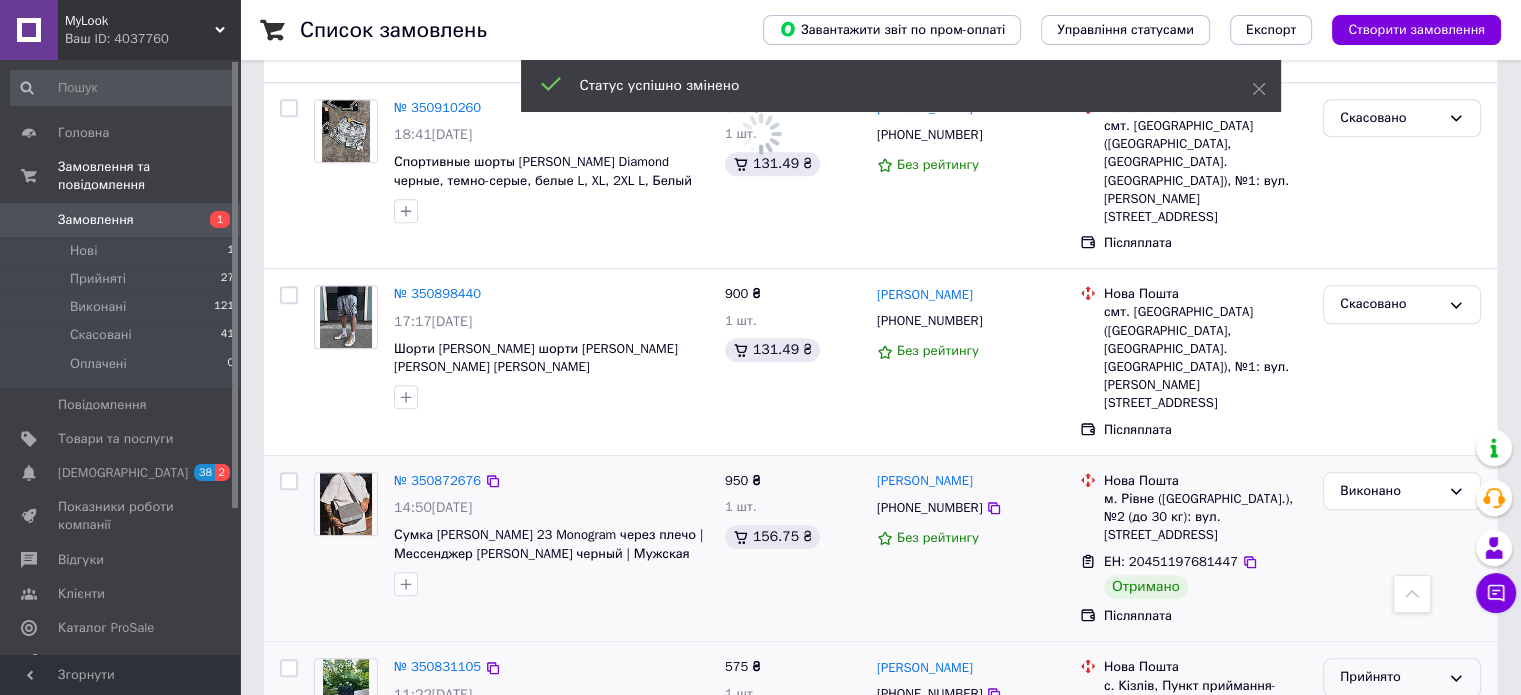 click on "Прийнято" at bounding box center (1390, 677) 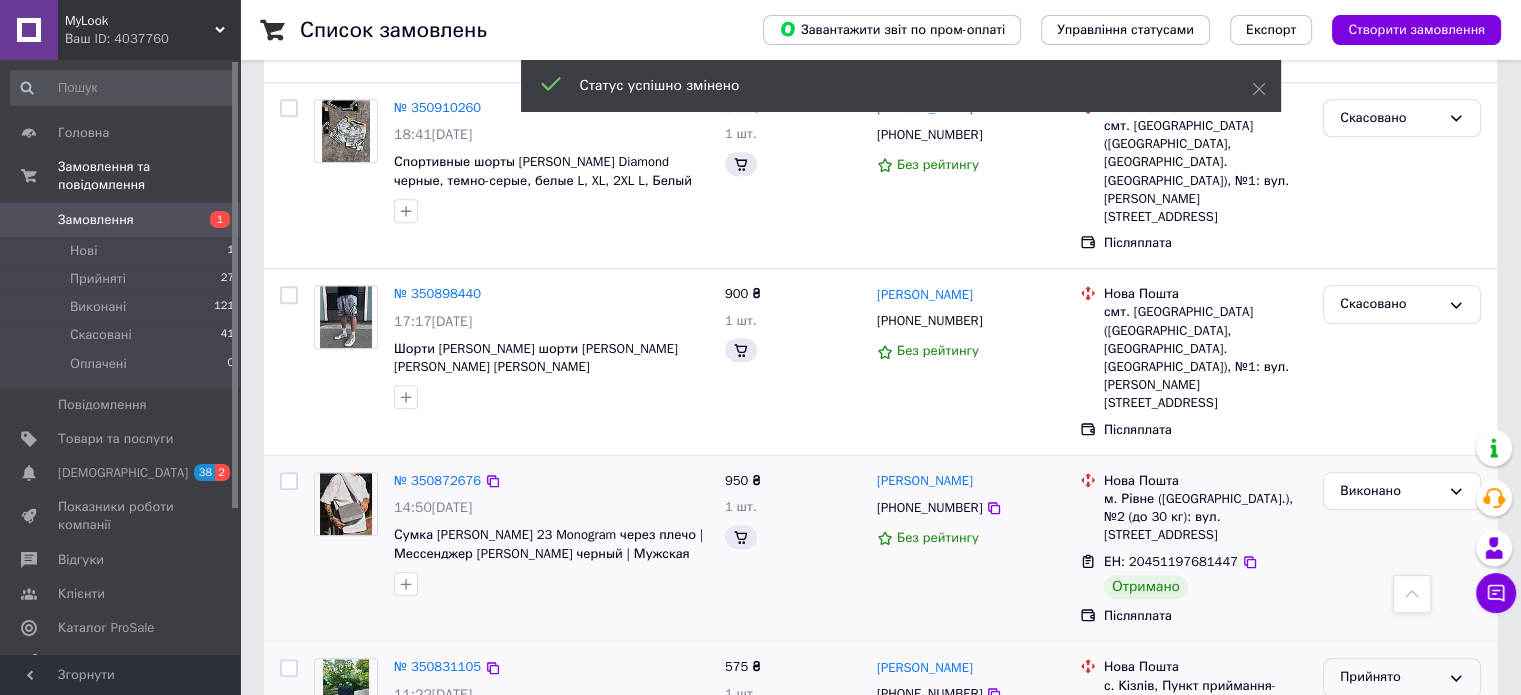 click on "Виконано" at bounding box center (1402, 719) 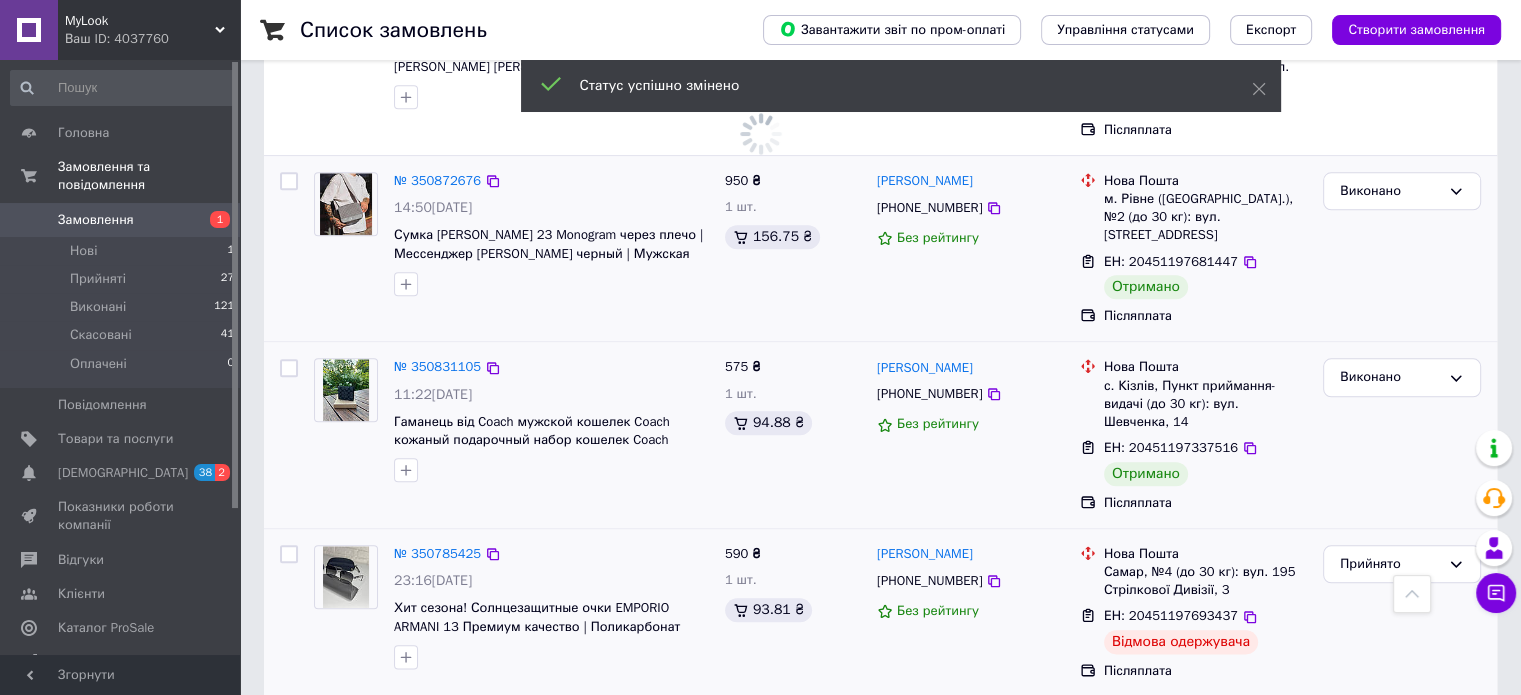 scroll, scrollTop: 2240, scrollLeft: 0, axis: vertical 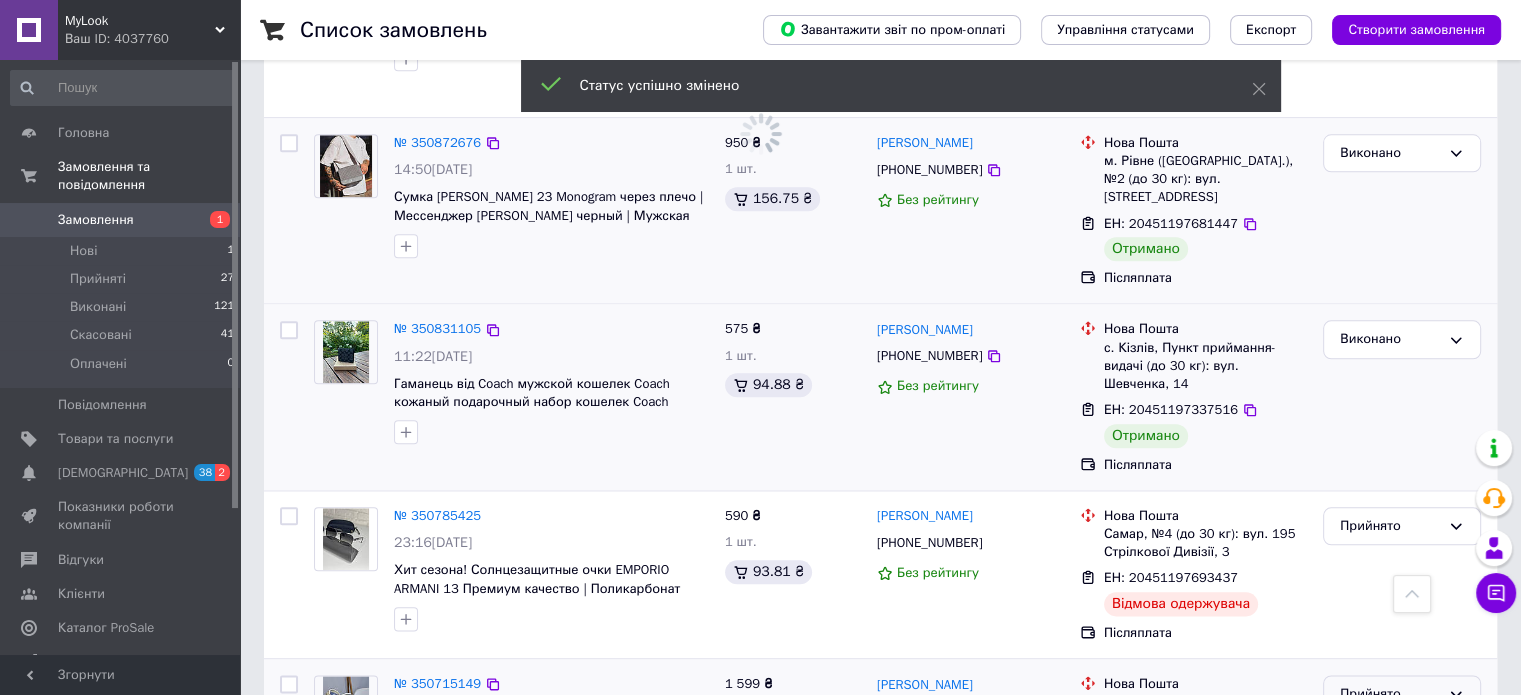 click on "Прийнято" at bounding box center (1390, 694) 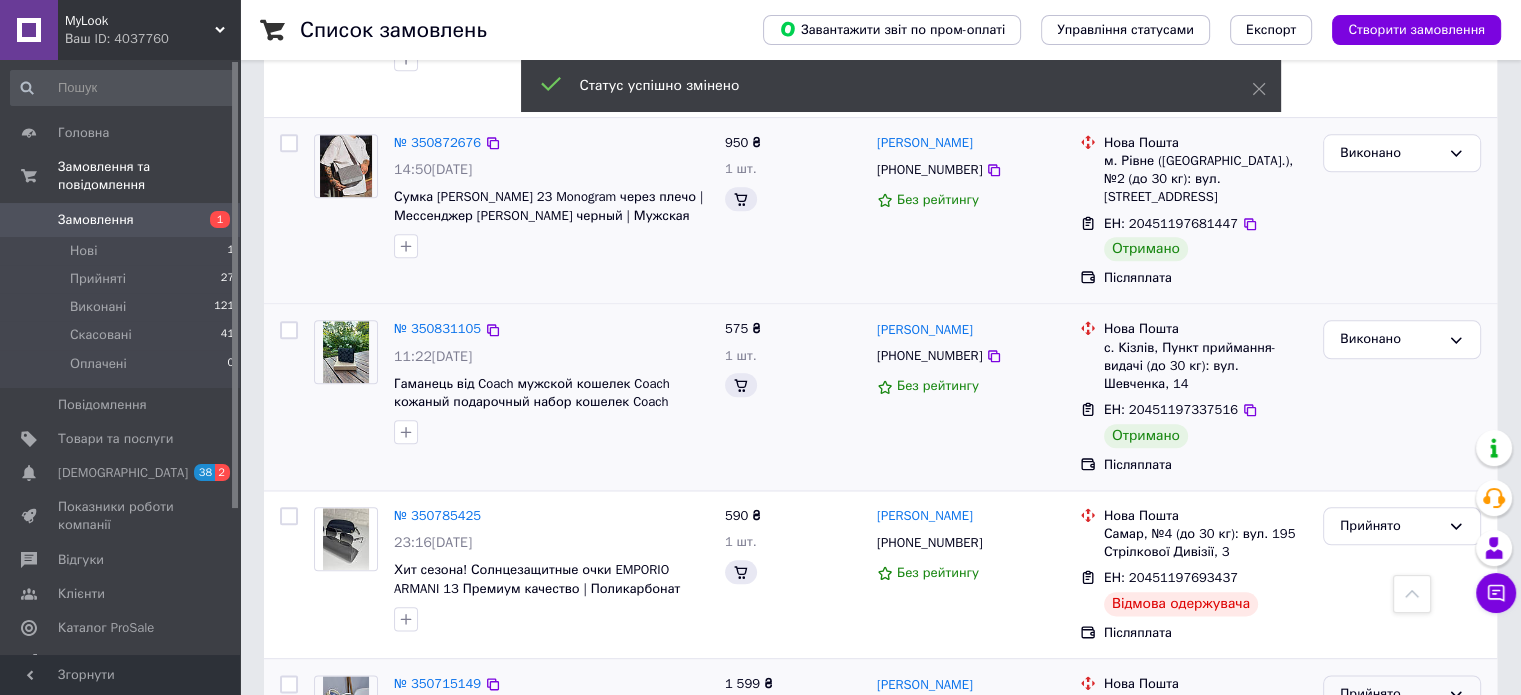 click on "Виконано" at bounding box center (1402, 736) 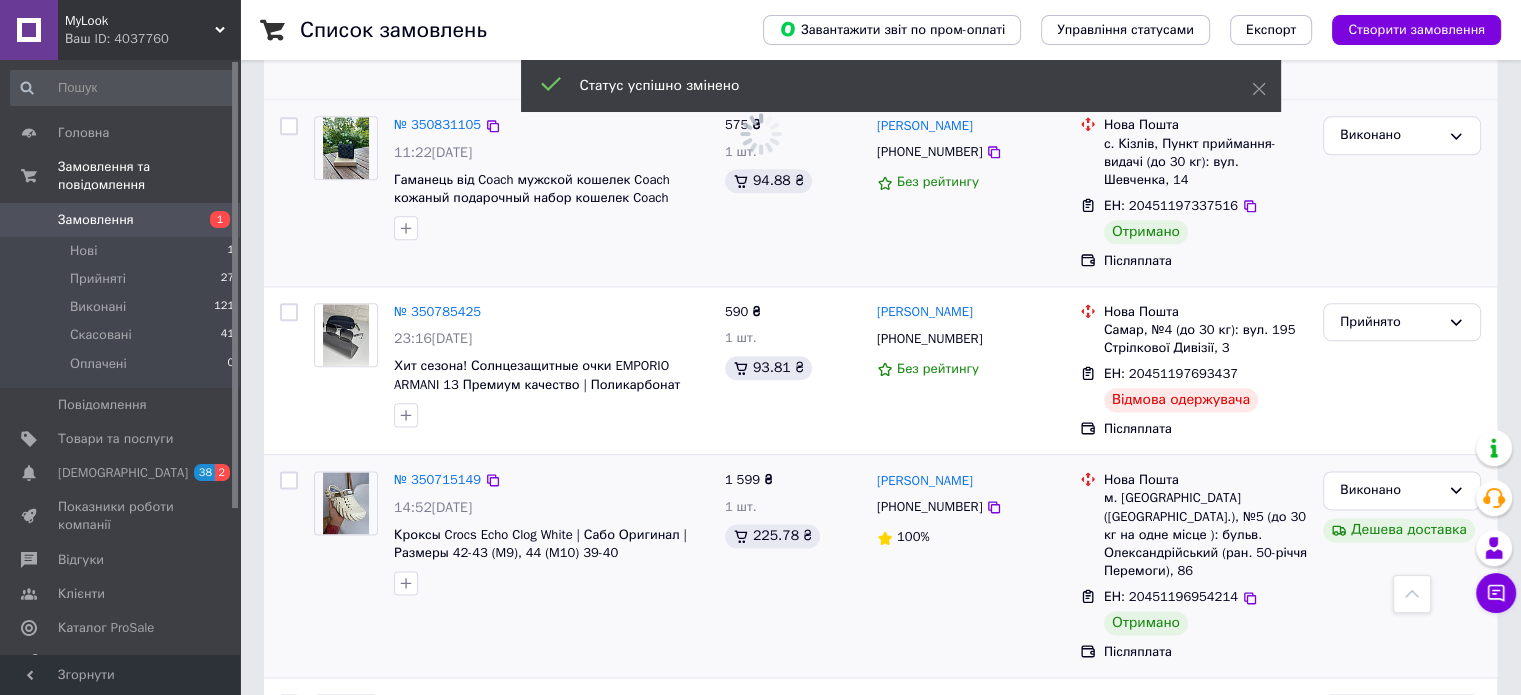 scroll, scrollTop: 2447, scrollLeft: 0, axis: vertical 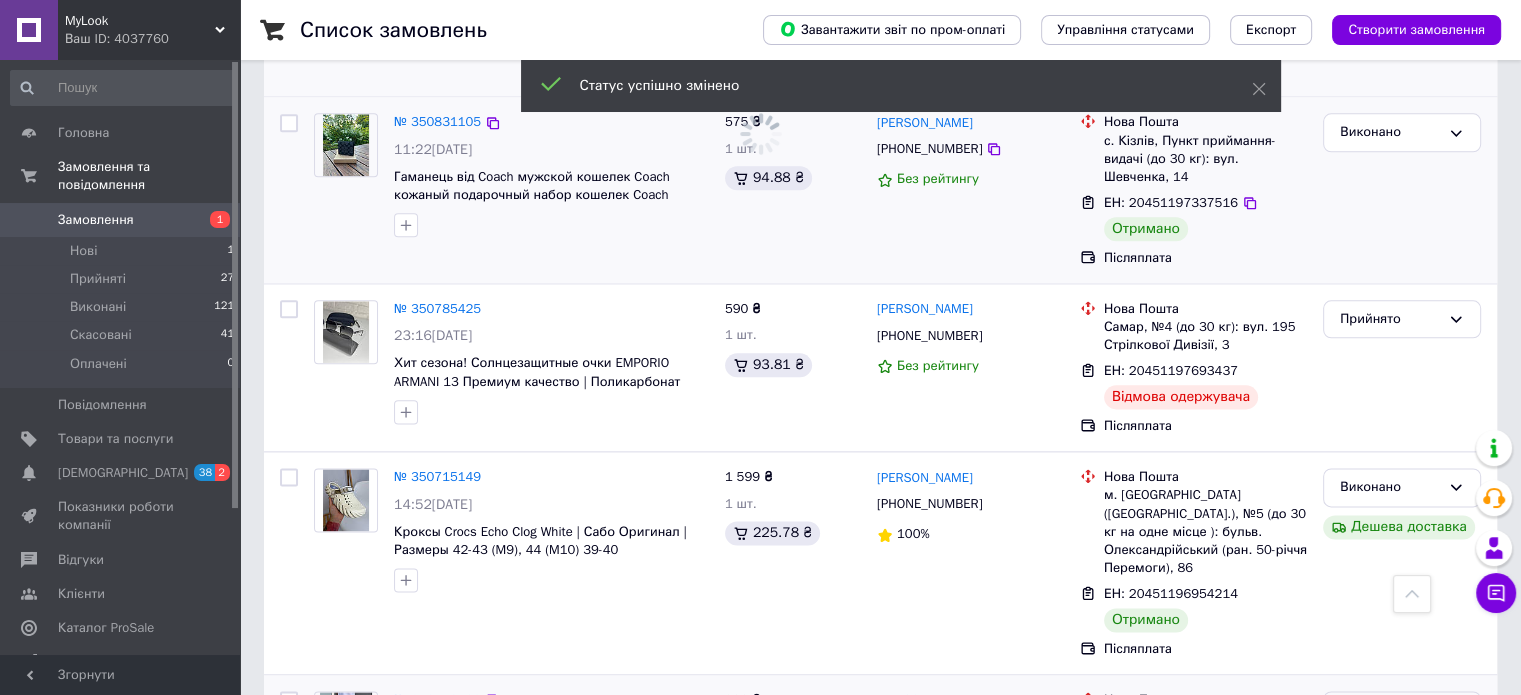 click on "Прийнято" at bounding box center (1390, 710) 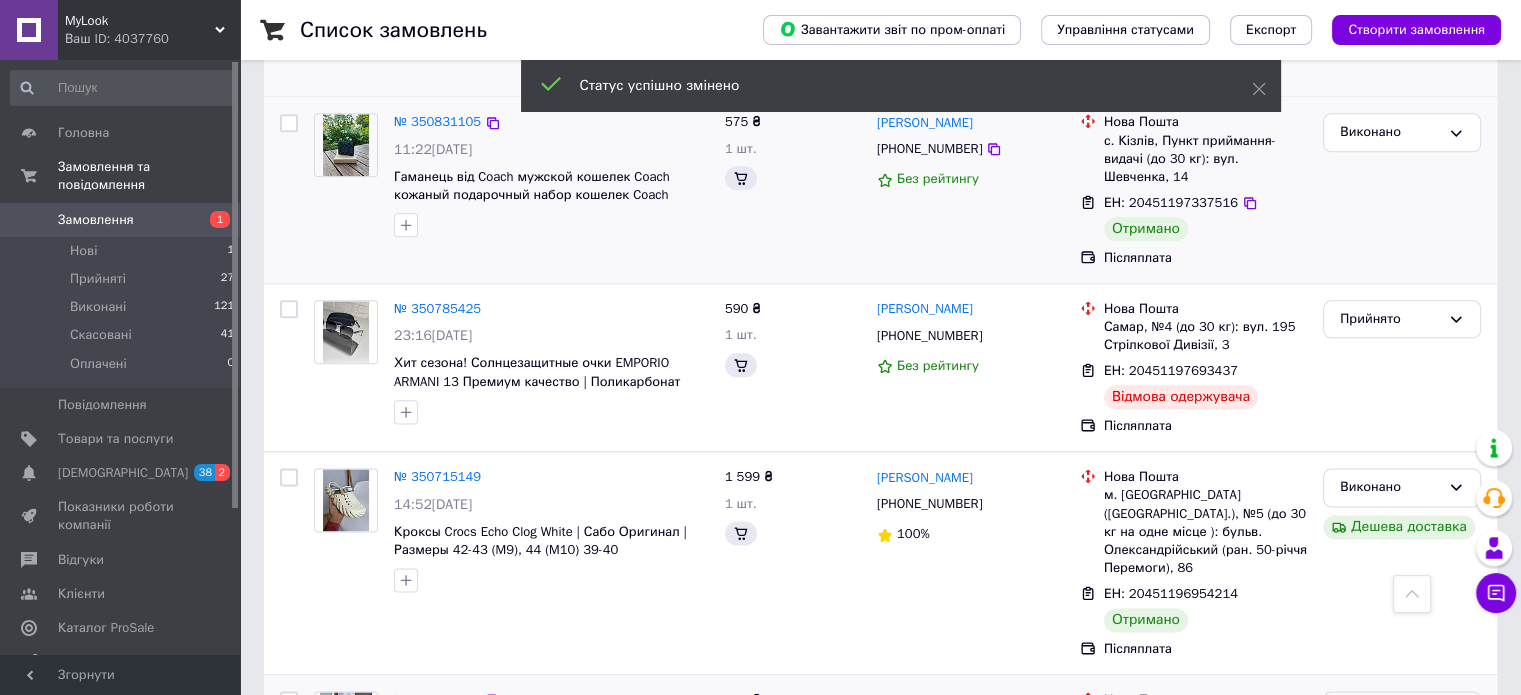 click on "Виконано" at bounding box center (1402, 752) 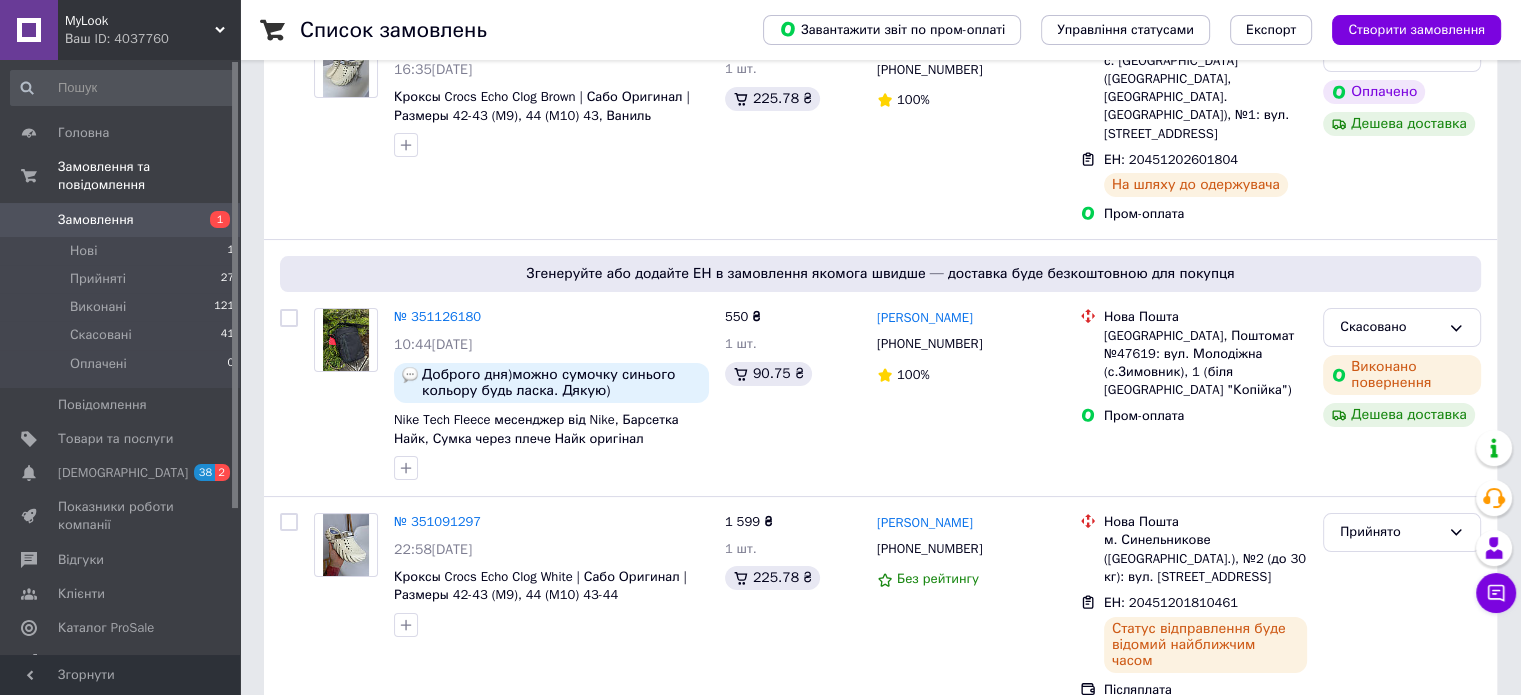scroll, scrollTop: 0, scrollLeft: 0, axis: both 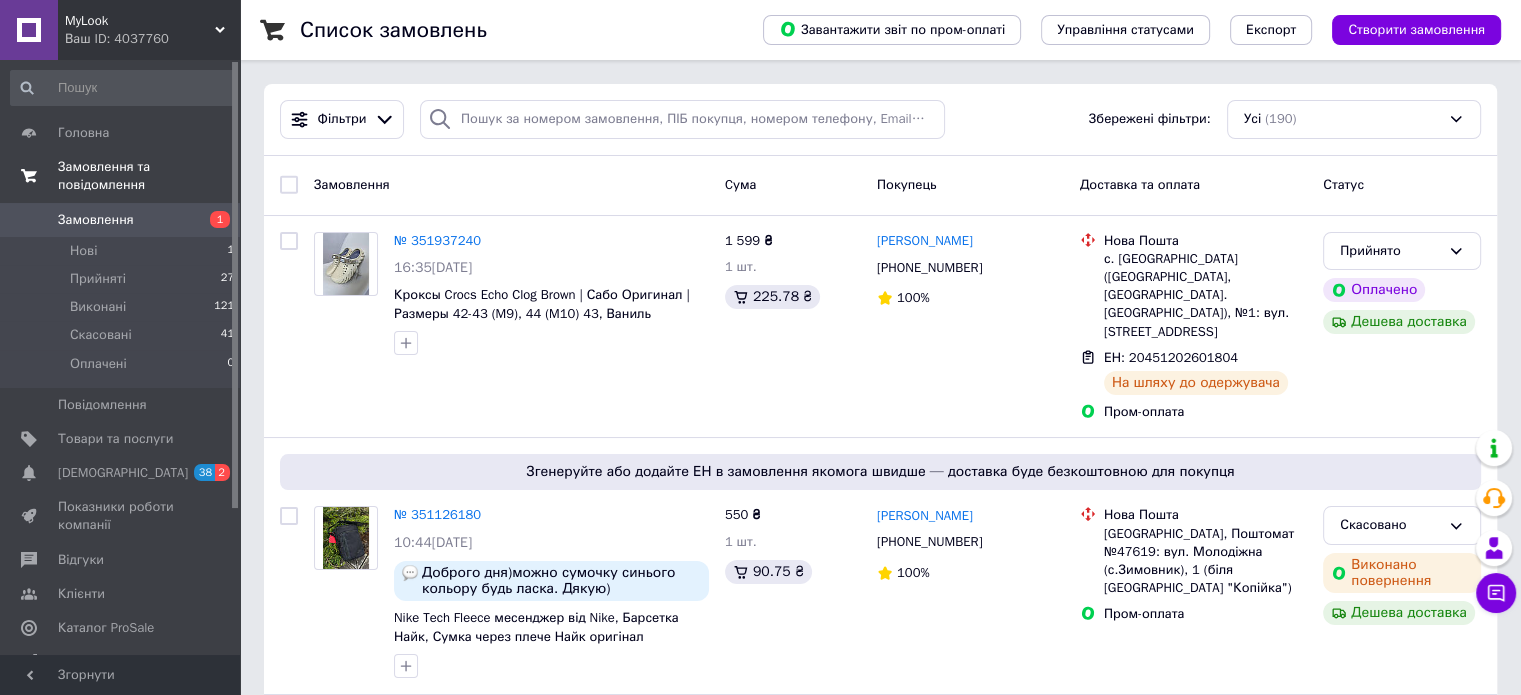 click on "Замовлення та повідомлення" at bounding box center [149, 176] 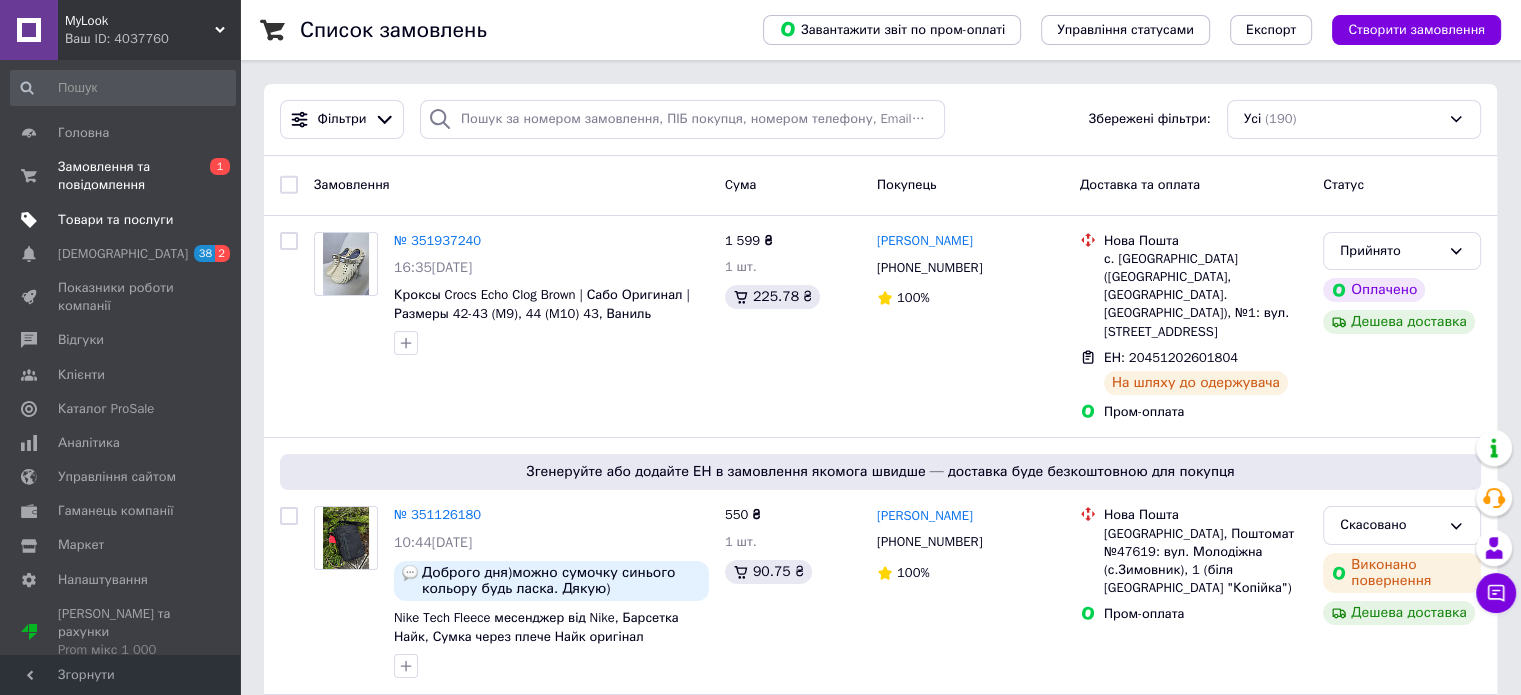 click on "Товари та послуги" at bounding box center (115, 220) 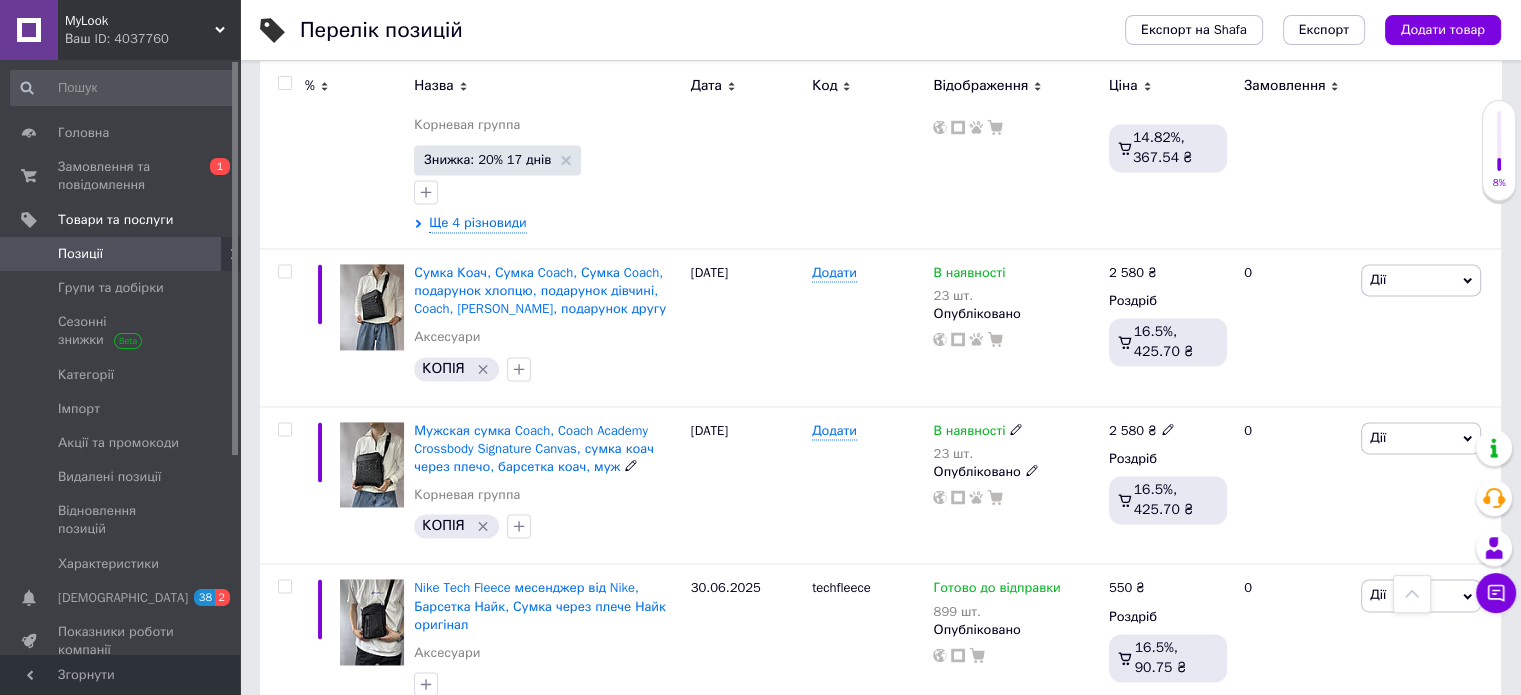 scroll, scrollTop: 3145, scrollLeft: 0, axis: vertical 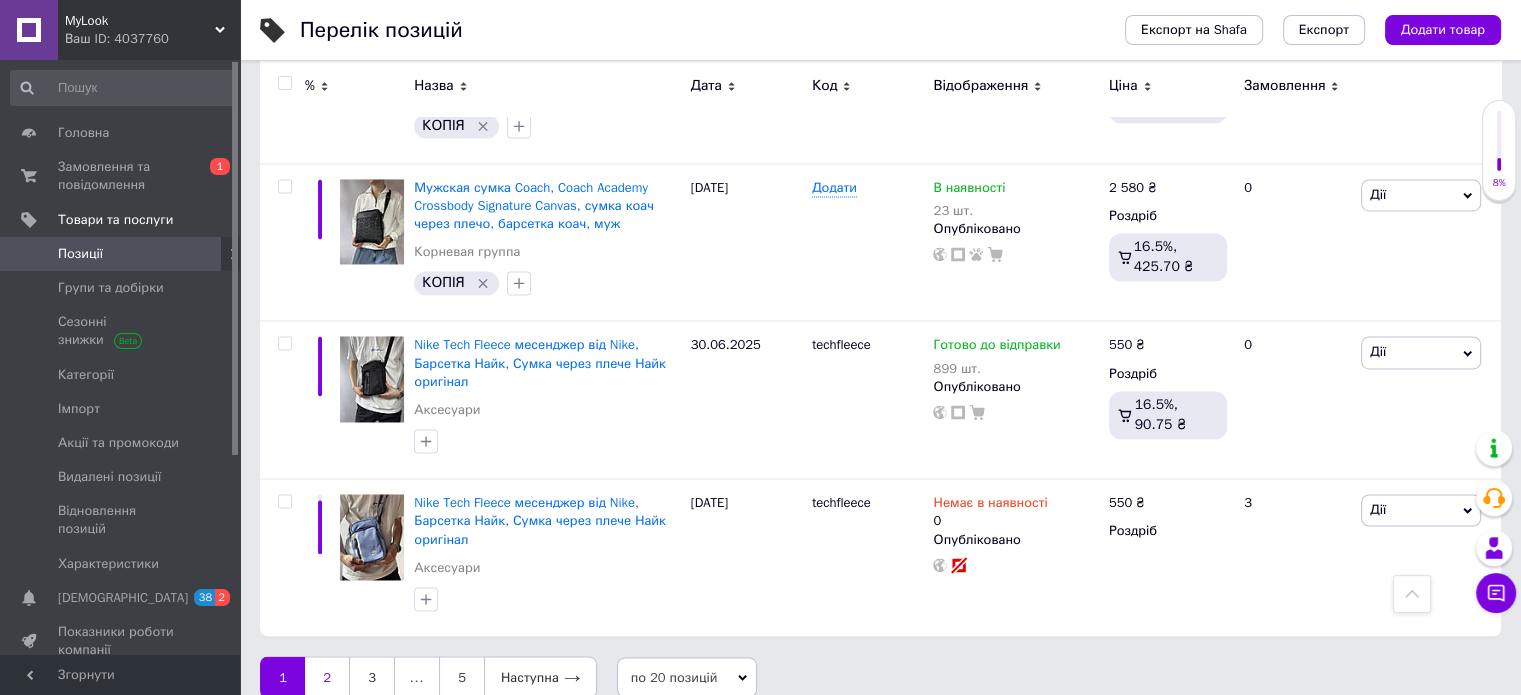 click on "2" at bounding box center (327, 677) 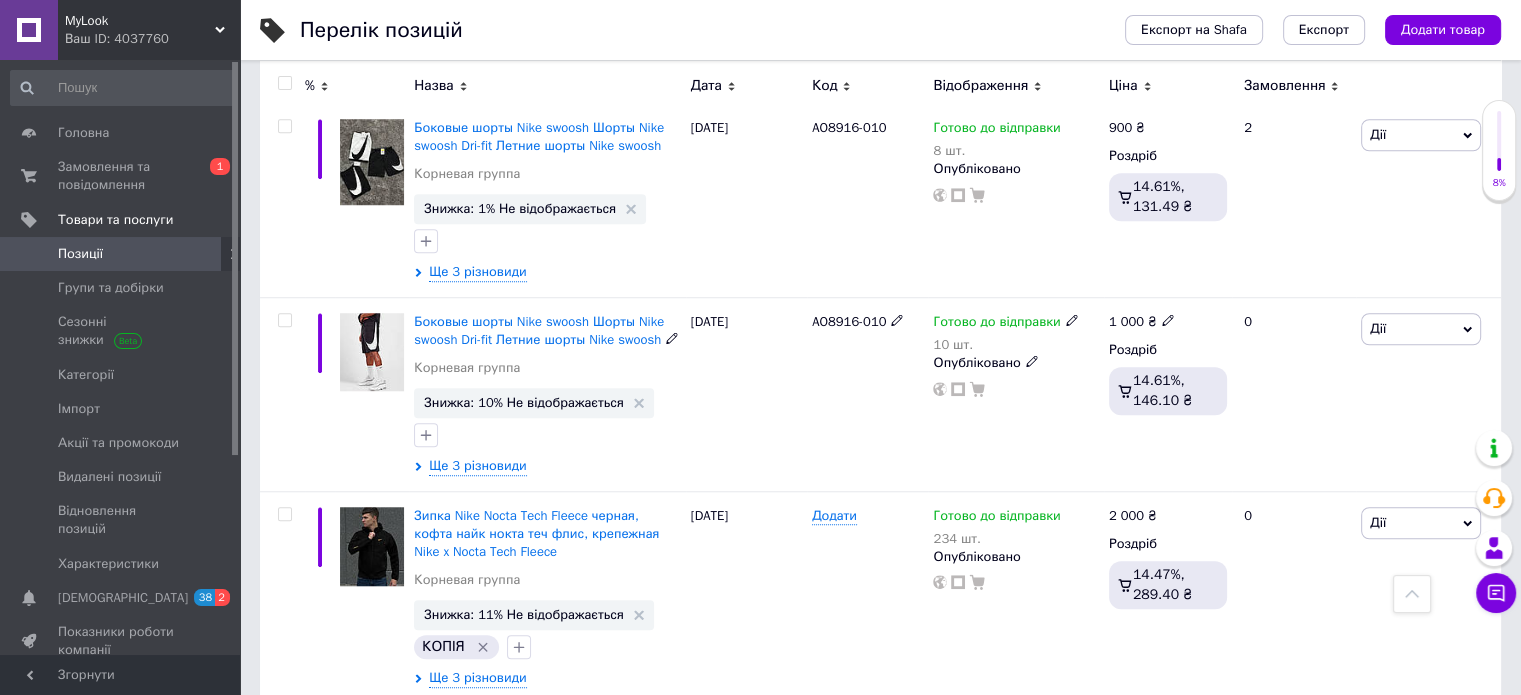 scroll, scrollTop: 1584, scrollLeft: 0, axis: vertical 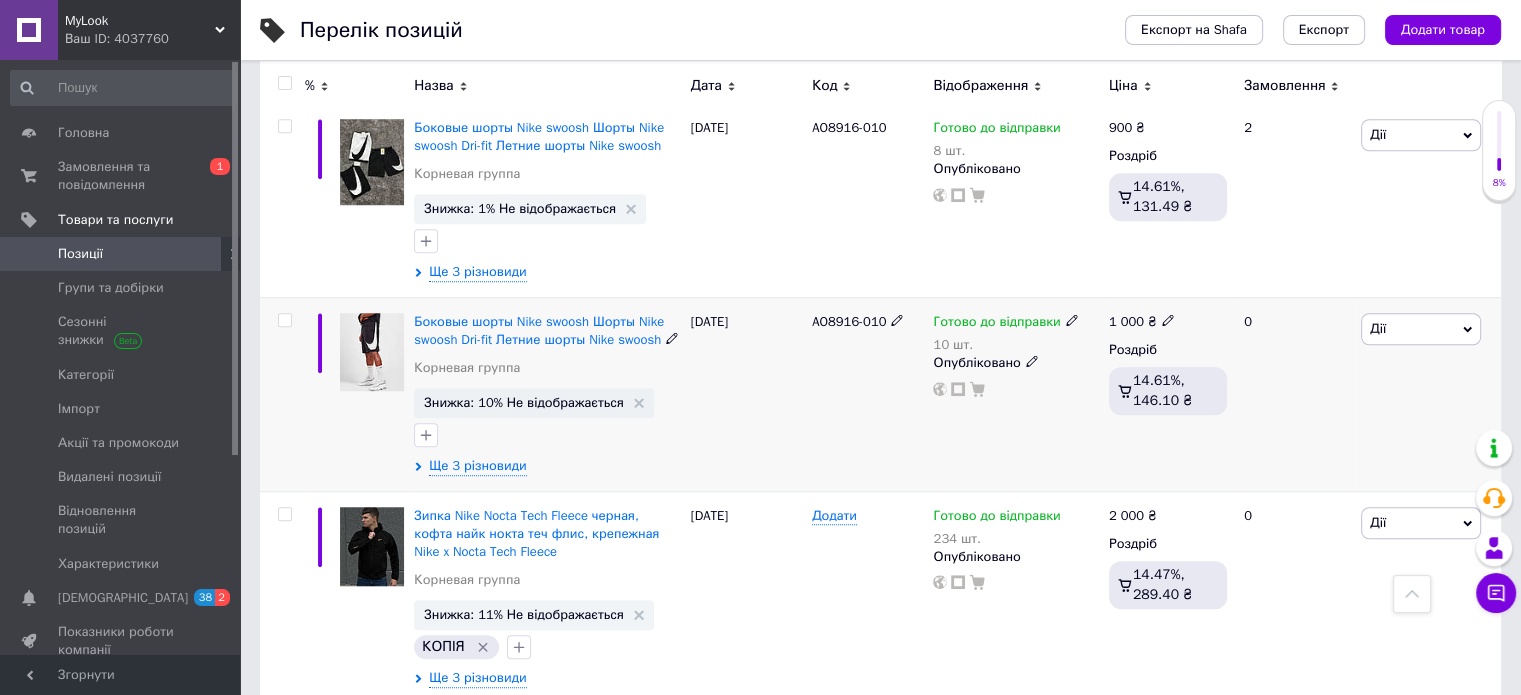 click 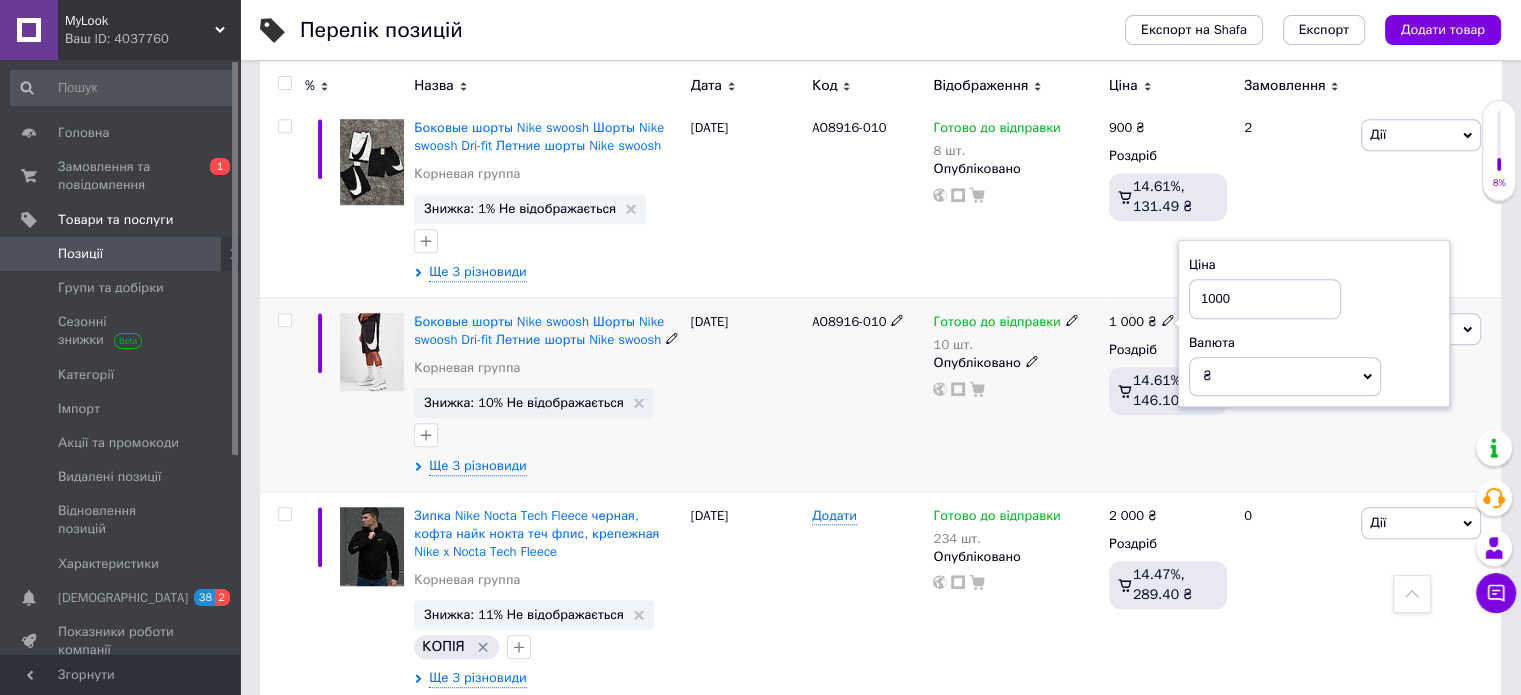 drag, startPoint x: 1236, startPoint y: 245, endPoint x: 1172, endPoint y: 243, distance: 64.03124 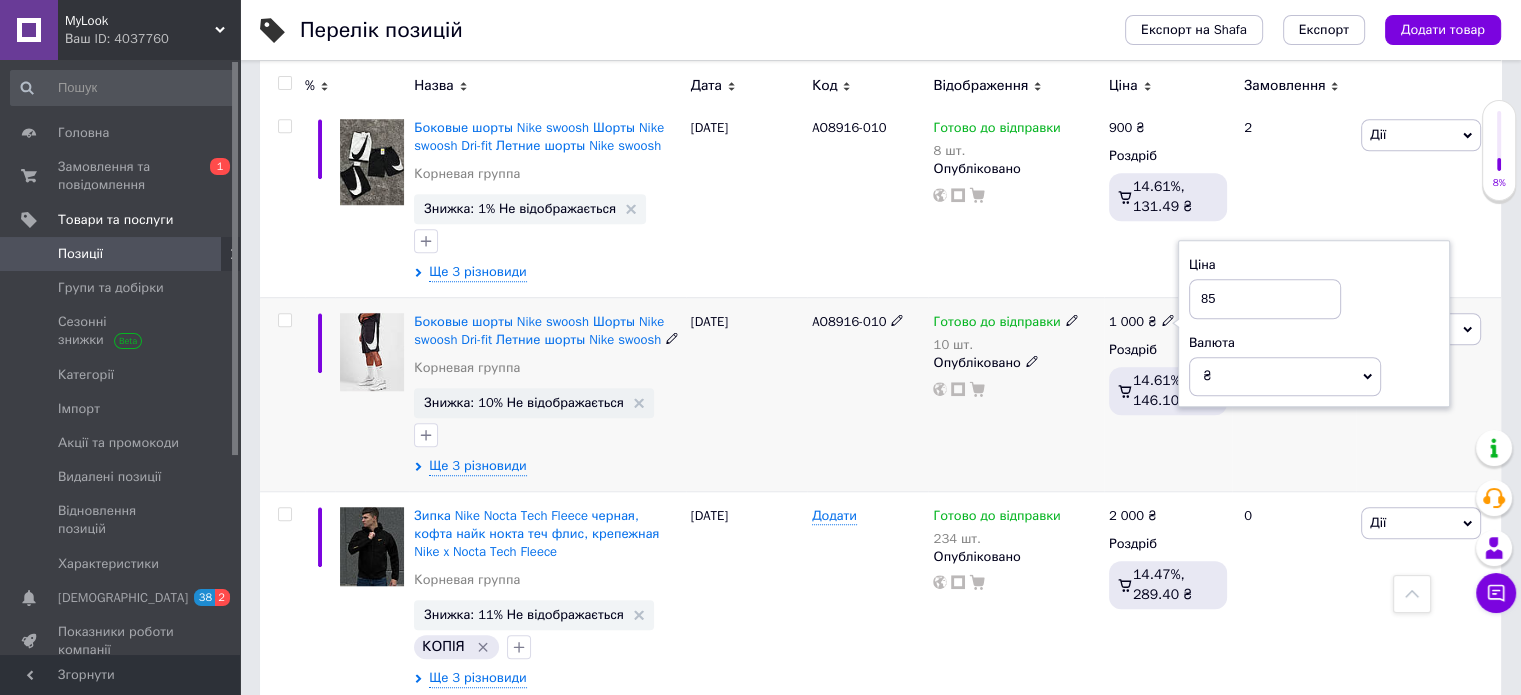 type on "850" 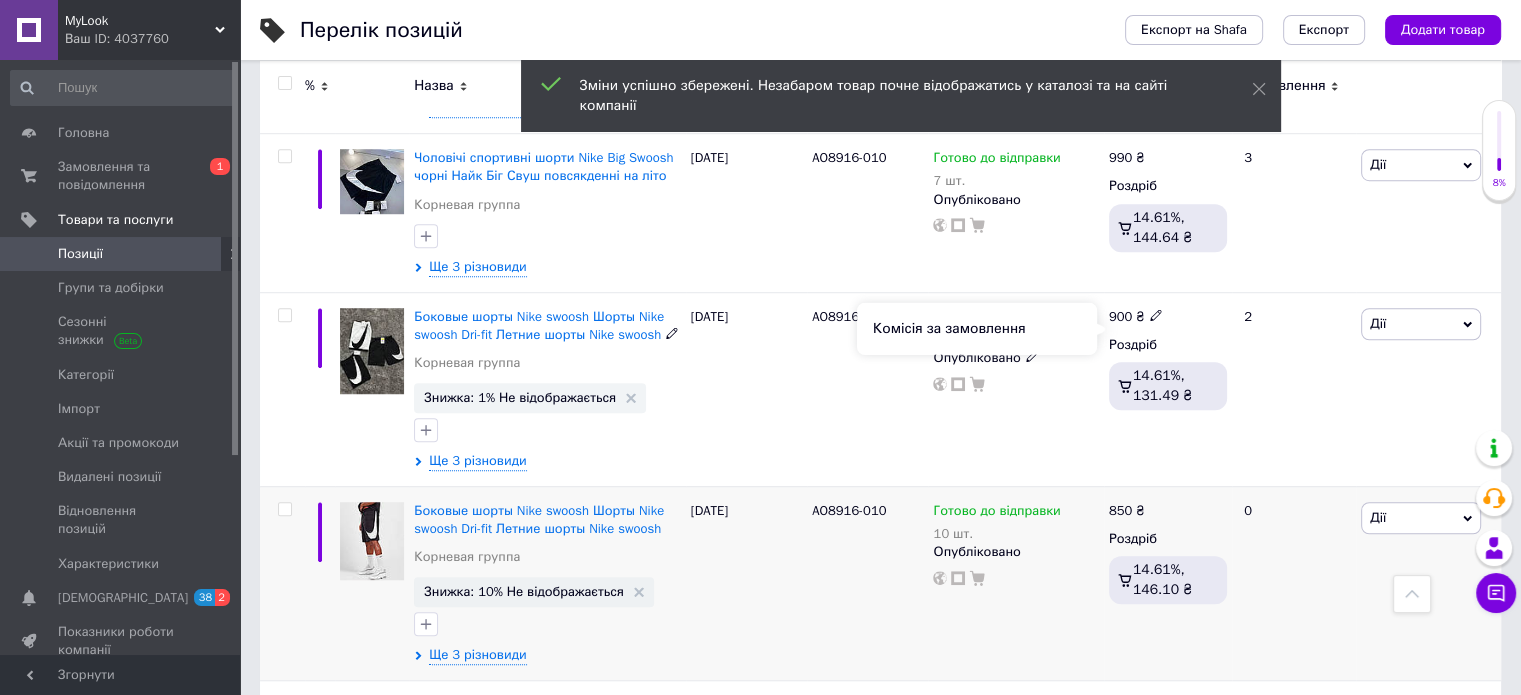 scroll, scrollTop: 1396, scrollLeft: 0, axis: vertical 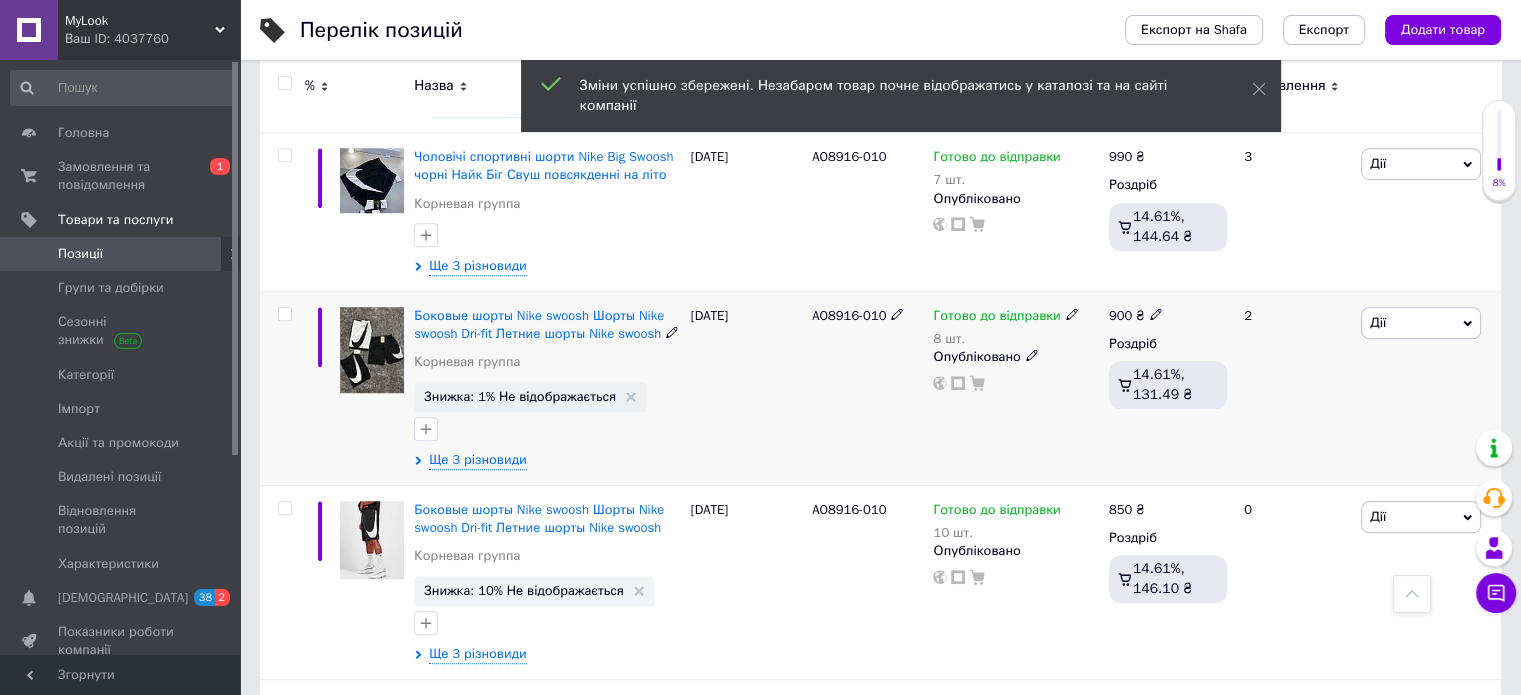 click 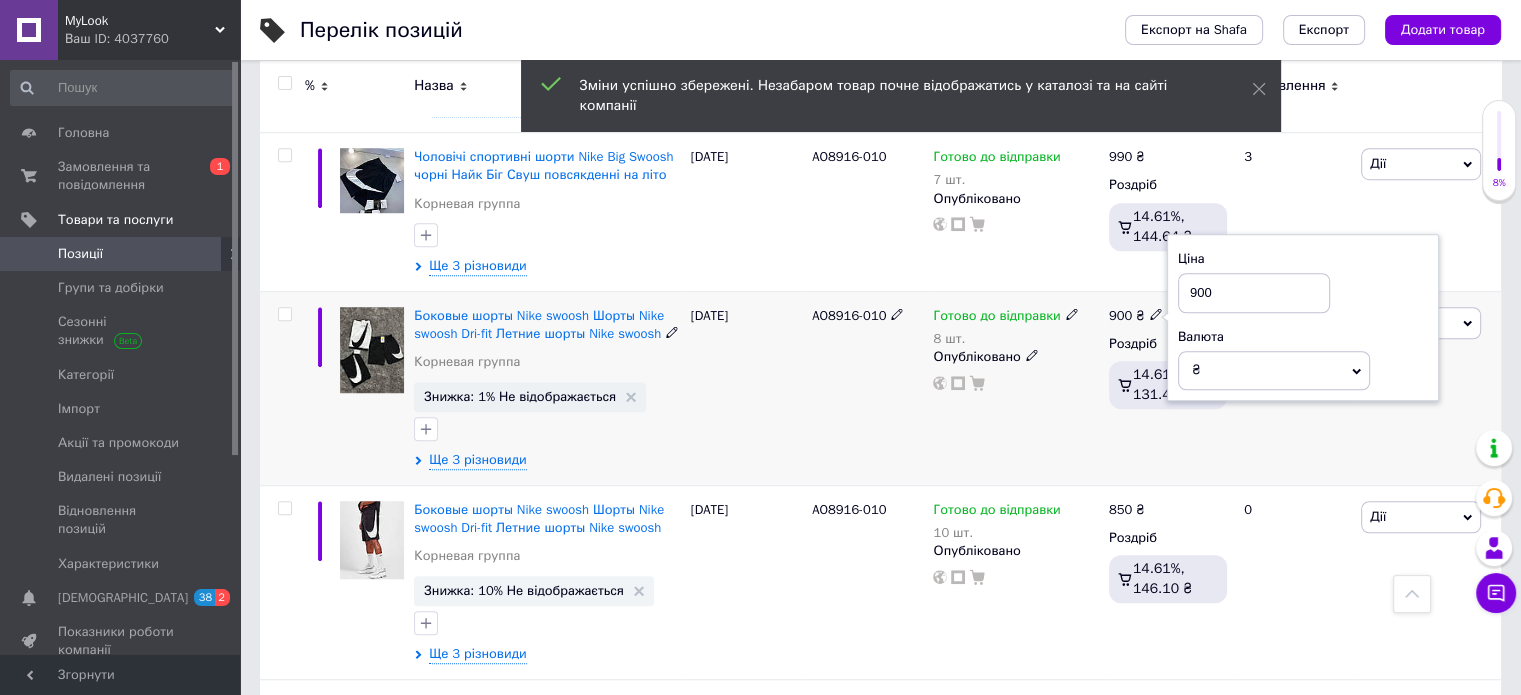 drag, startPoint x: 1231, startPoint y: 244, endPoint x: 1126, endPoint y: 243, distance: 105.00476 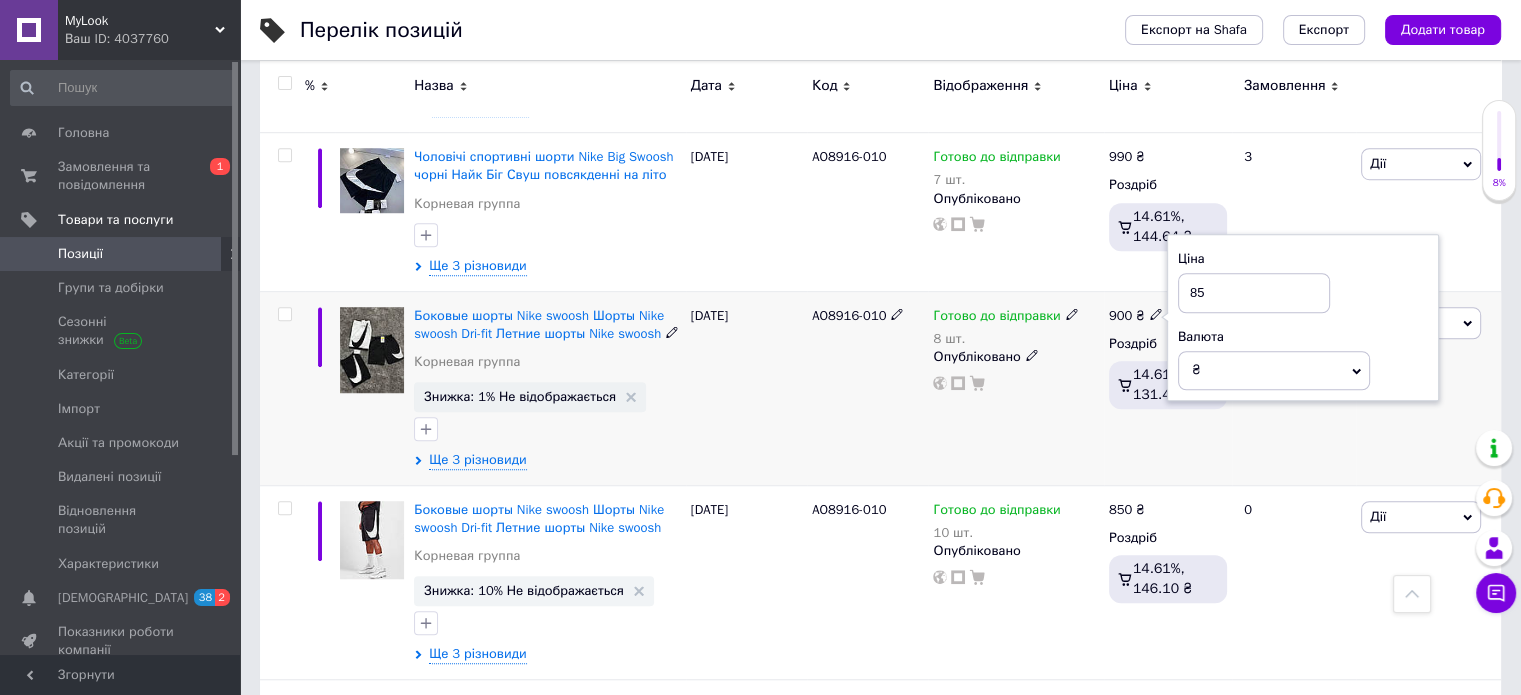 type on "850" 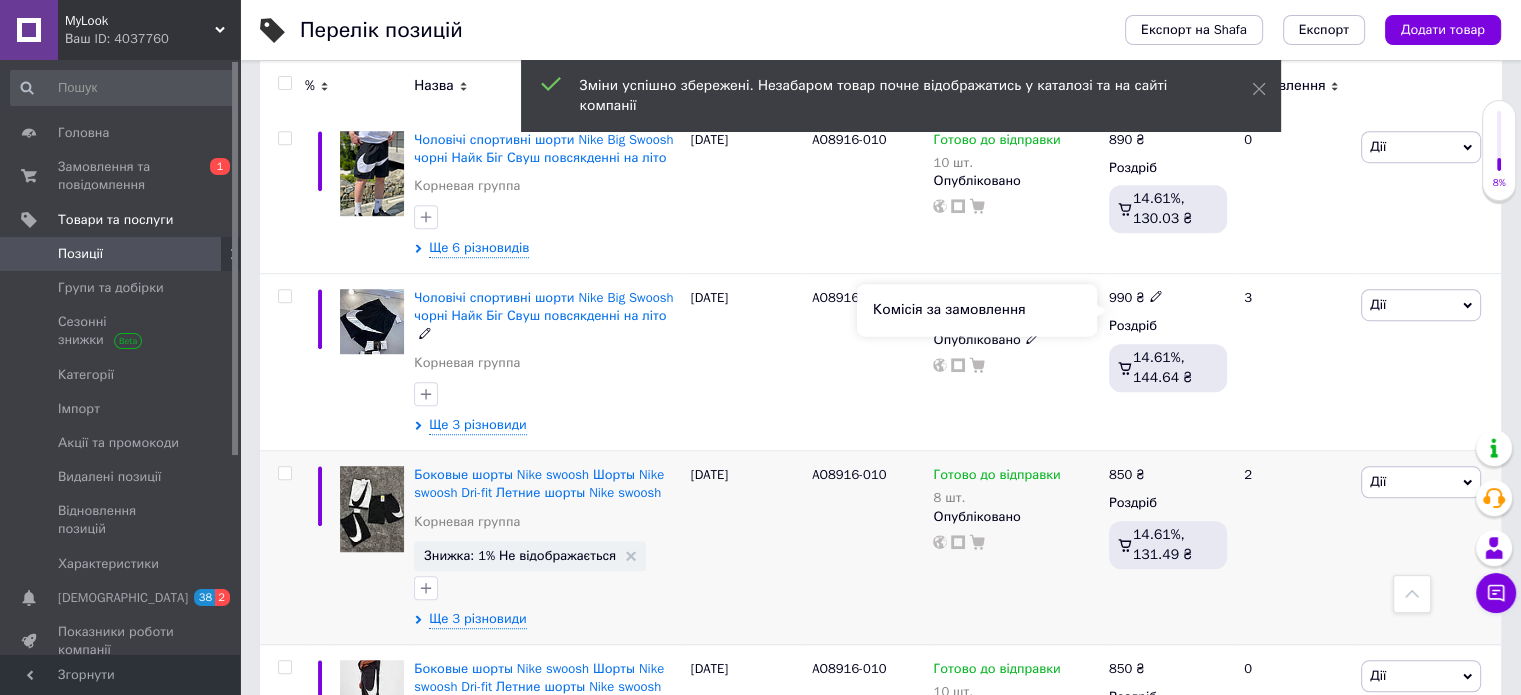 scroll, scrollTop: 1248, scrollLeft: 0, axis: vertical 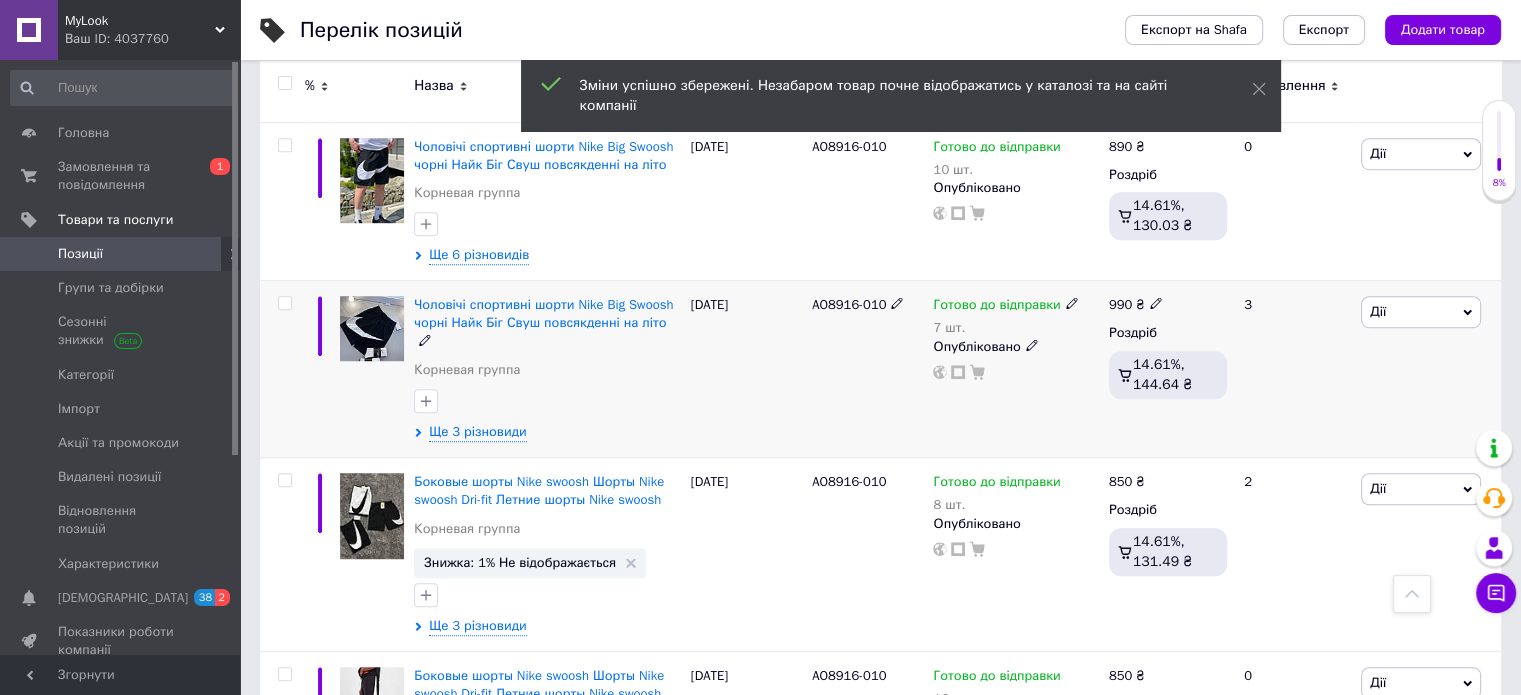 click on "990   ₴" at bounding box center [1136, 305] 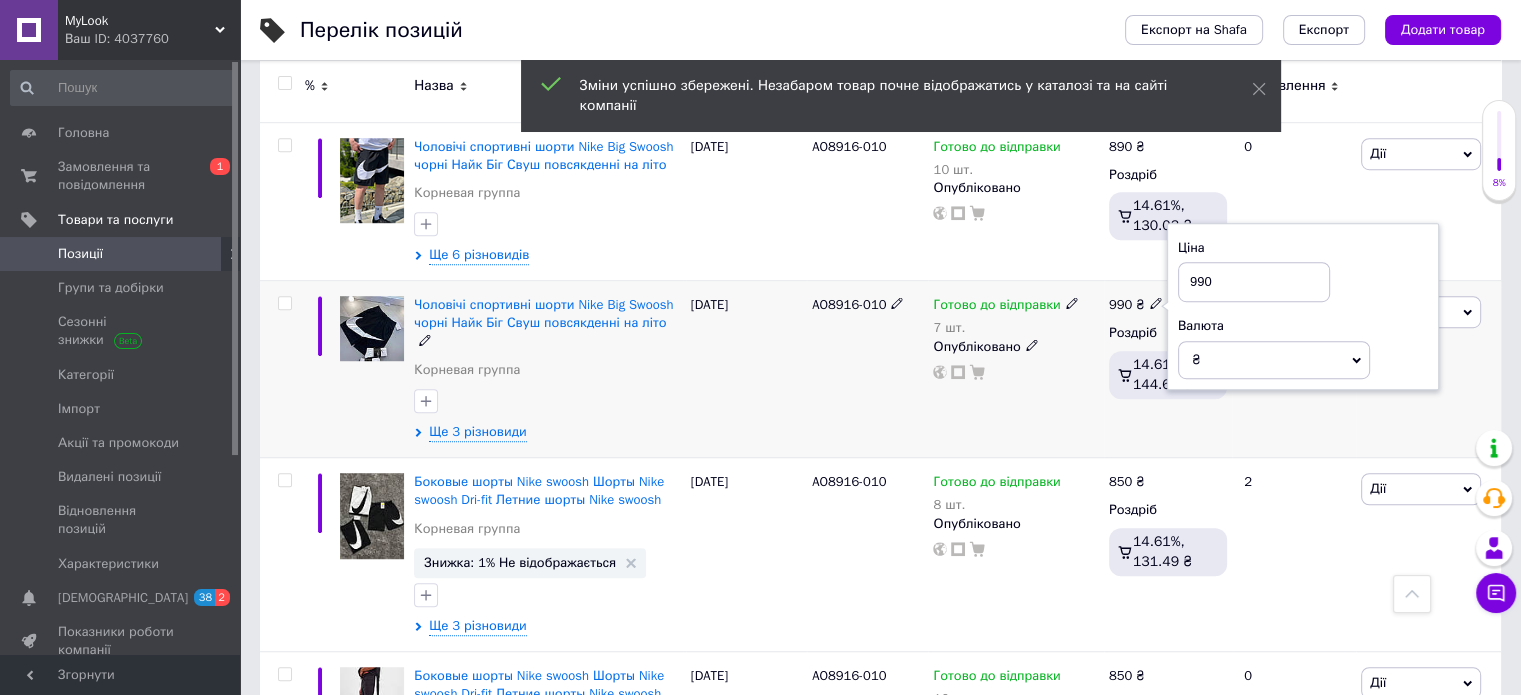 click 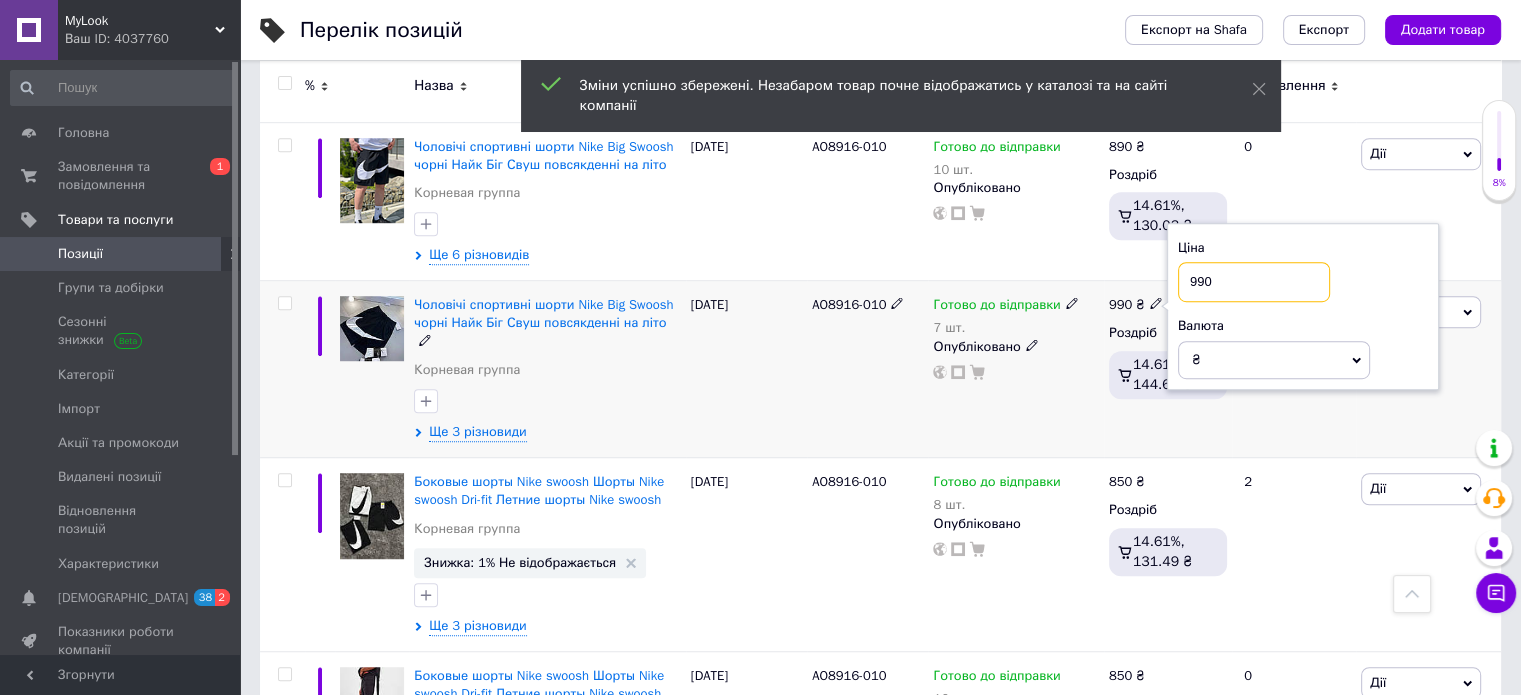 drag, startPoint x: 1268, startPoint y: 227, endPoint x: 1092, endPoint y: 230, distance: 176.02557 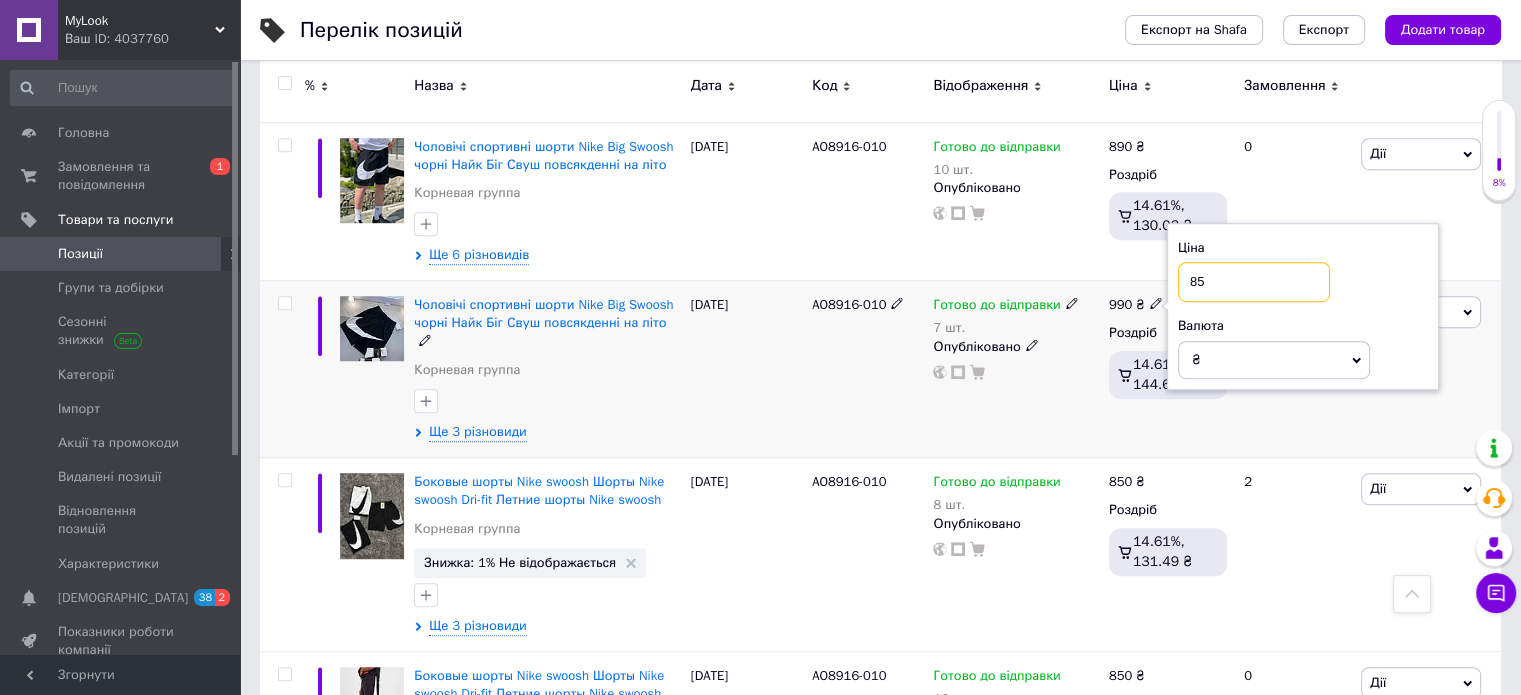 type on "850" 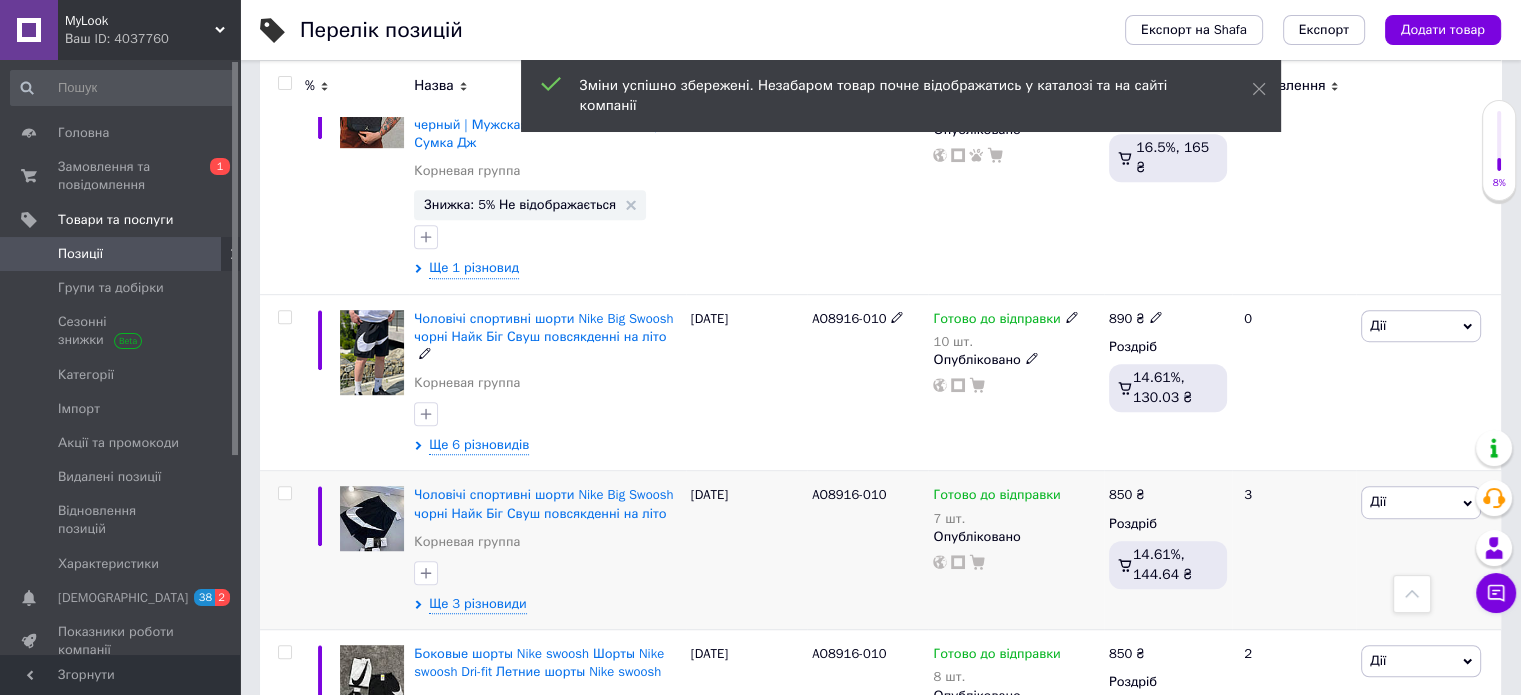 scroll, scrollTop: 1076, scrollLeft: 0, axis: vertical 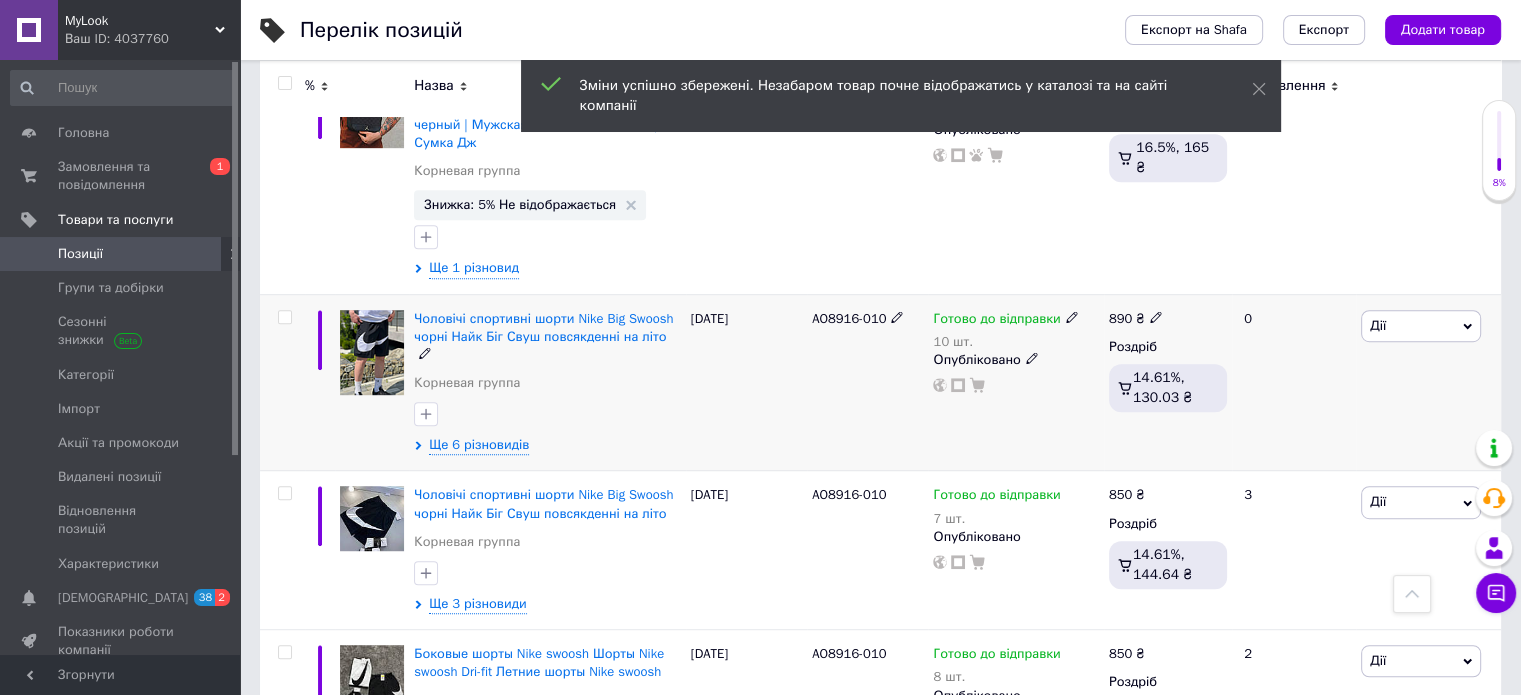 click 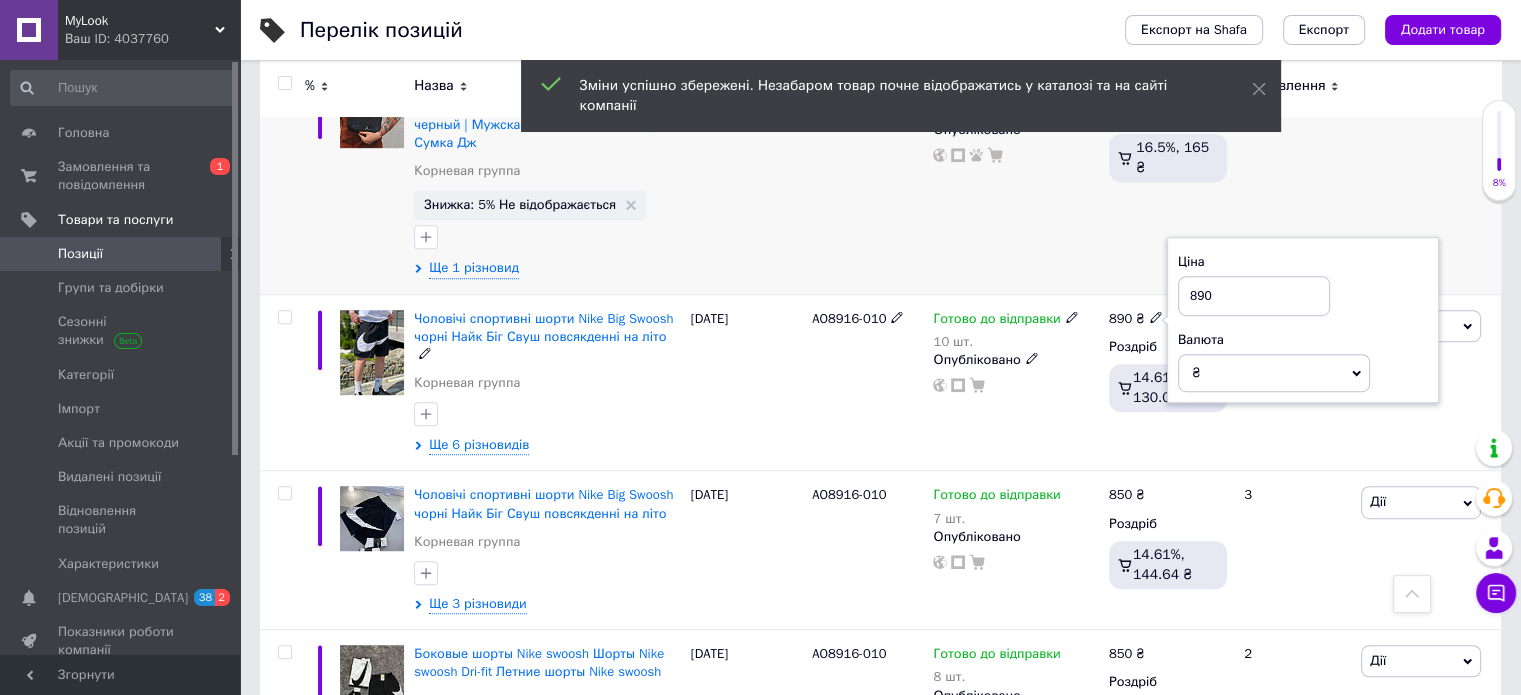 drag, startPoint x: 1175, startPoint y: 236, endPoint x: 1112, endPoint y: 228, distance: 63.505905 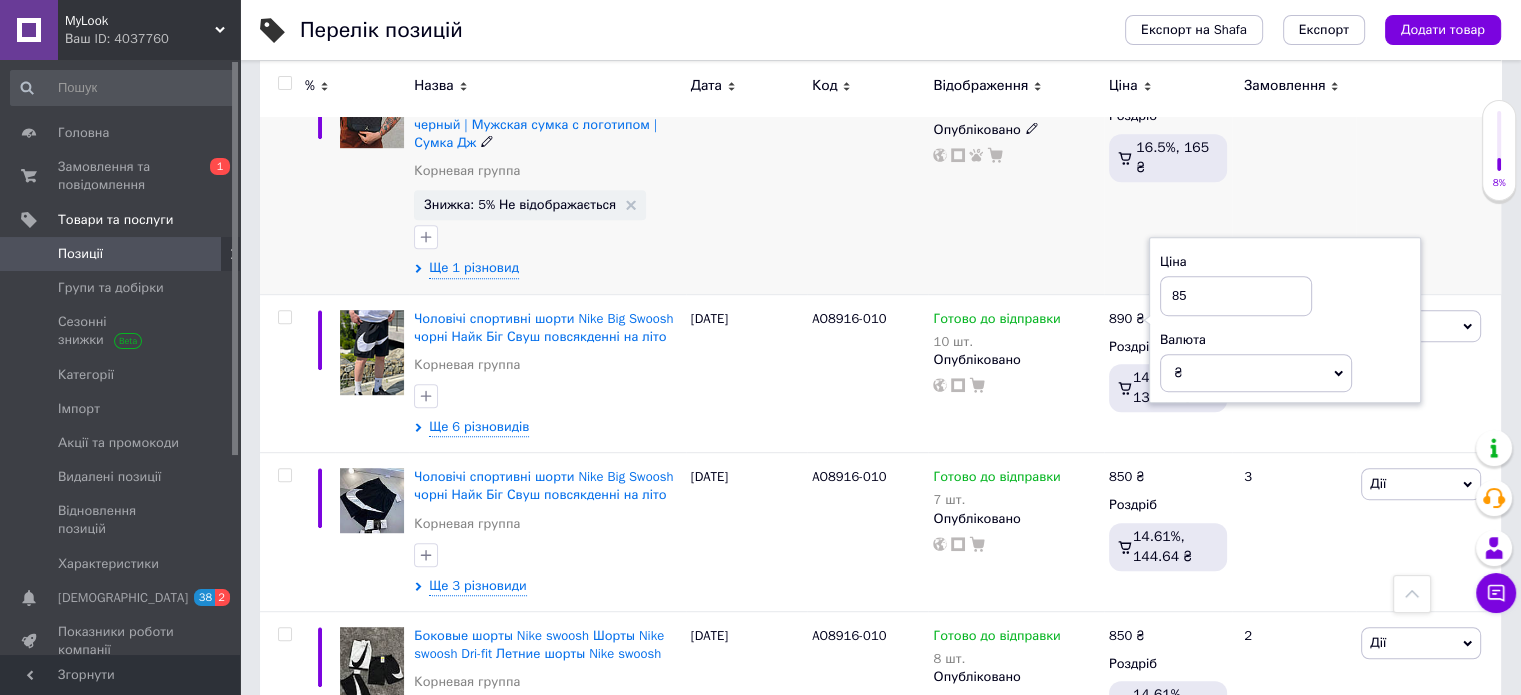 type on "850" 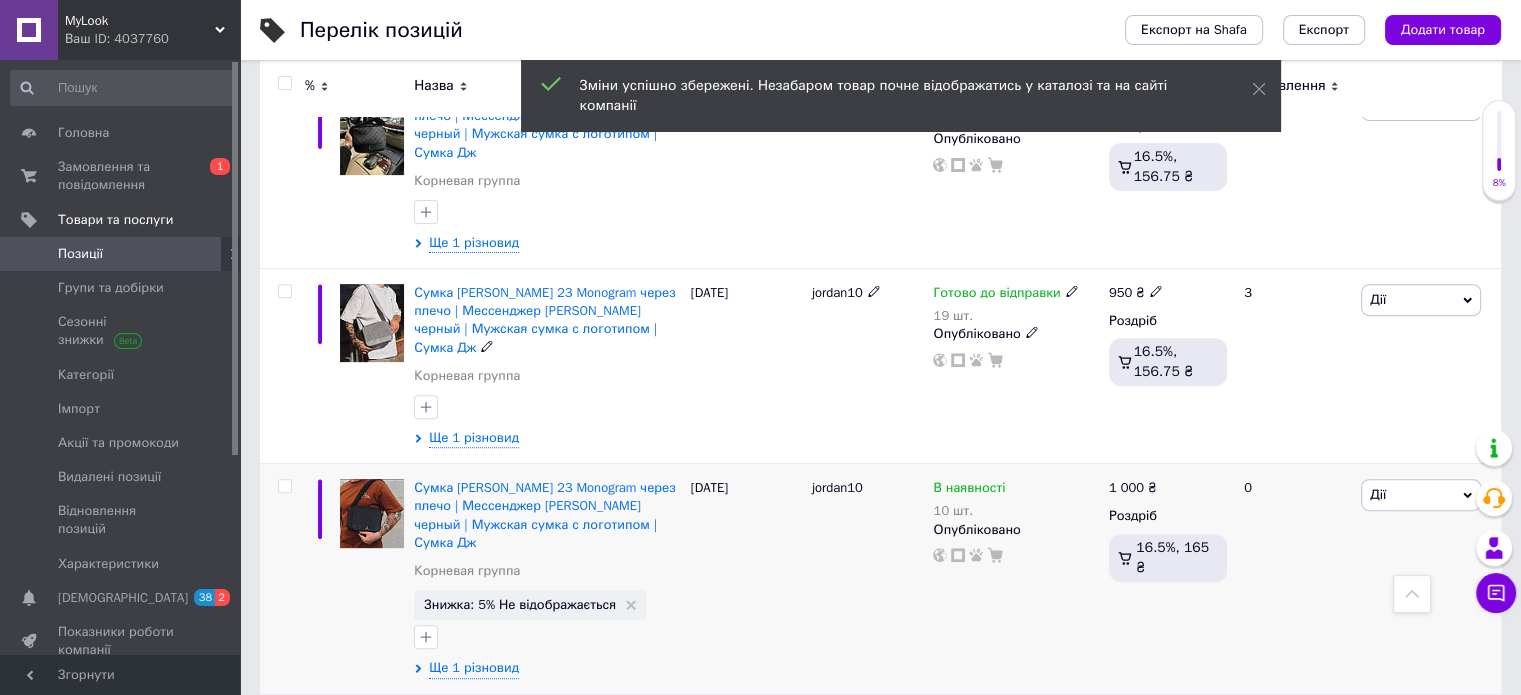 scroll, scrollTop: 666, scrollLeft: 0, axis: vertical 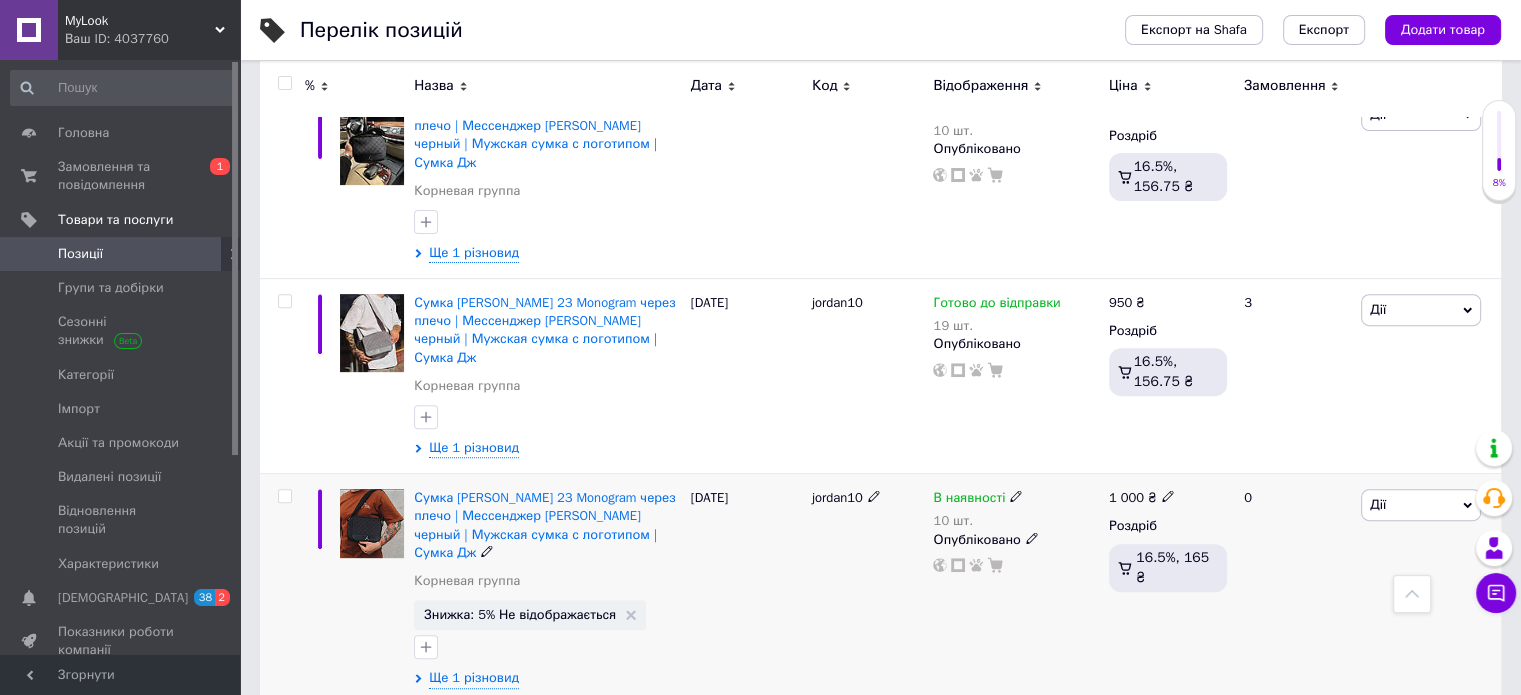 click 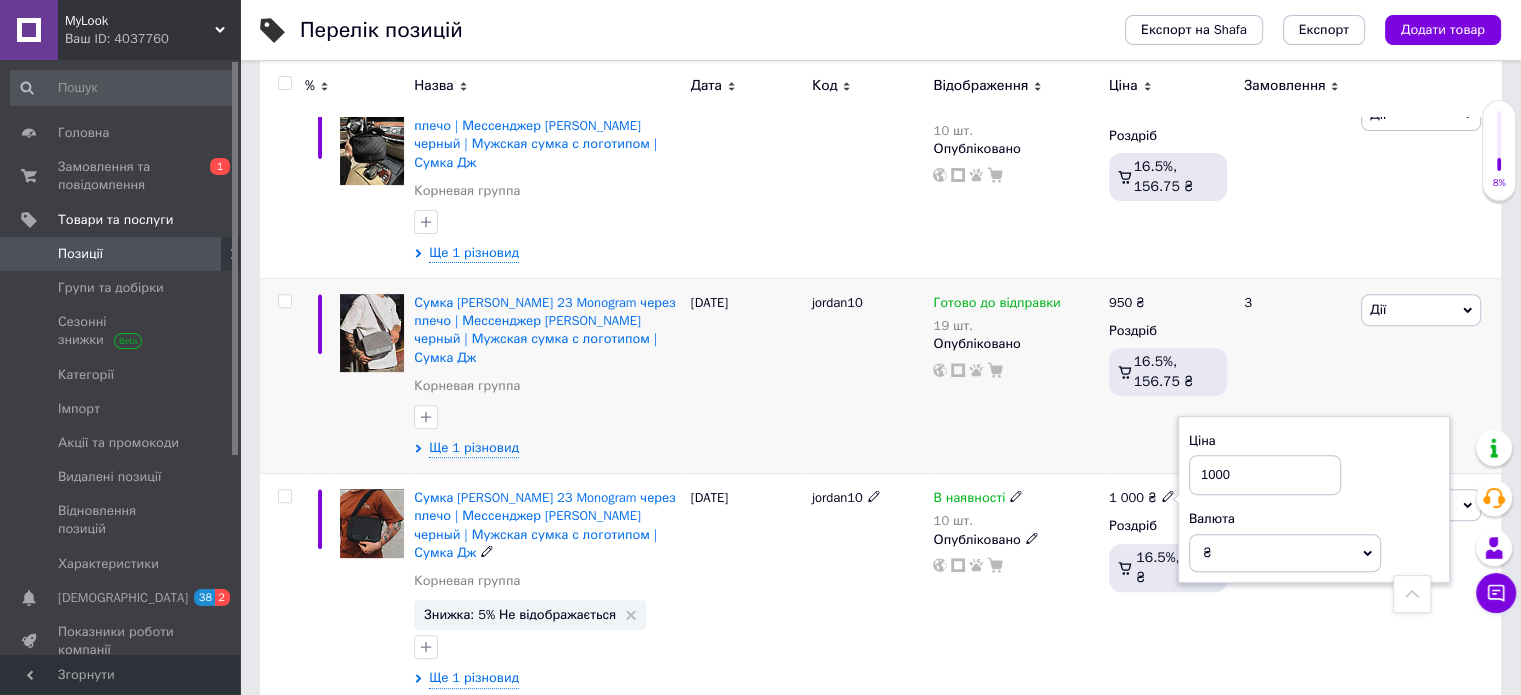 drag, startPoint x: 1251, startPoint y: 439, endPoint x: 1146, endPoint y: 427, distance: 105.68349 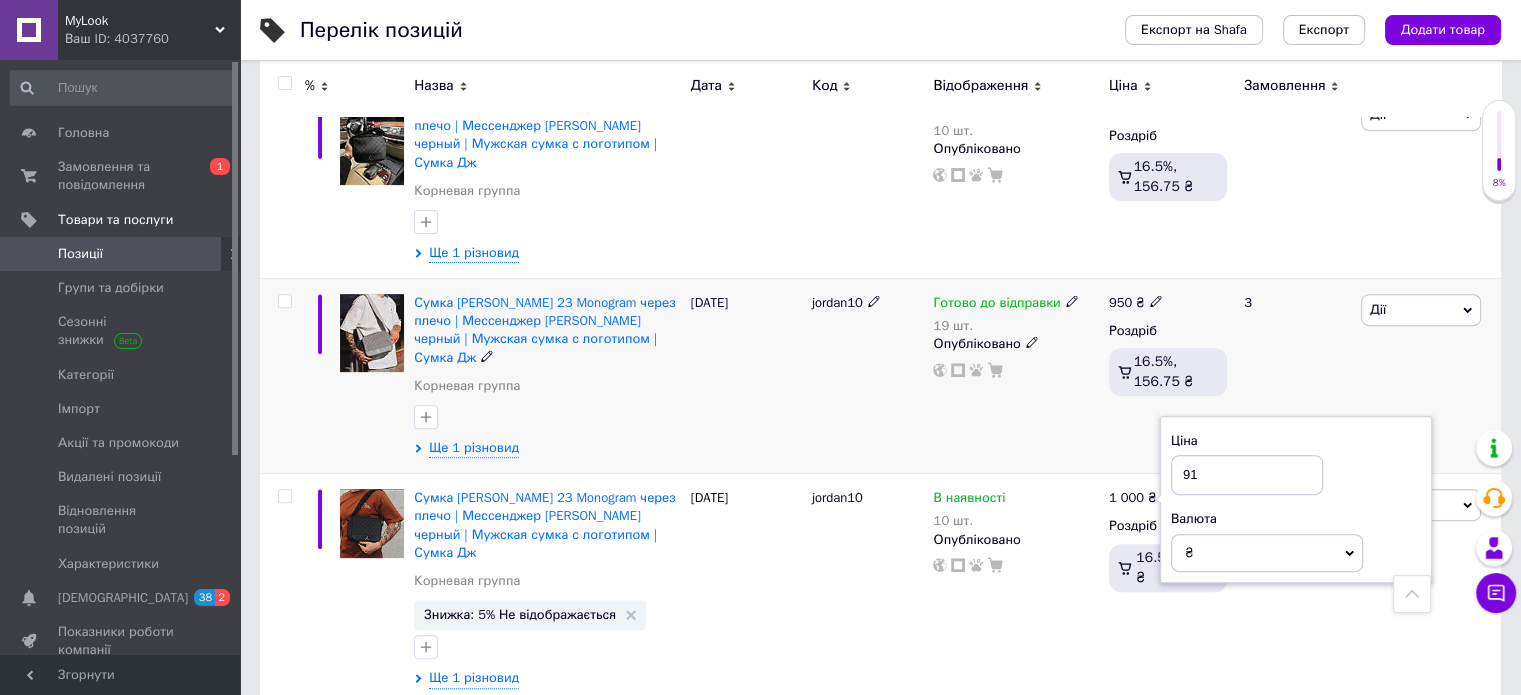 type on "910" 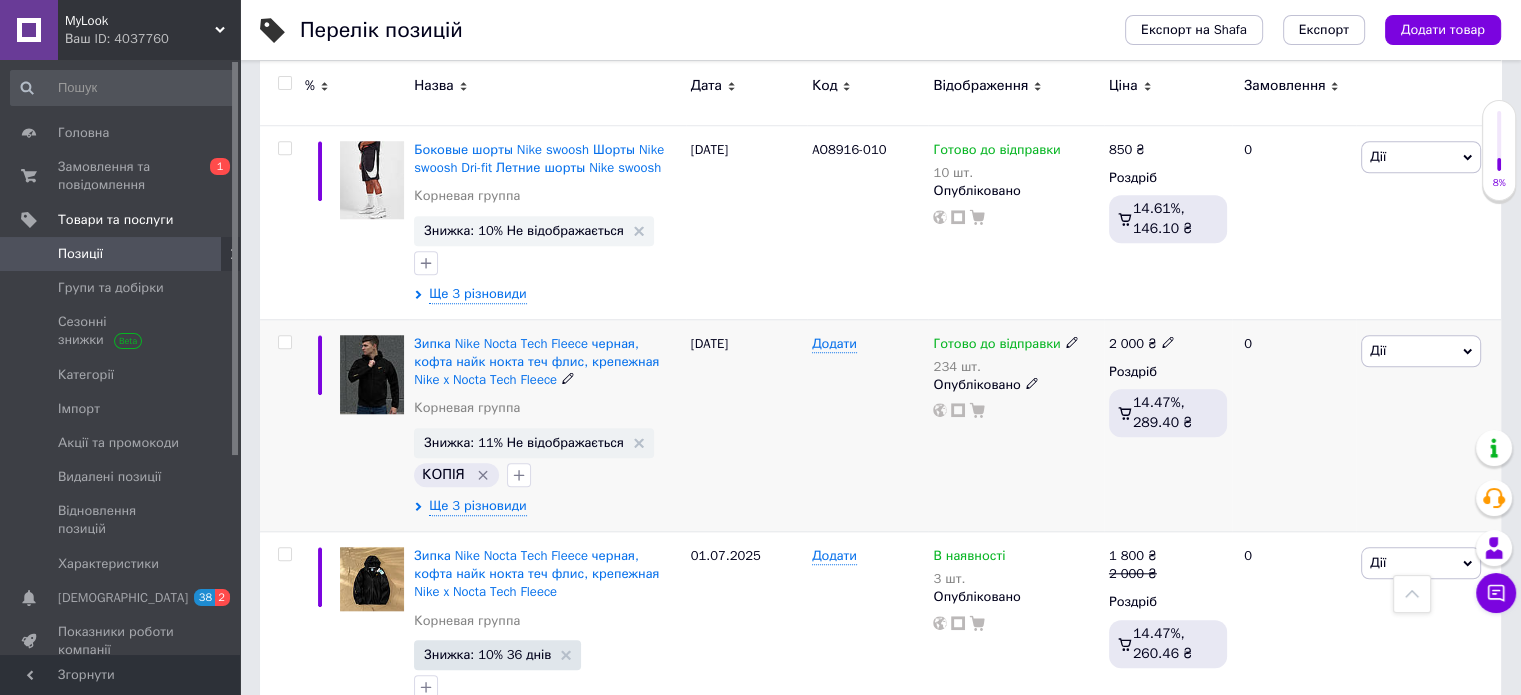 scroll, scrollTop: 1812, scrollLeft: 0, axis: vertical 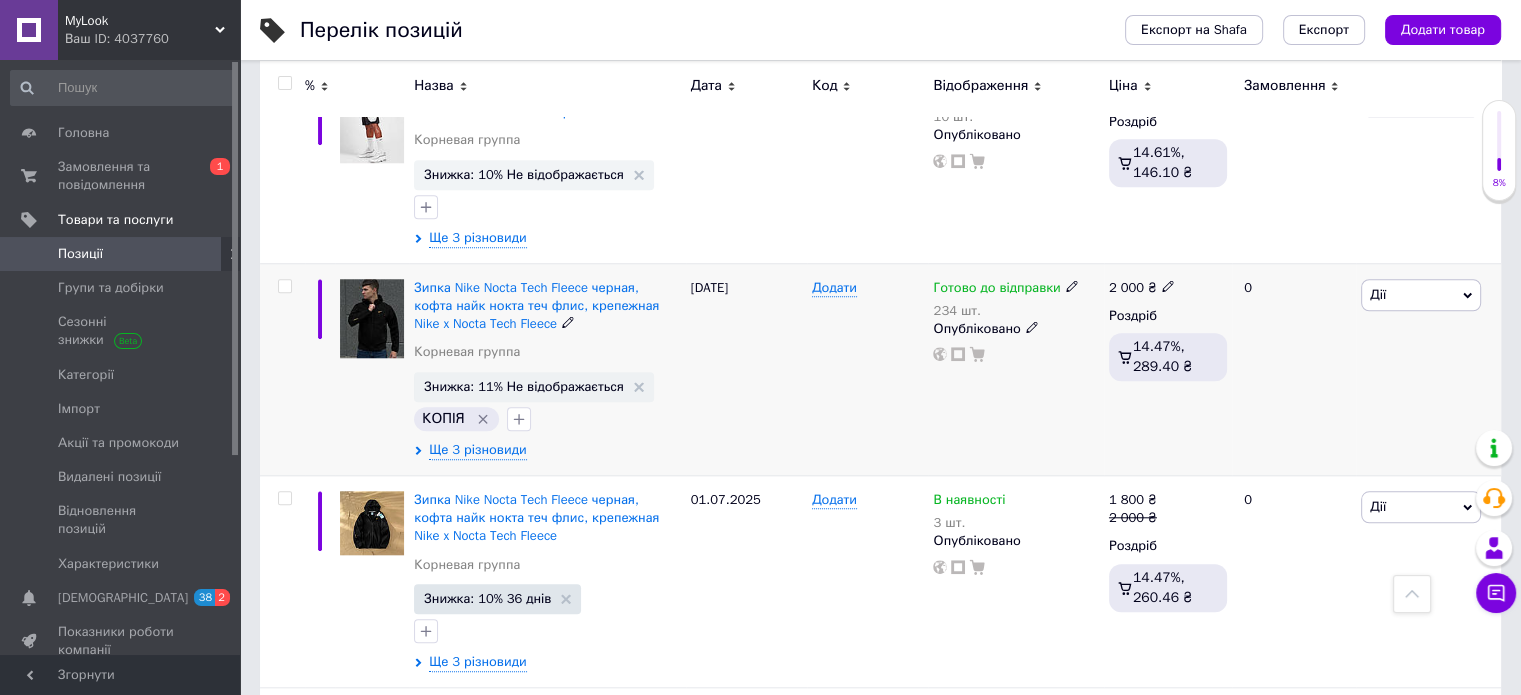 click 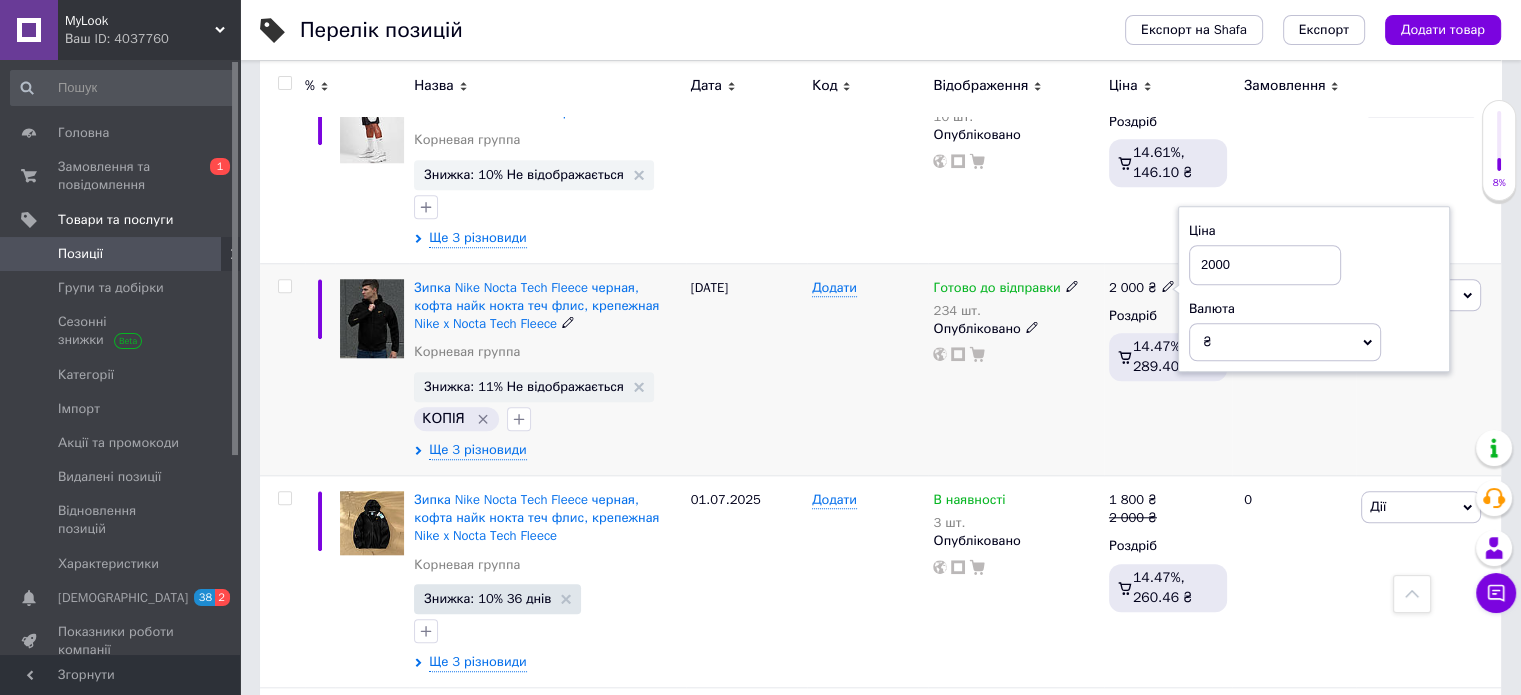 drag, startPoint x: 1228, startPoint y: 209, endPoint x: 1152, endPoint y: 203, distance: 76.23647 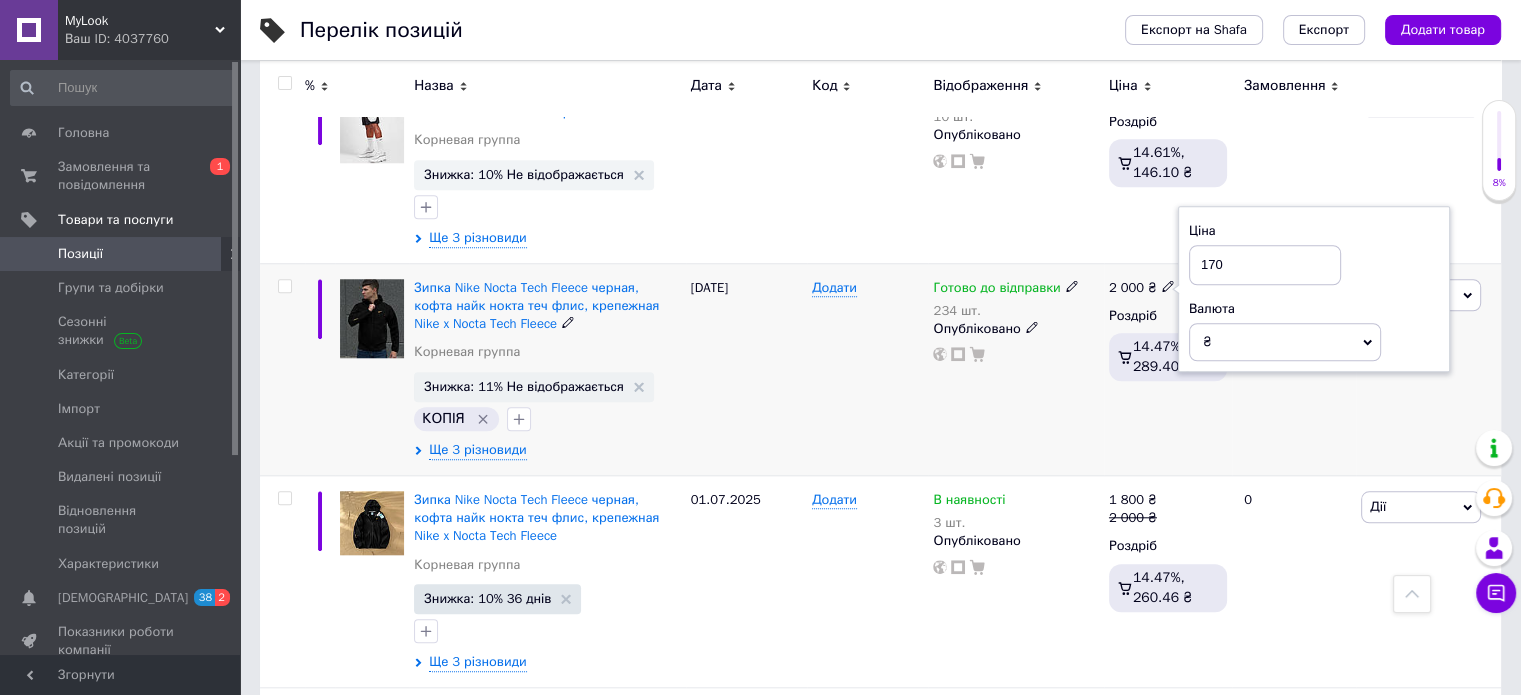 type on "1700" 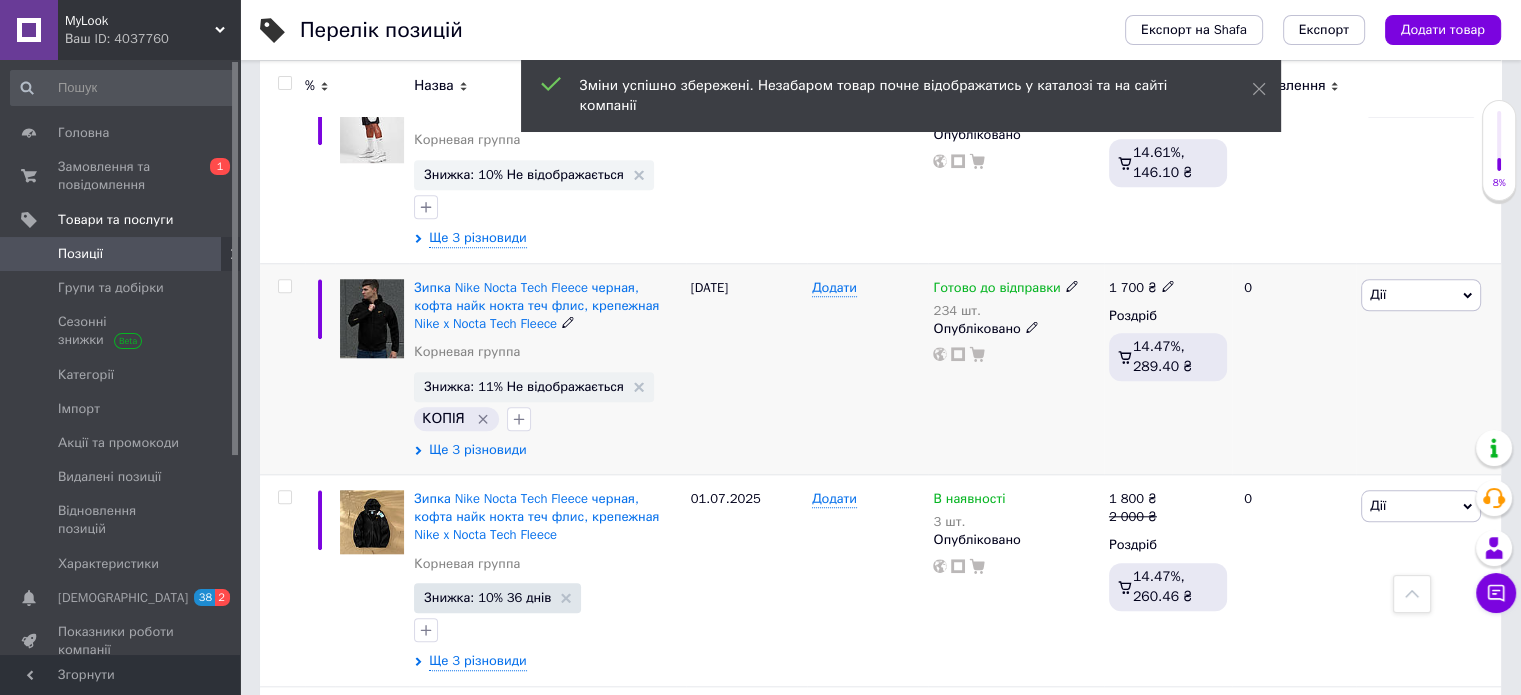click on "Ще 3 різновиди" at bounding box center [477, 450] 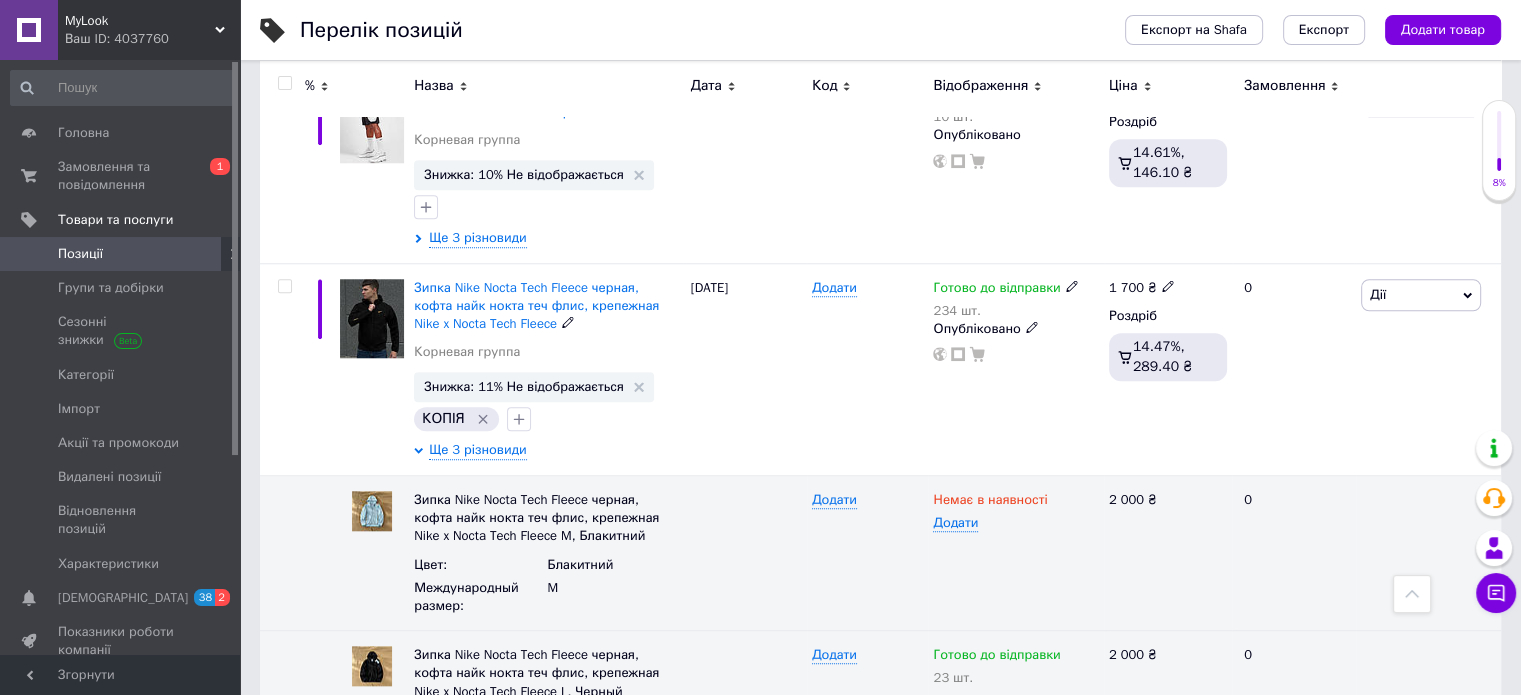 click 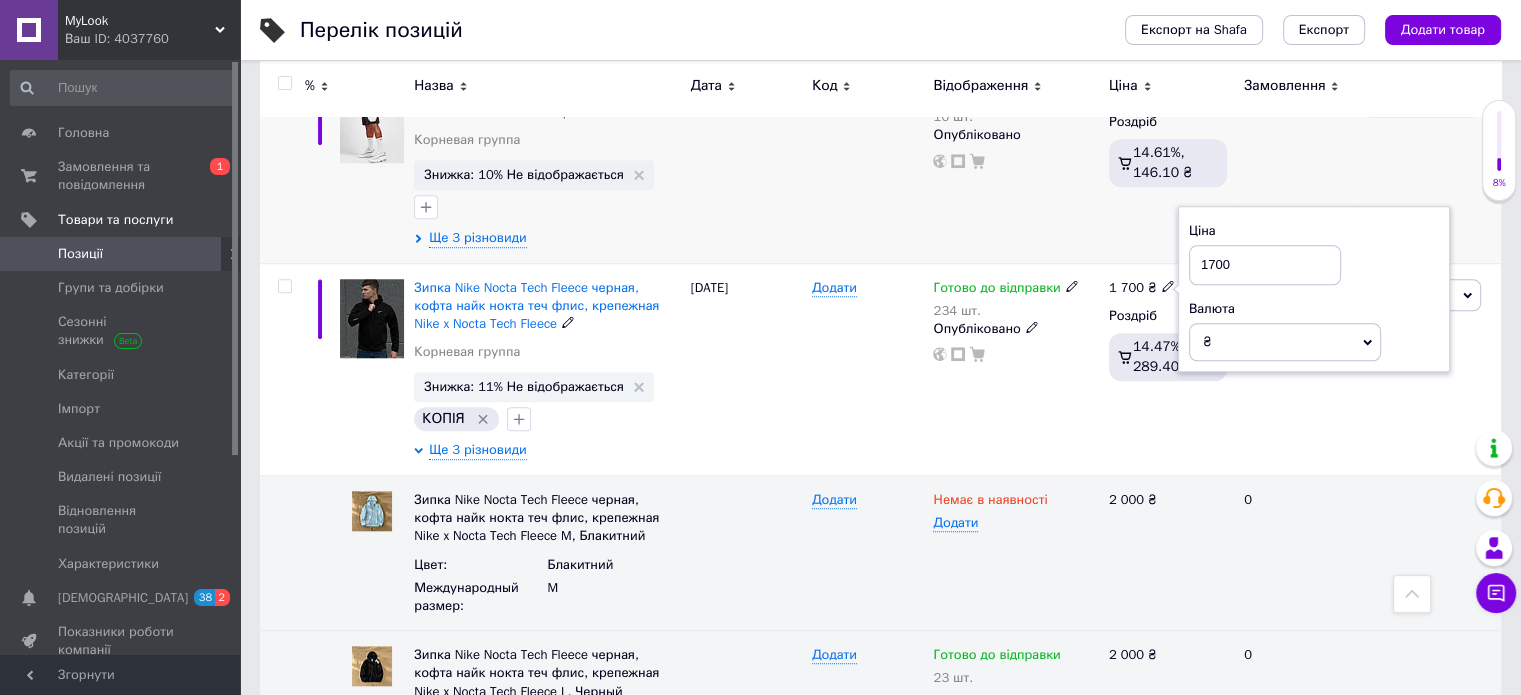 drag, startPoint x: 1236, startPoint y: 218, endPoint x: 1151, endPoint y: 201, distance: 86.683334 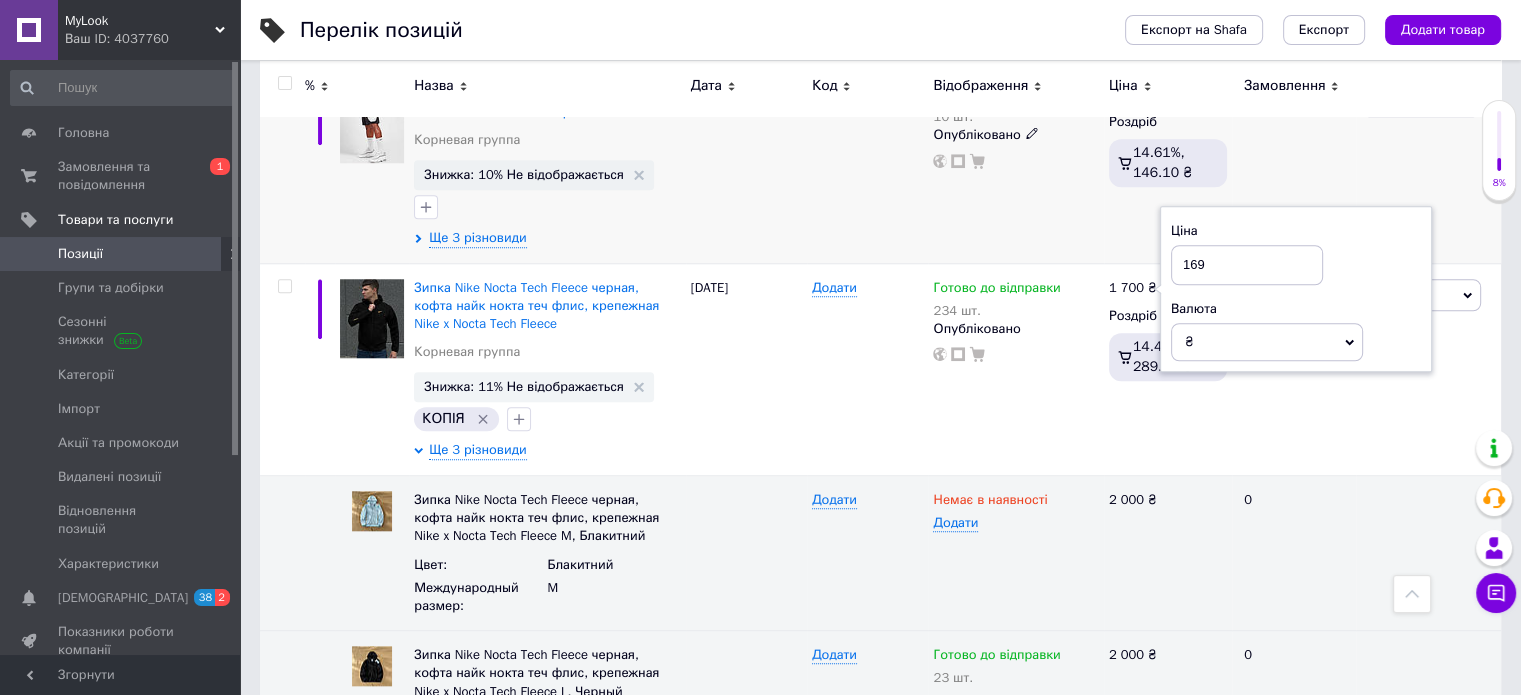 type on "1690" 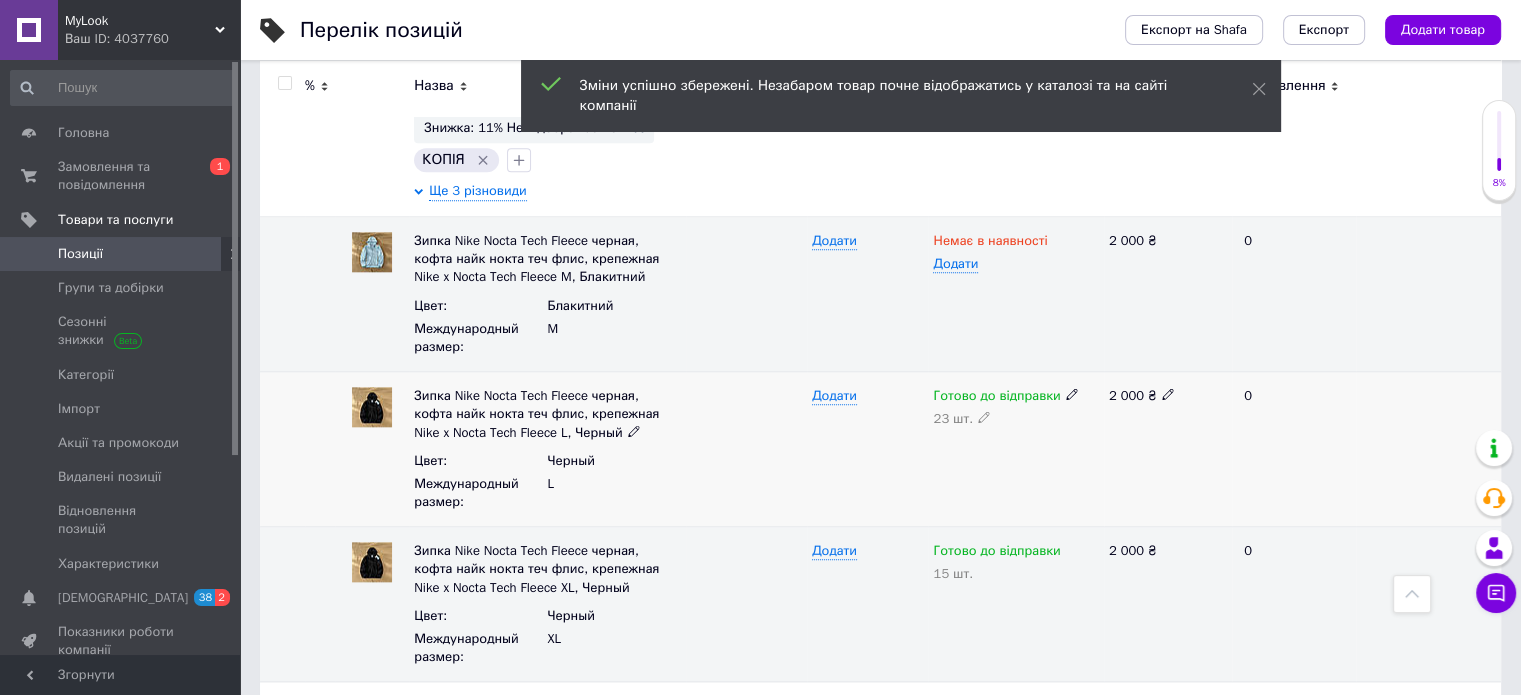 scroll, scrollTop: 2078, scrollLeft: 0, axis: vertical 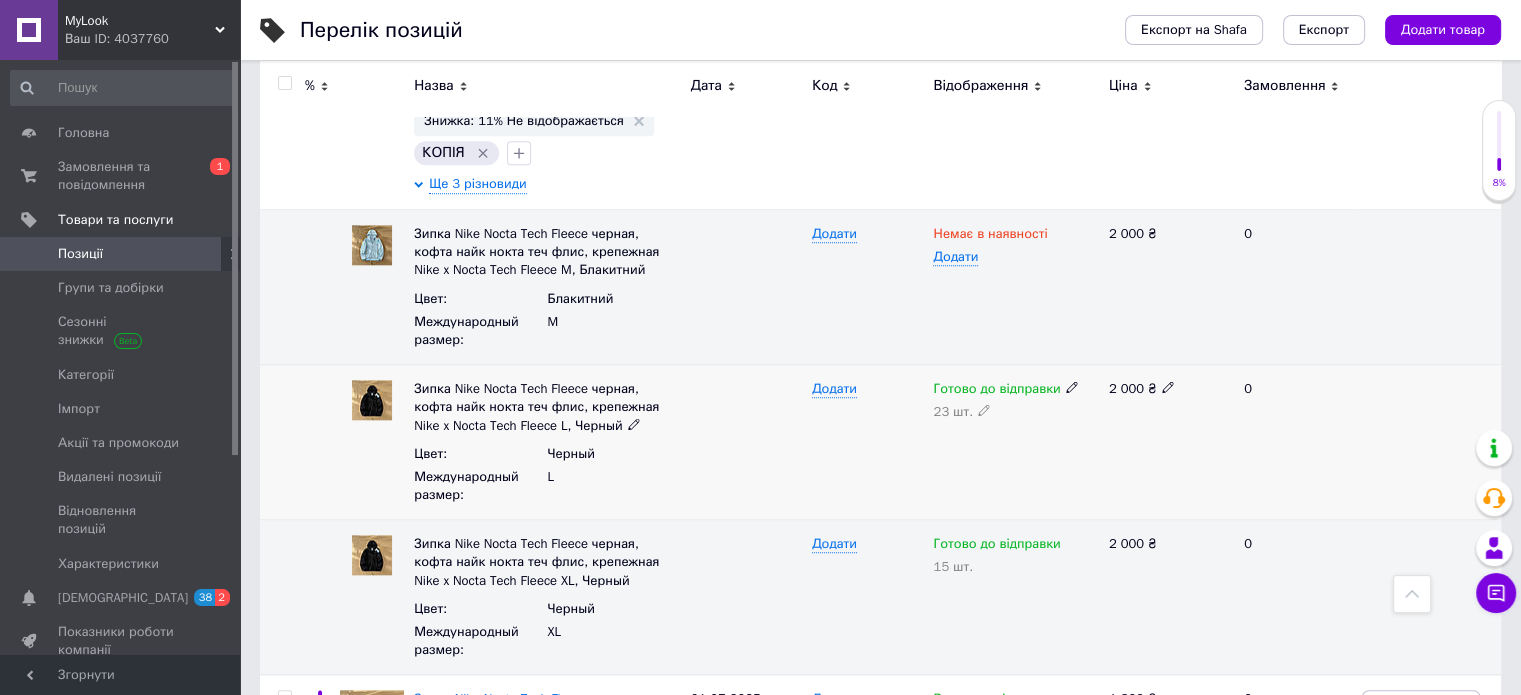 click 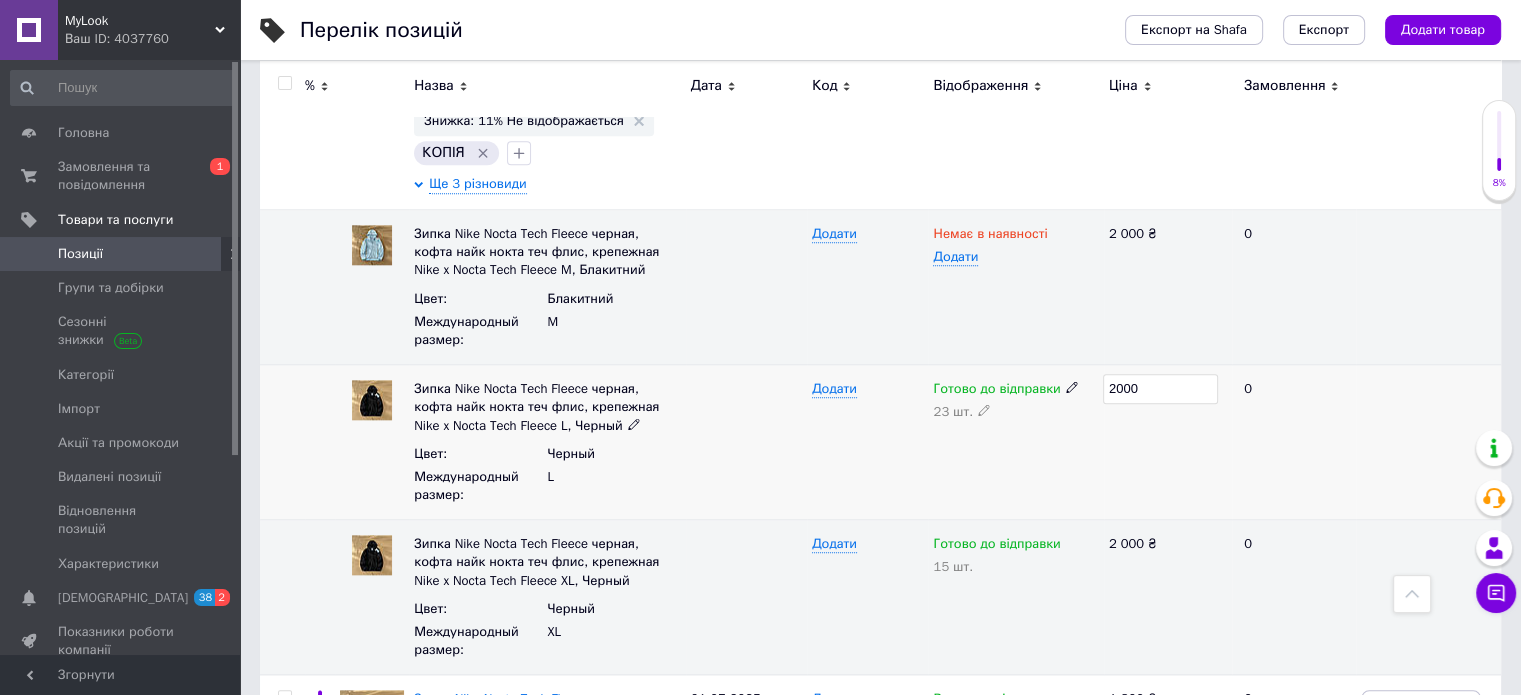 drag, startPoint x: 1168, startPoint y: 330, endPoint x: 1036, endPoint y: 323, distance: 132.18547 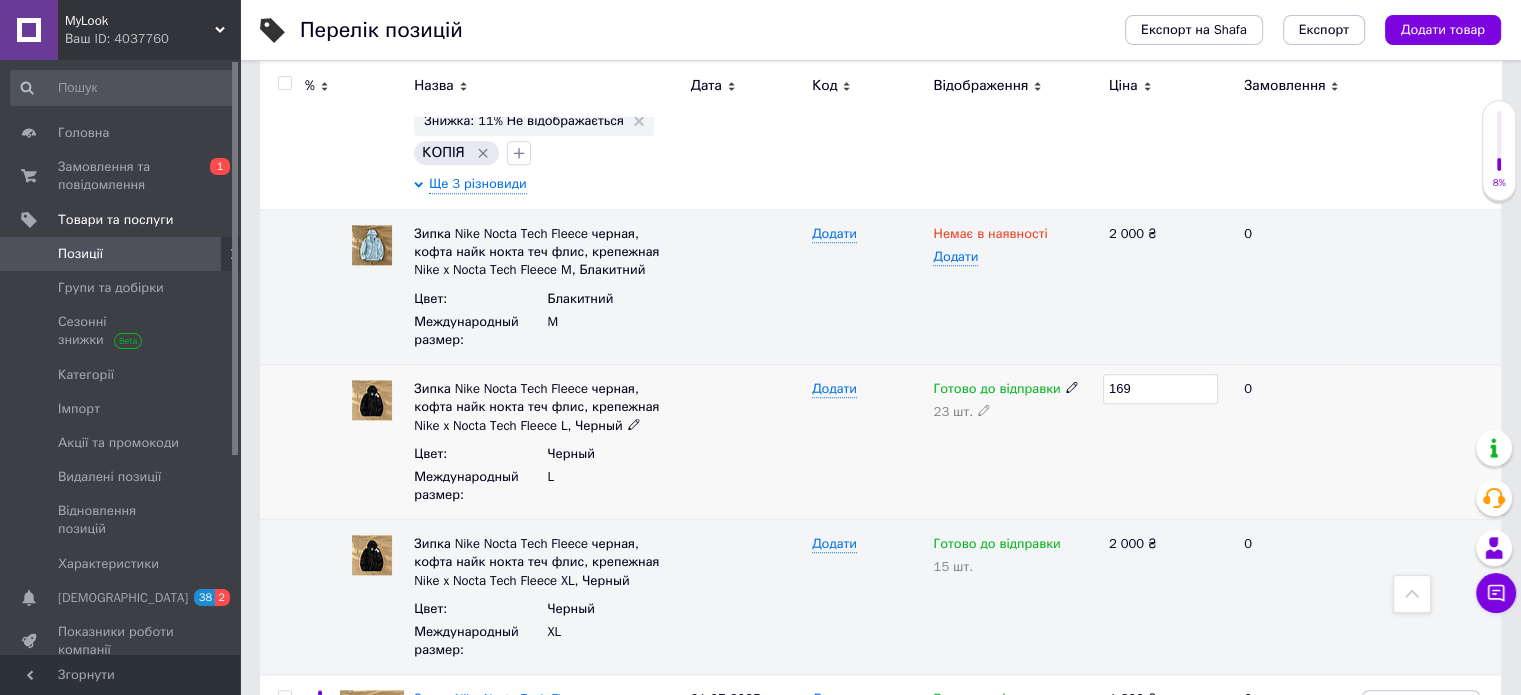 type on "1690" 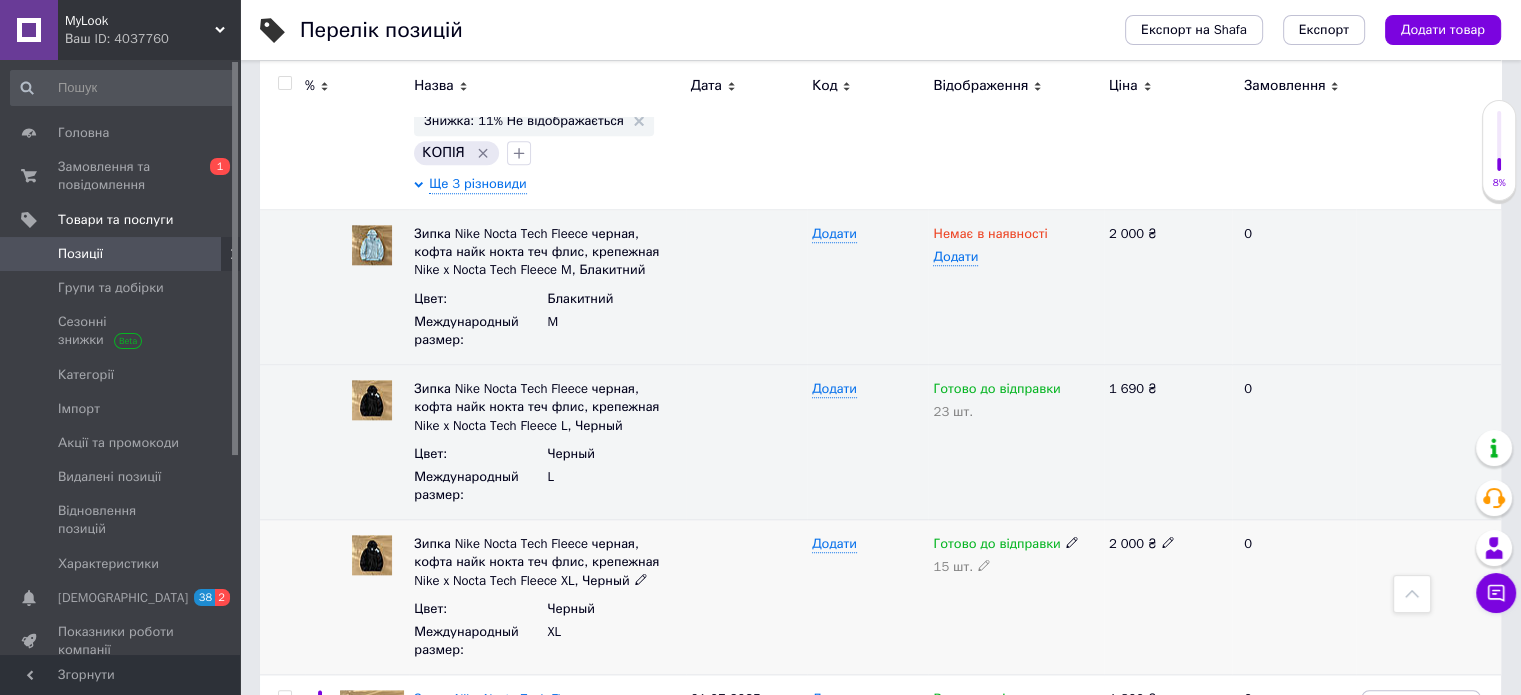 click 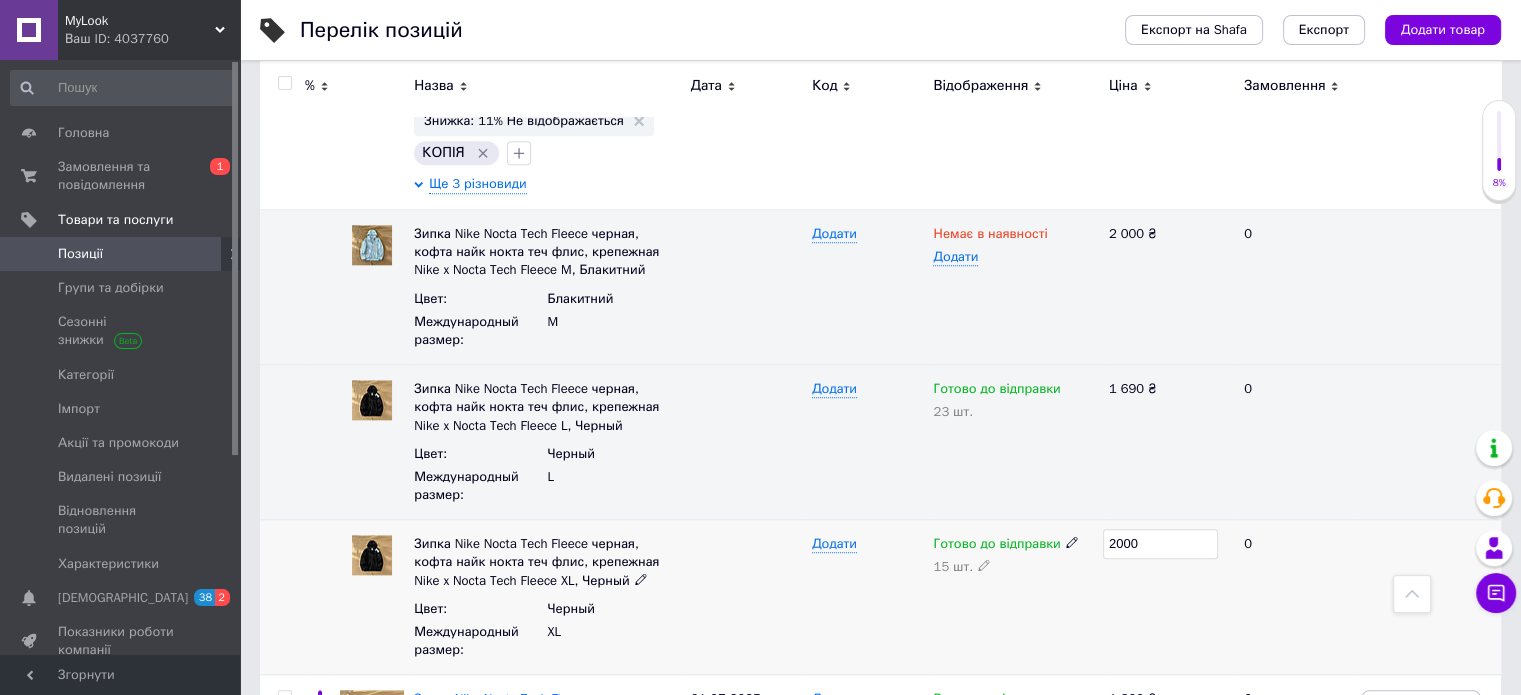drag, startPoint x: 1157, startPoint y: 489, endPoint x: 1082, endPoint y: 479, distance: 75.66373 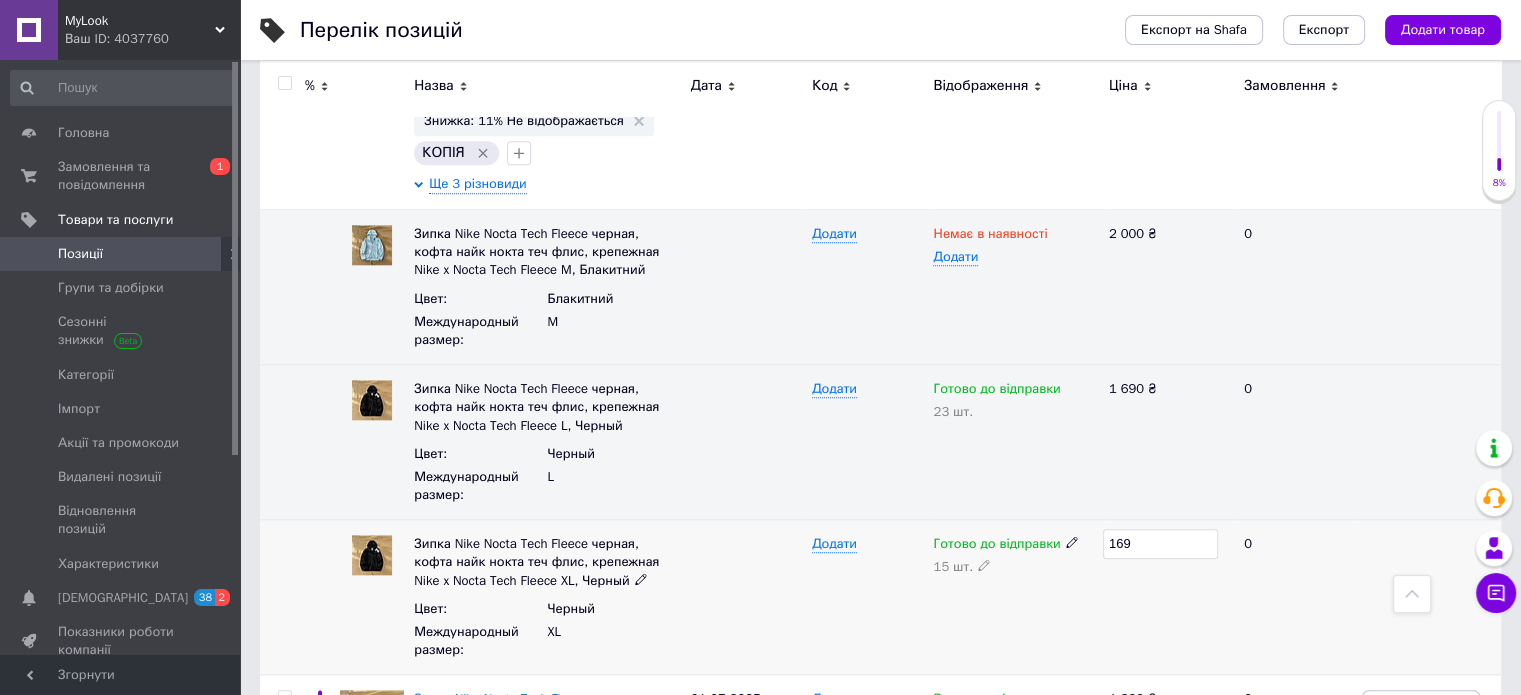 type on "1690" 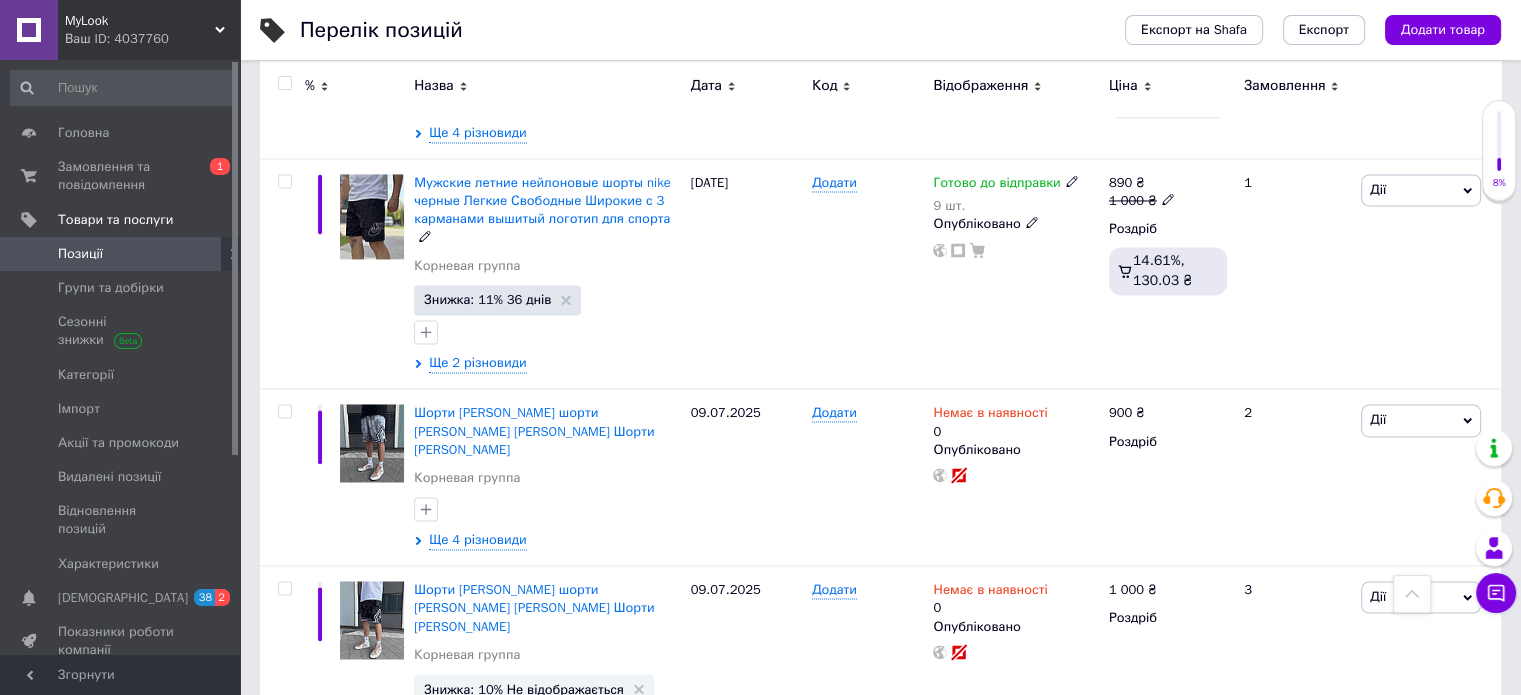 scroll, scrollTop: 3262, scrollLeft: 0, axis: vertical 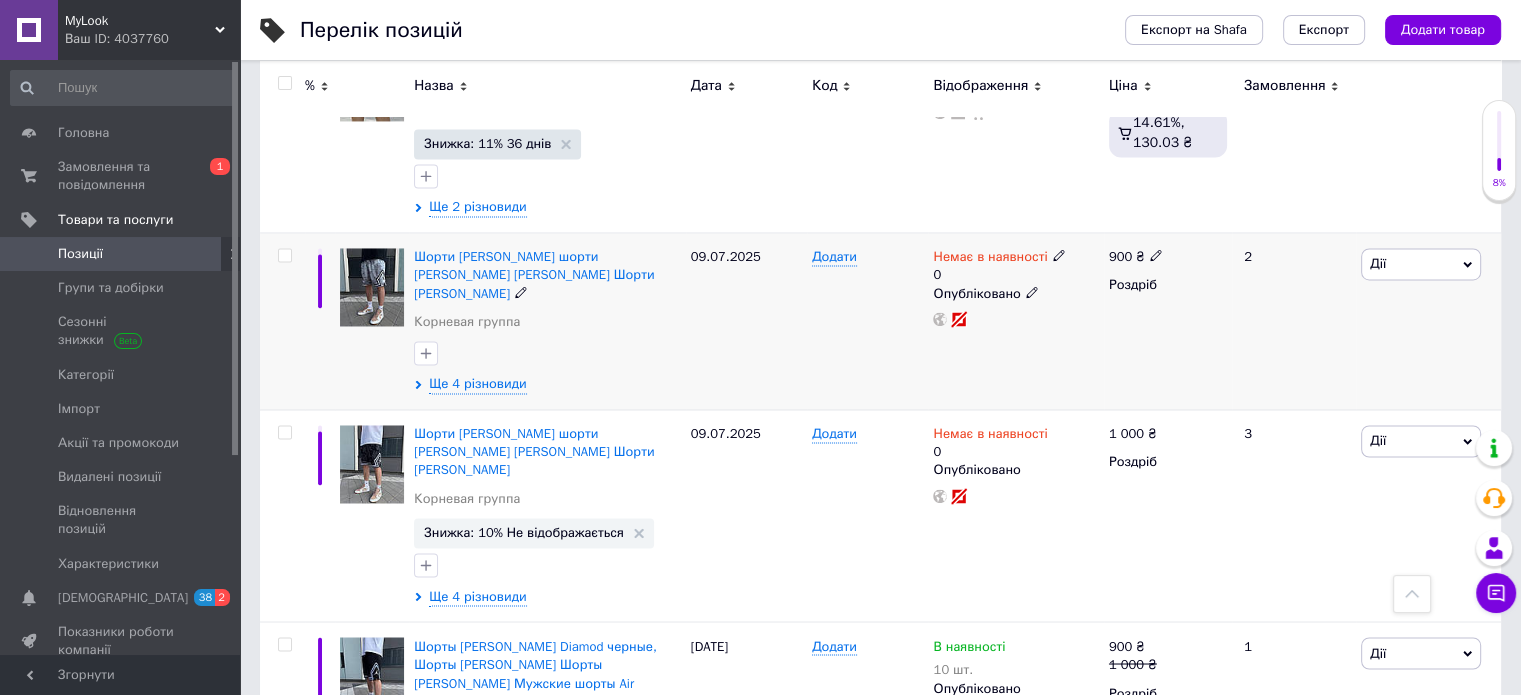 click 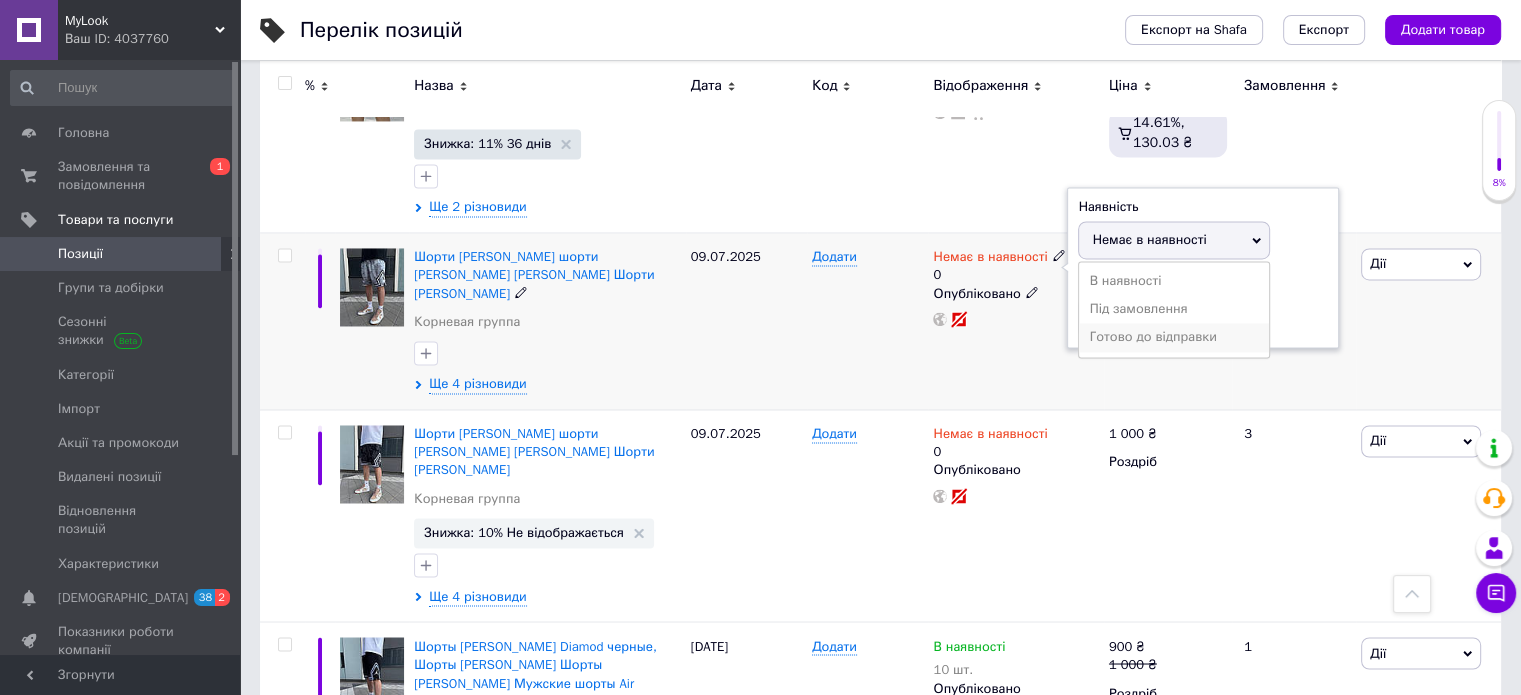 click on "Готово до відправки" at bounding box center (1174, 337) 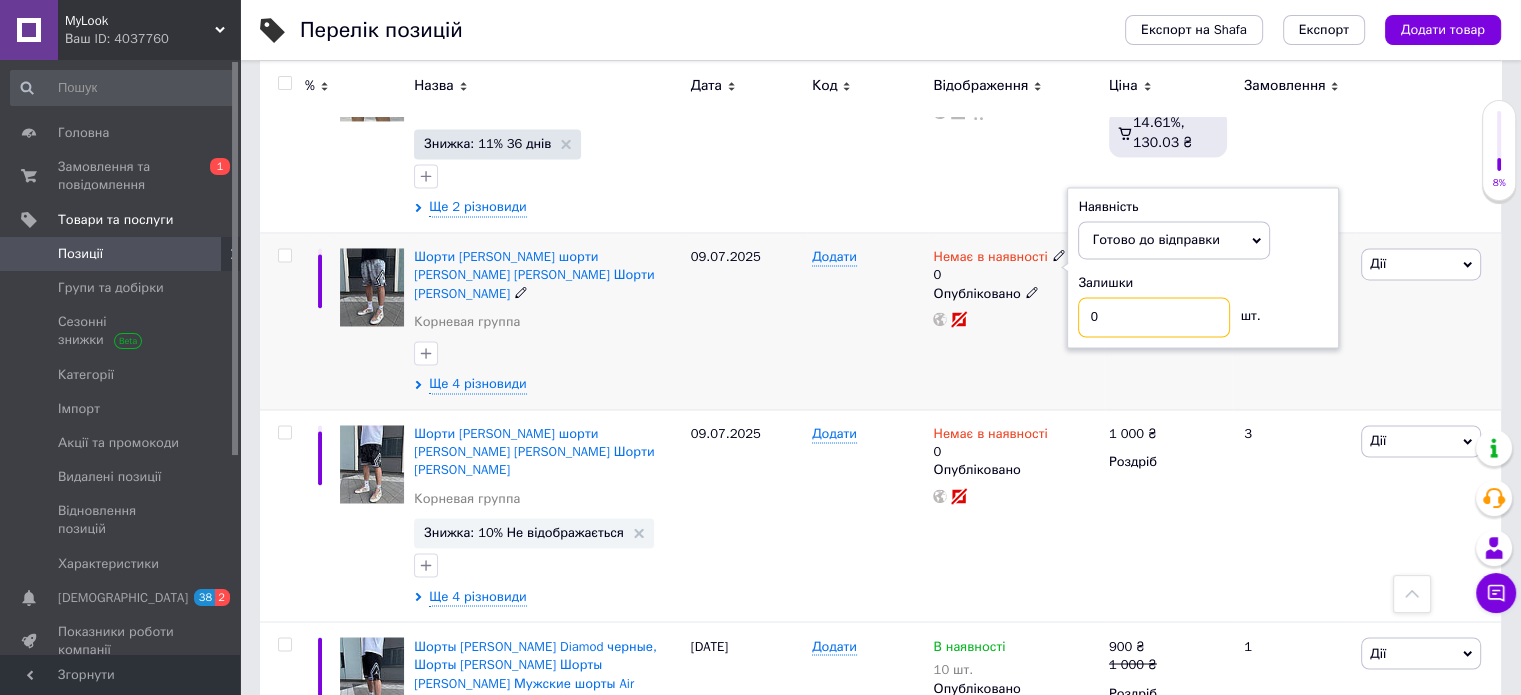 click on "0" at bounding box center [1154, 317] 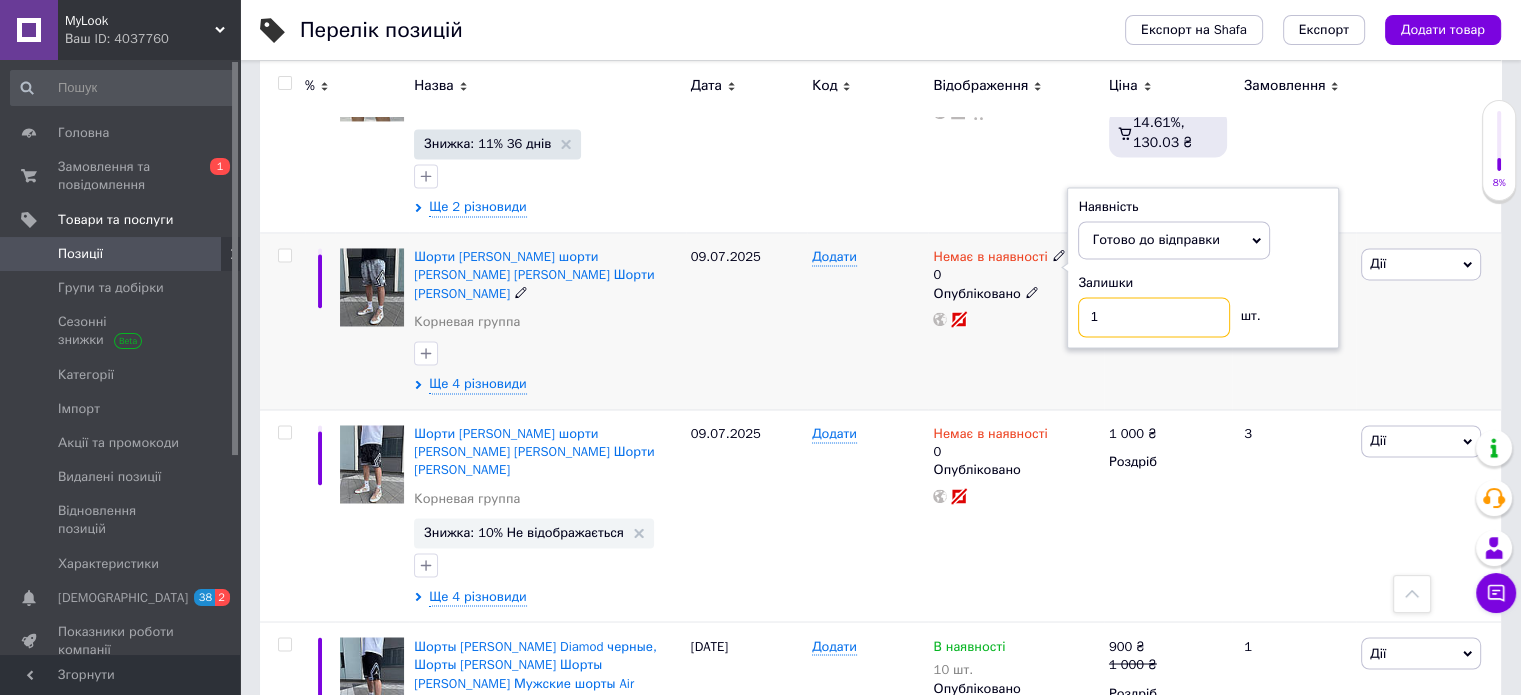type on "10" 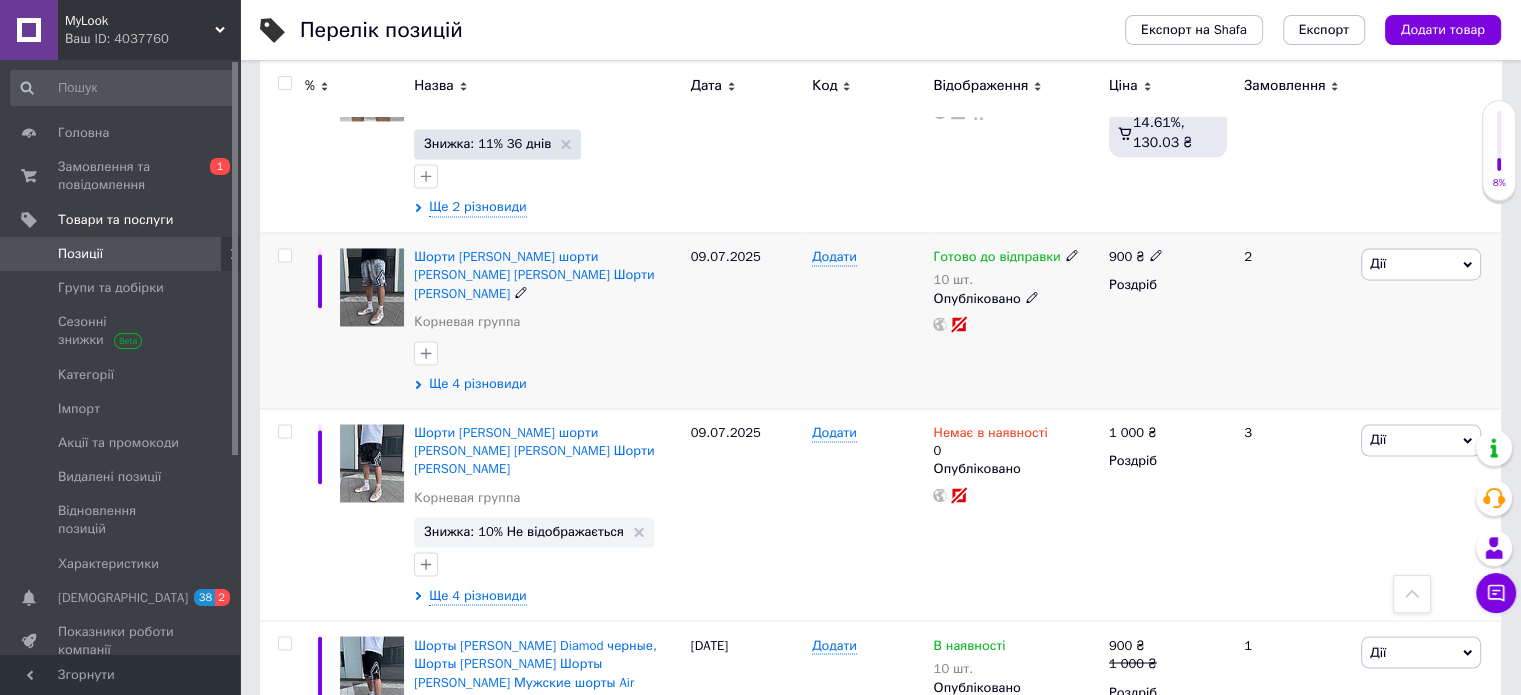 click on "Ще 4 різновиди" at bounding box center (477, 384) 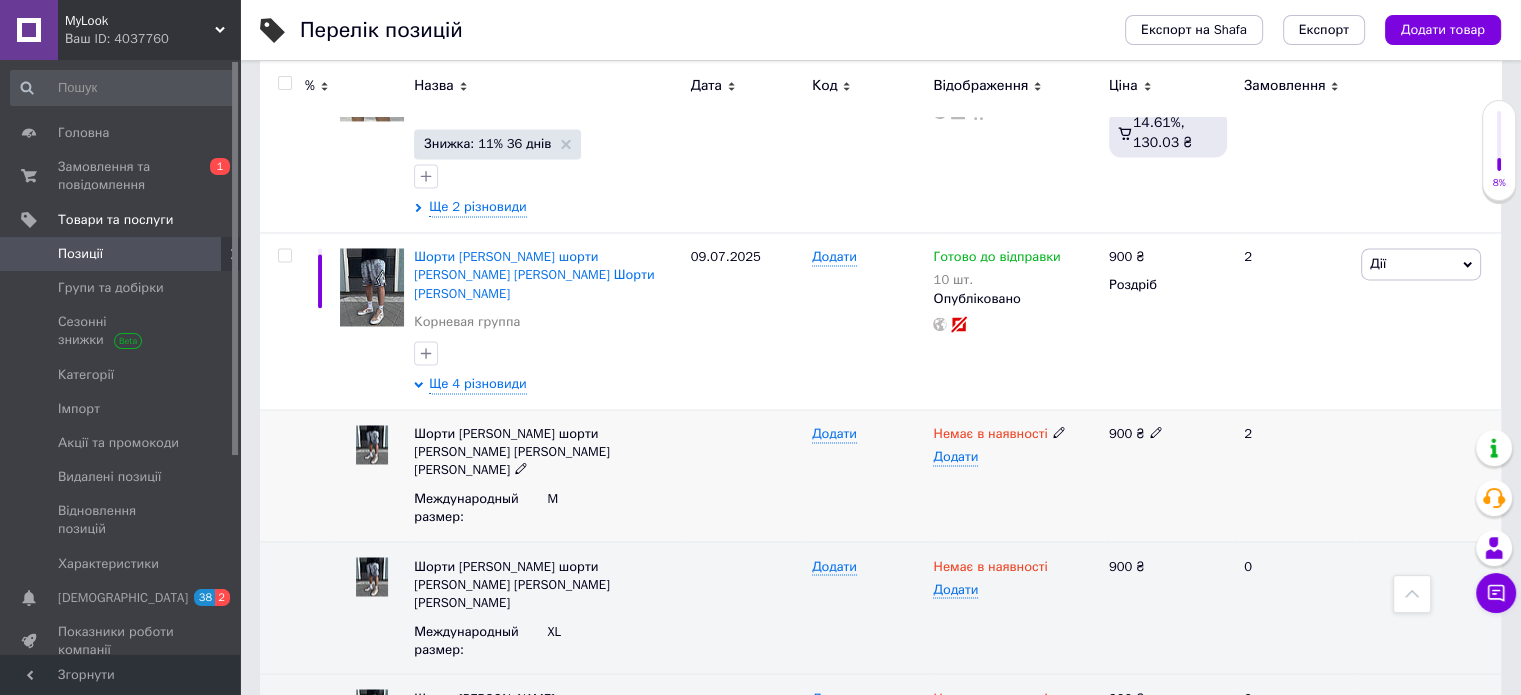 click 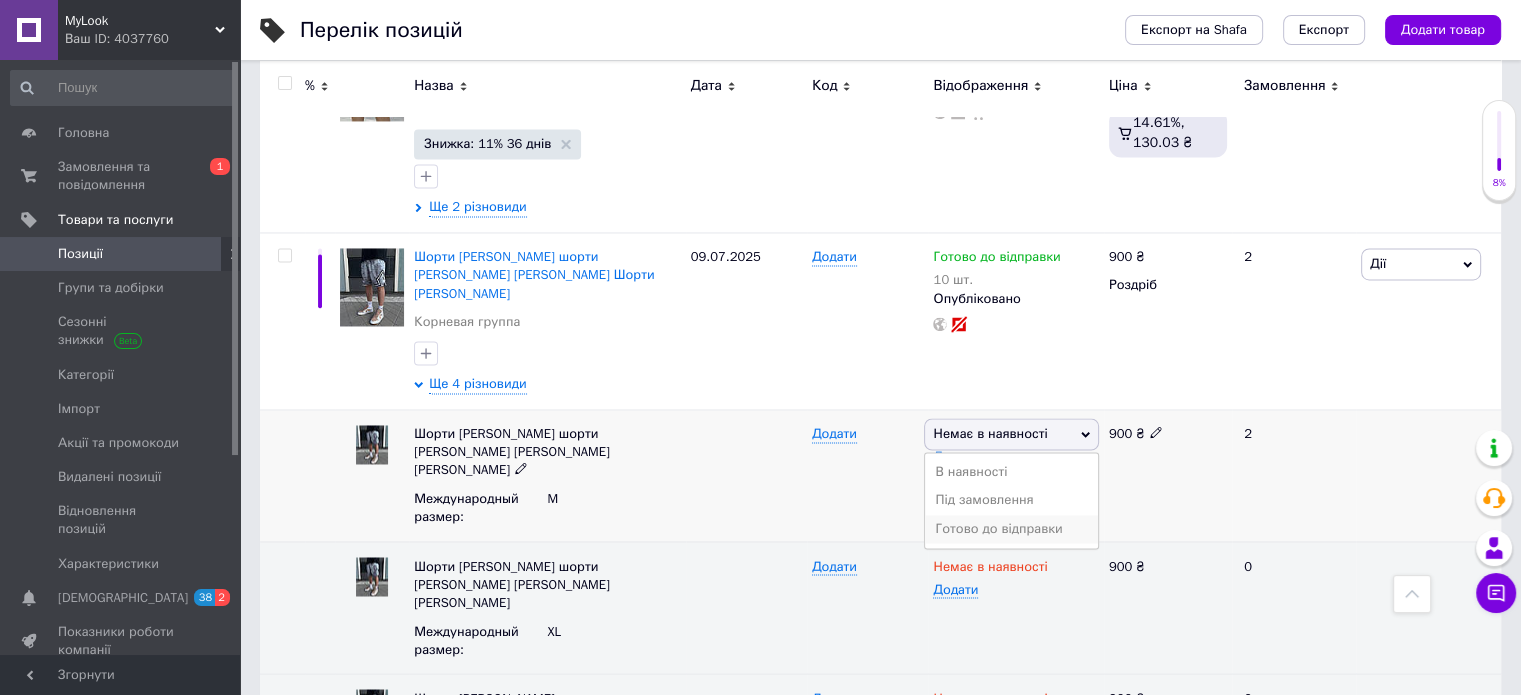 click on "Готово до відправки" at bounding box center [1011, 529] 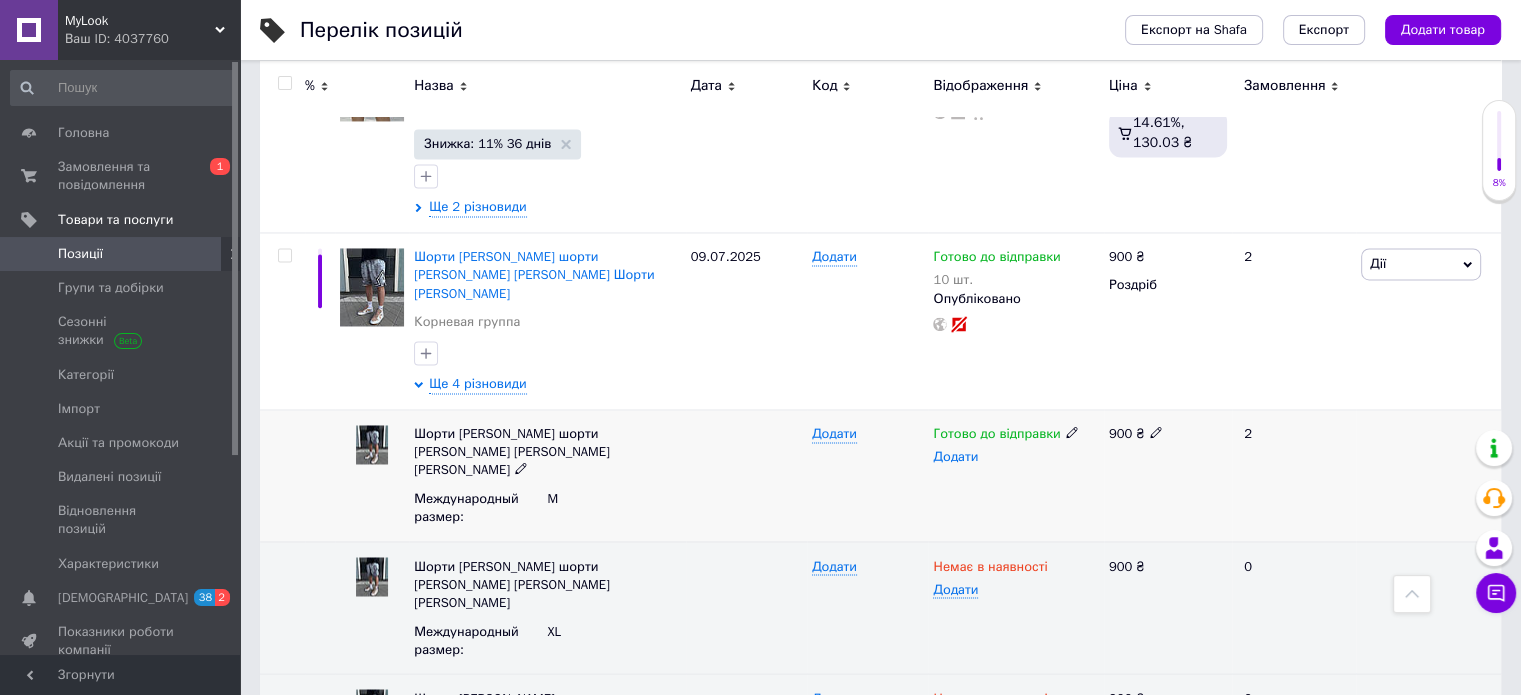 click on "Додати" at bounding box center [955, 457] 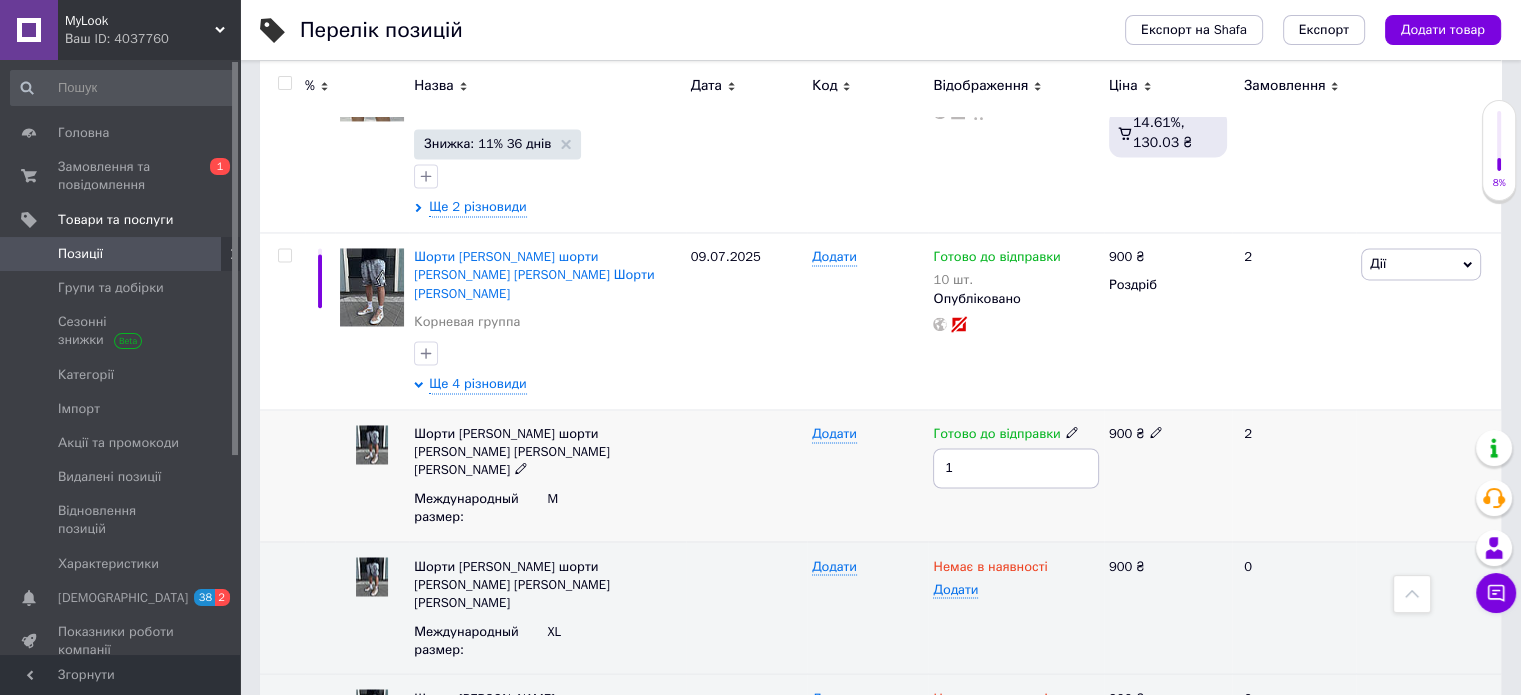type on "10" 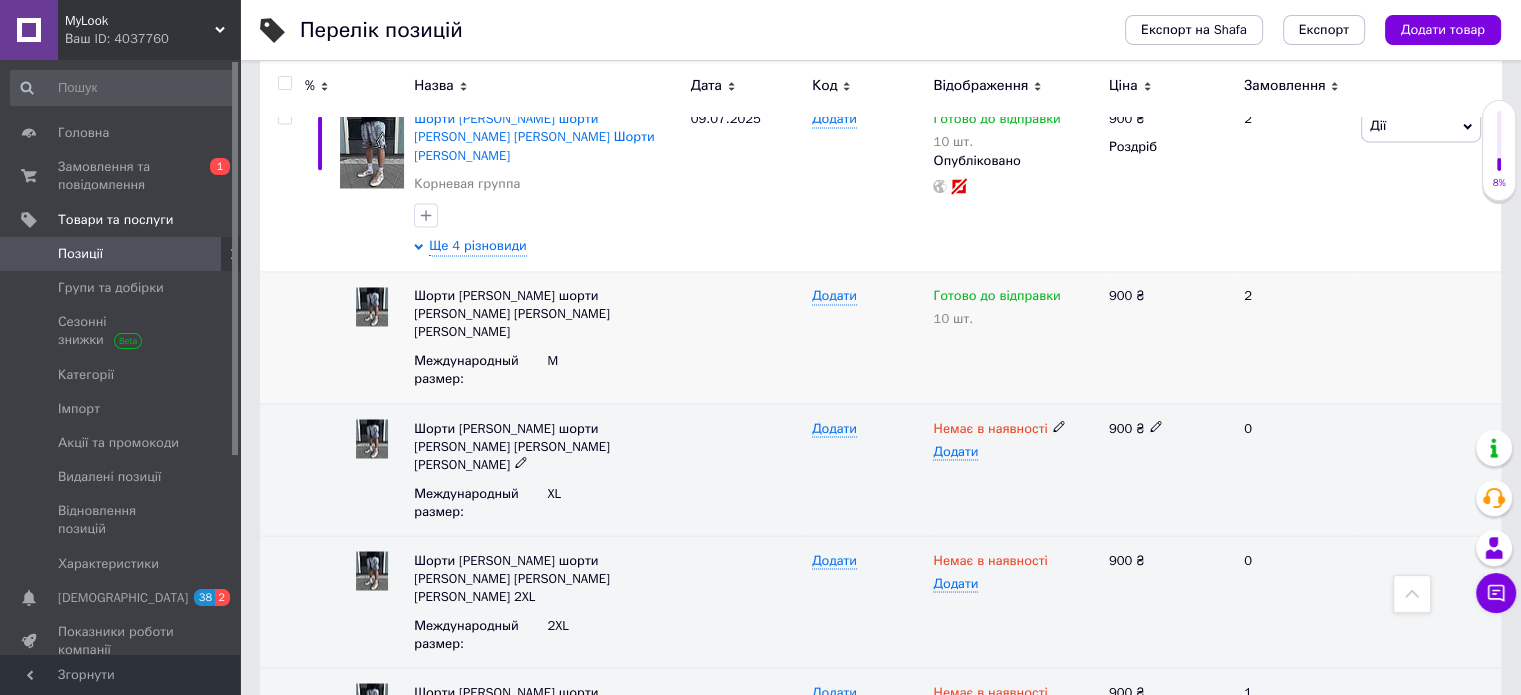 scroll, scrollTop: 3402, scrollLeft: 0, axis: vertical 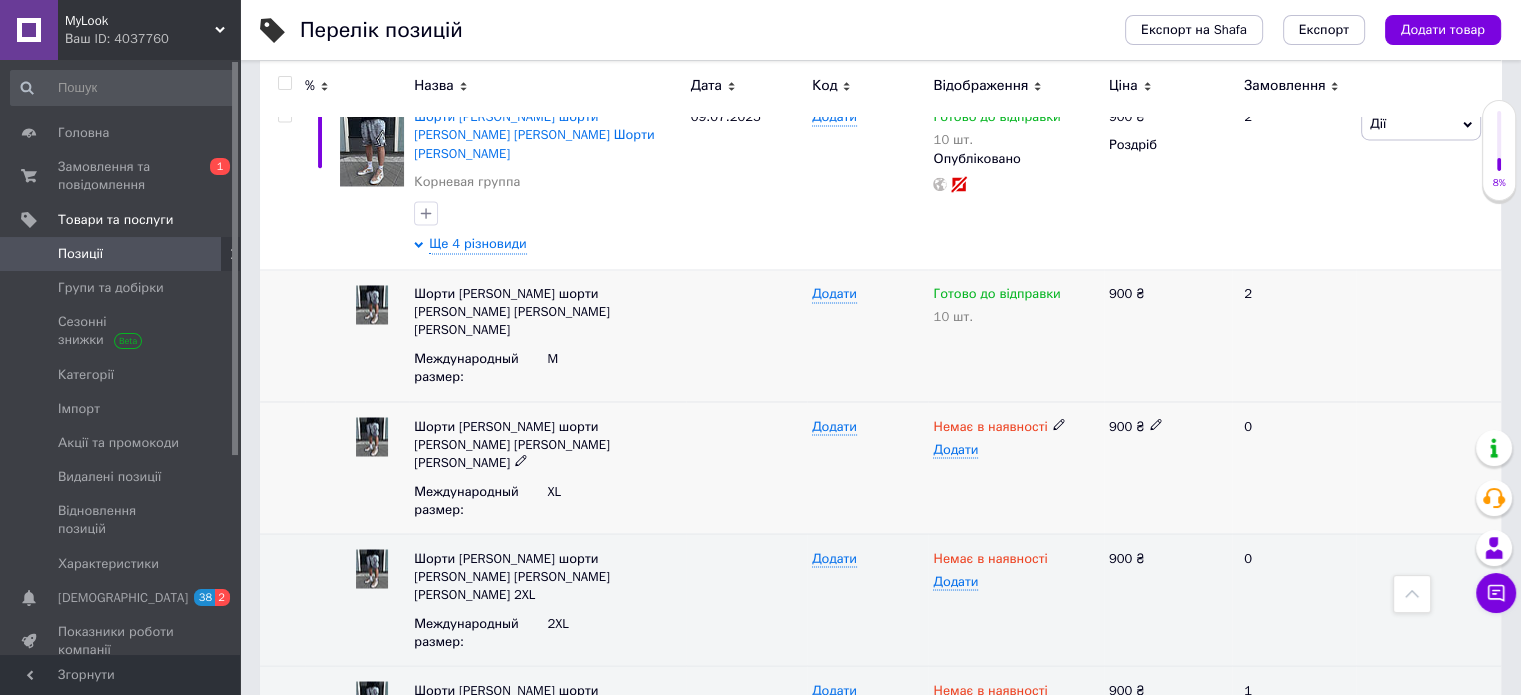 click 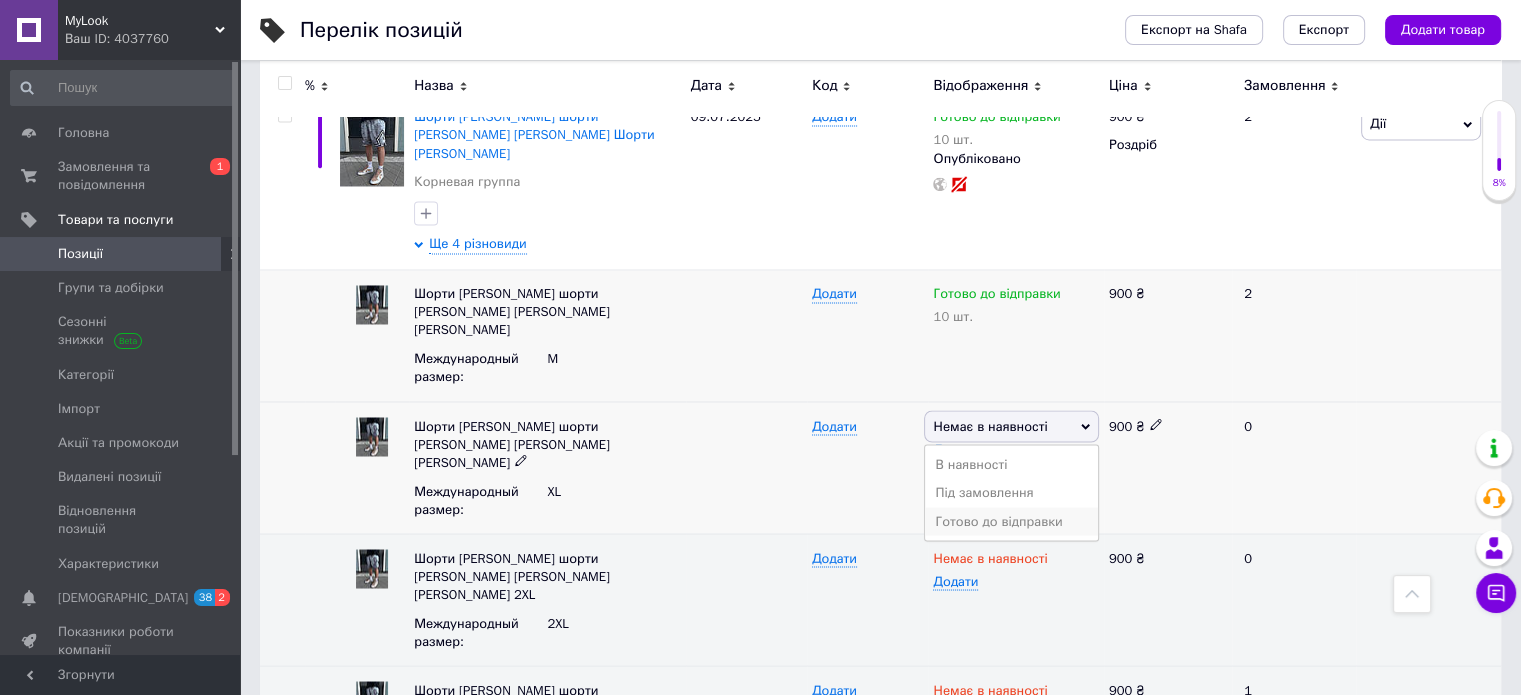 click on "Готово до відправки" at bounding box center [1011, 521] 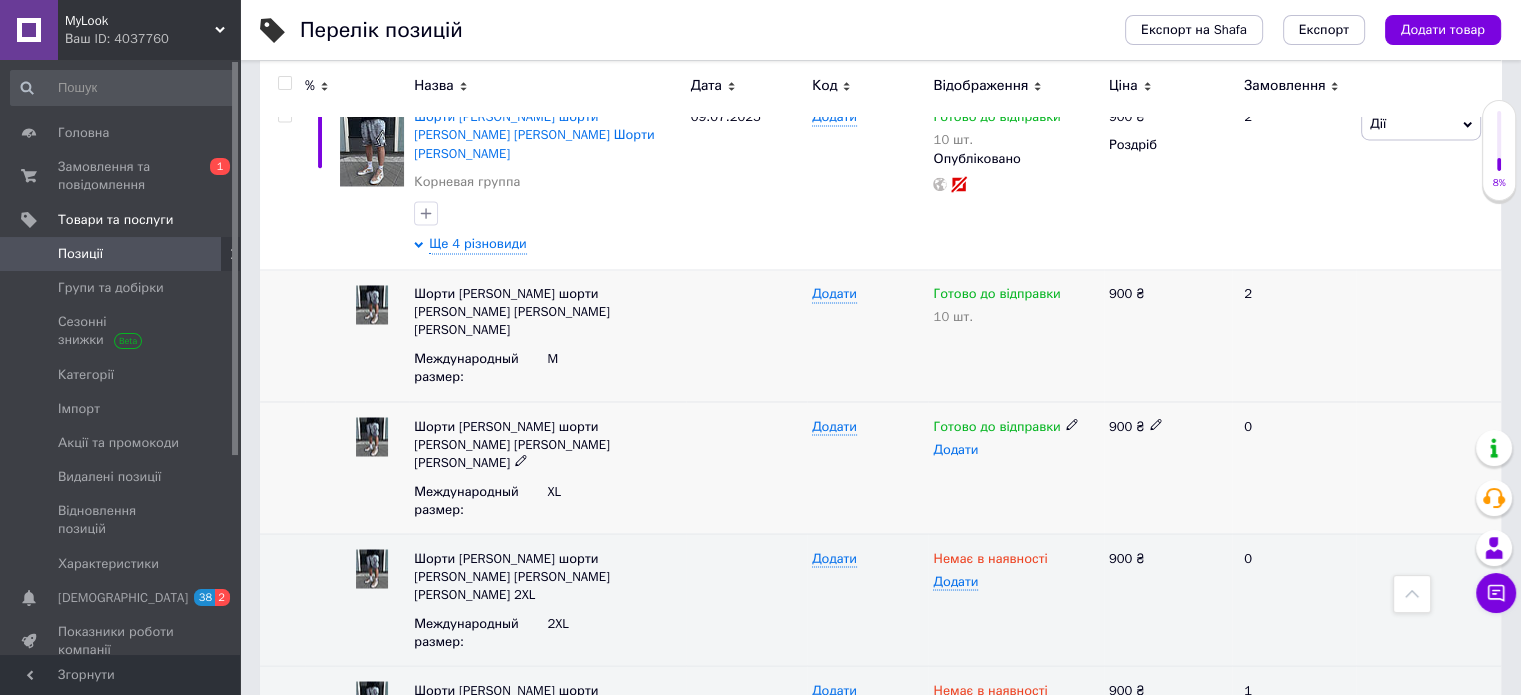 click on "Додати" at bounding box center [955, 449] 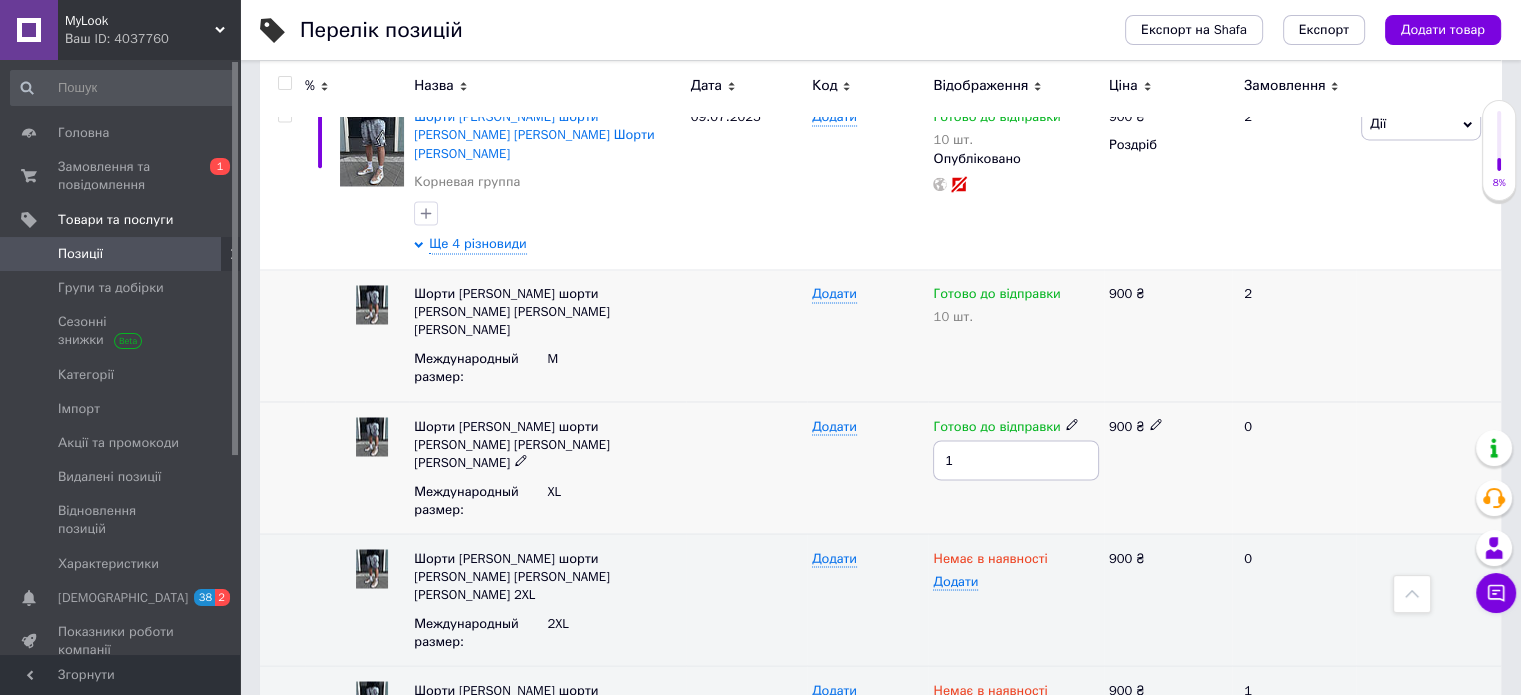 type on "10" 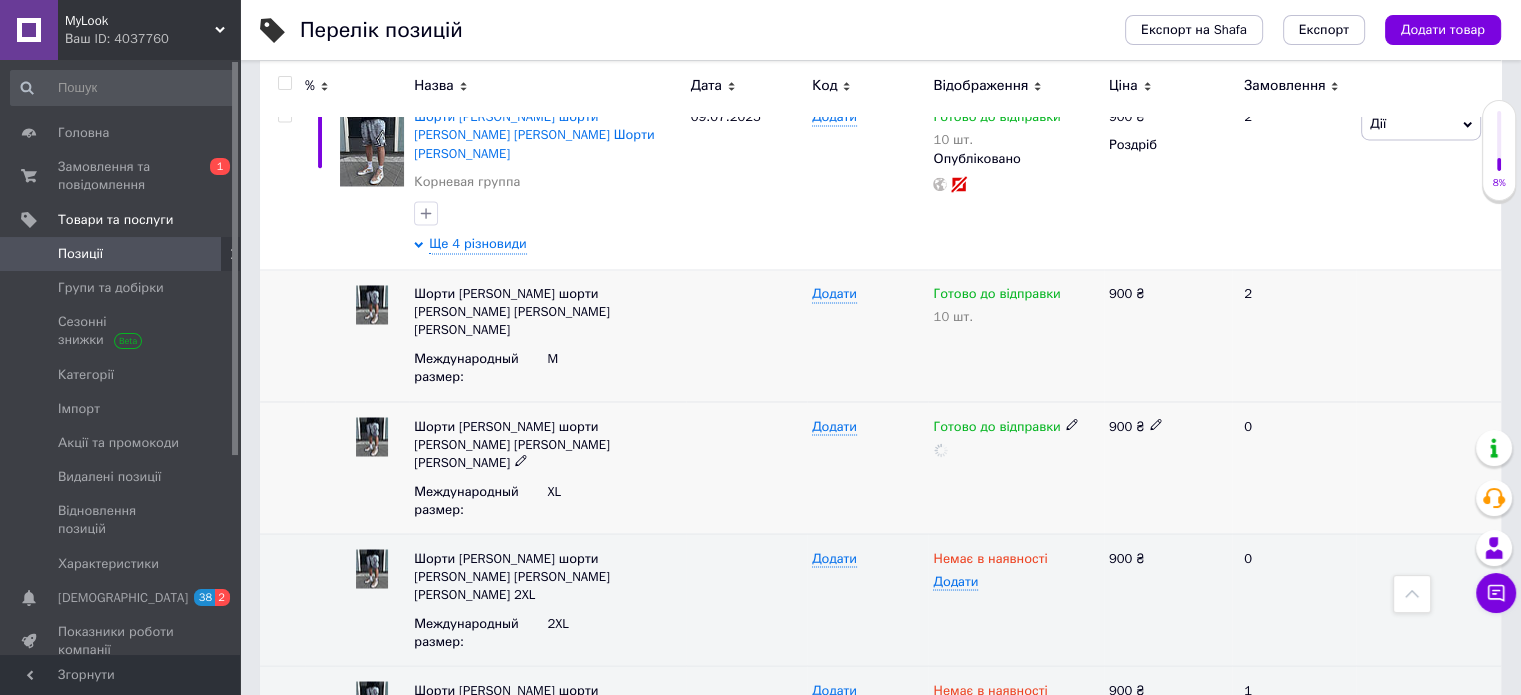 scroll, scrollTop: 3540, scrollLeft: 0, axis: vertical 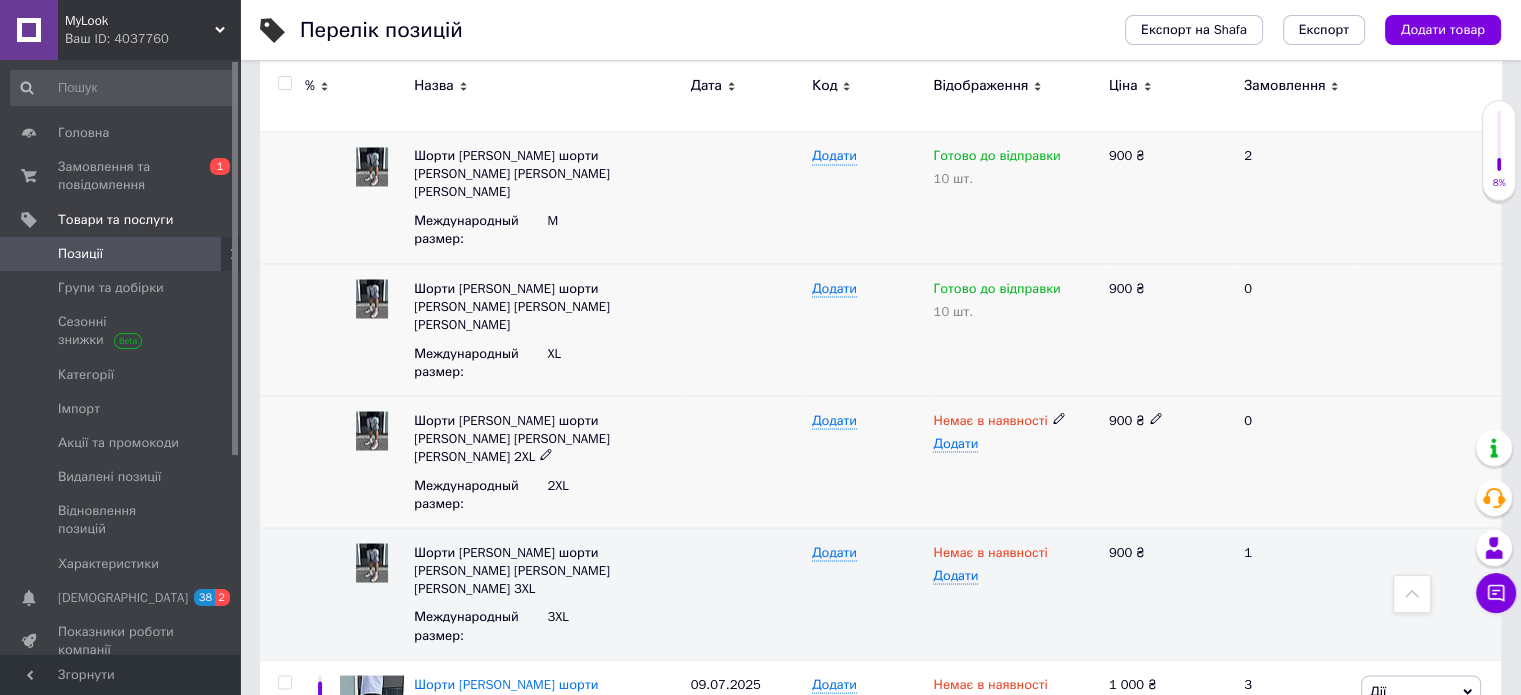 click on "Немає в наявності" at bounding box center (1015, 420) 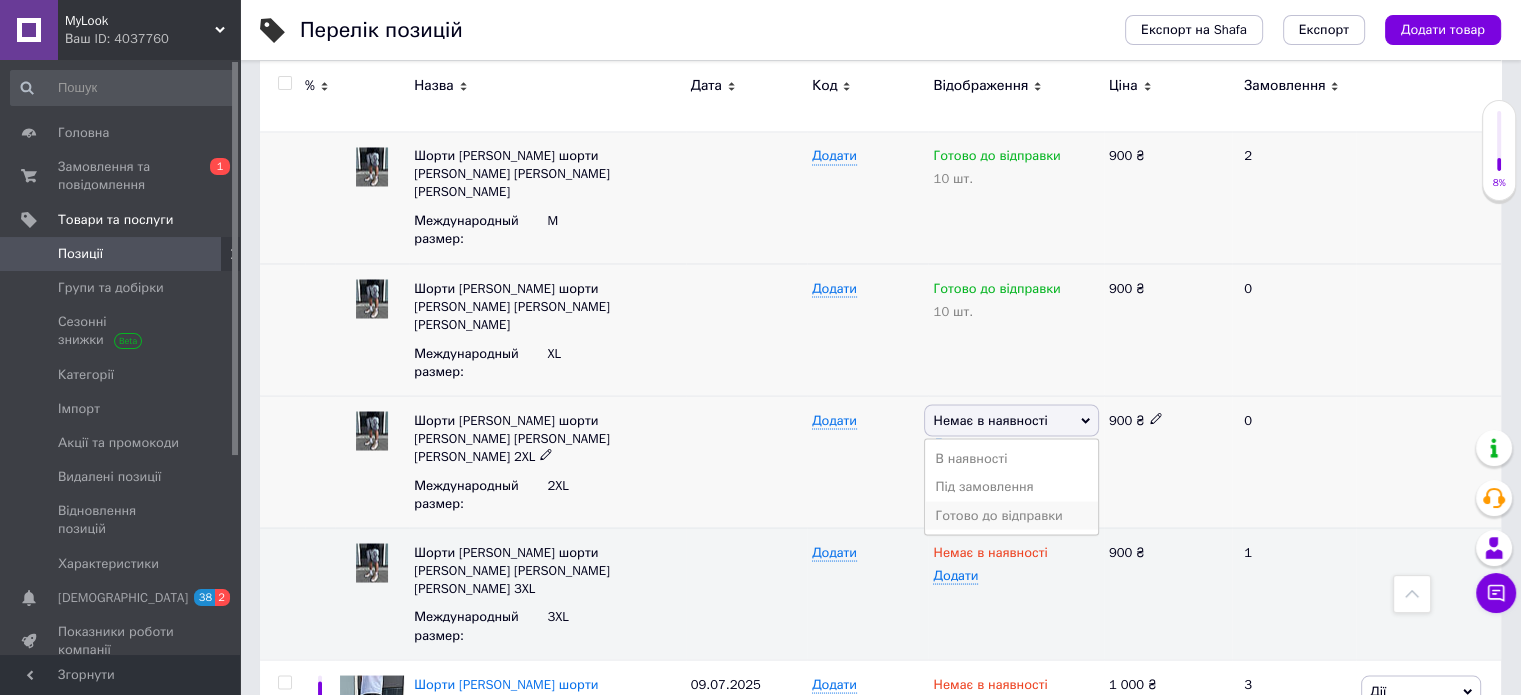 click on "Готово до відправки" at bounding box center (1011, 515) 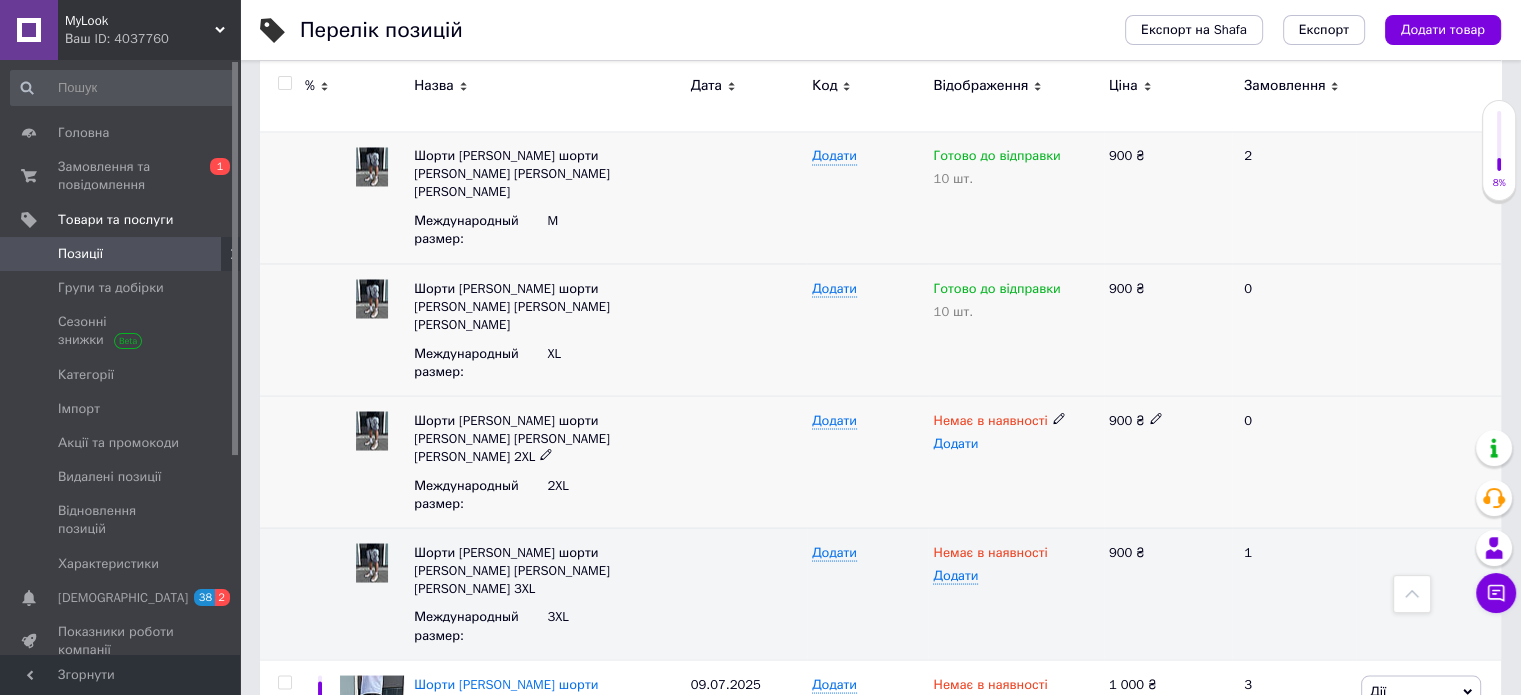 click on "Додати" at bounding box center [955, 443] 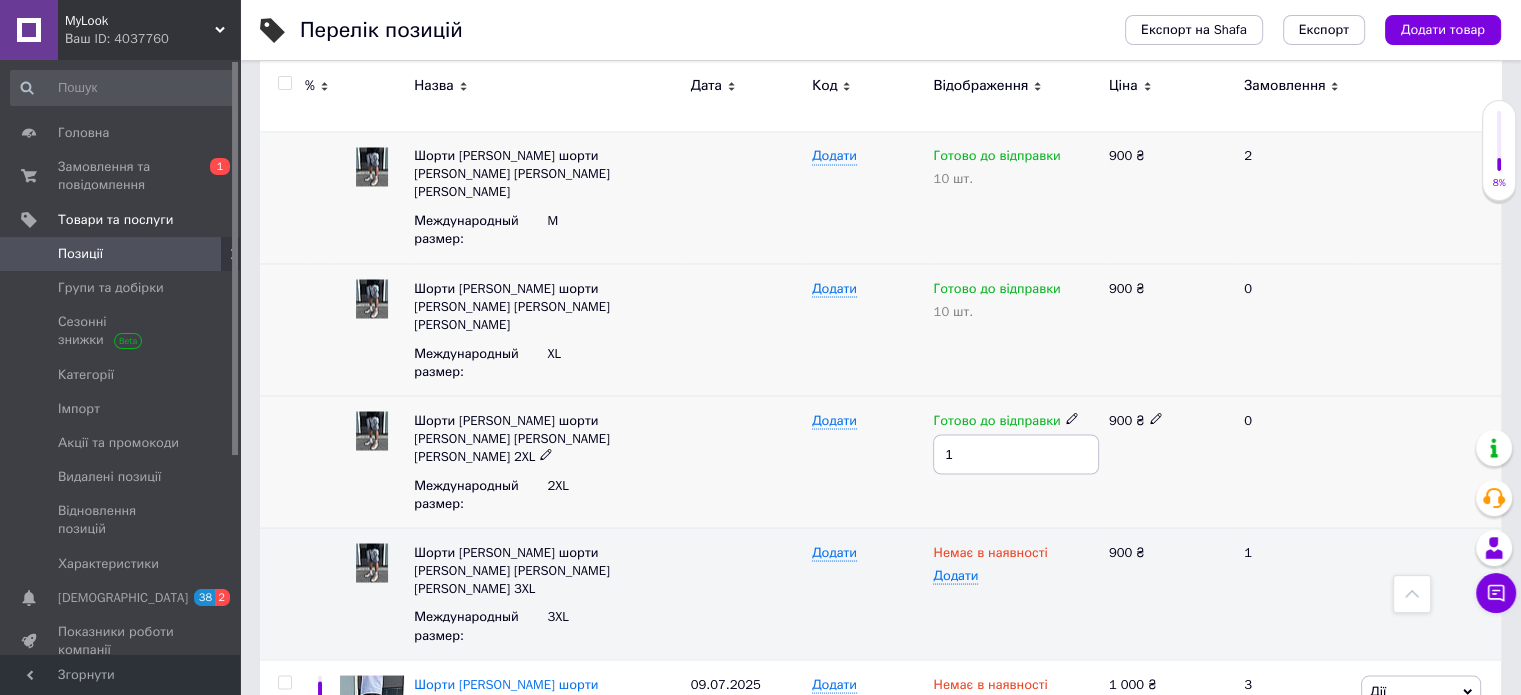 type on "10" 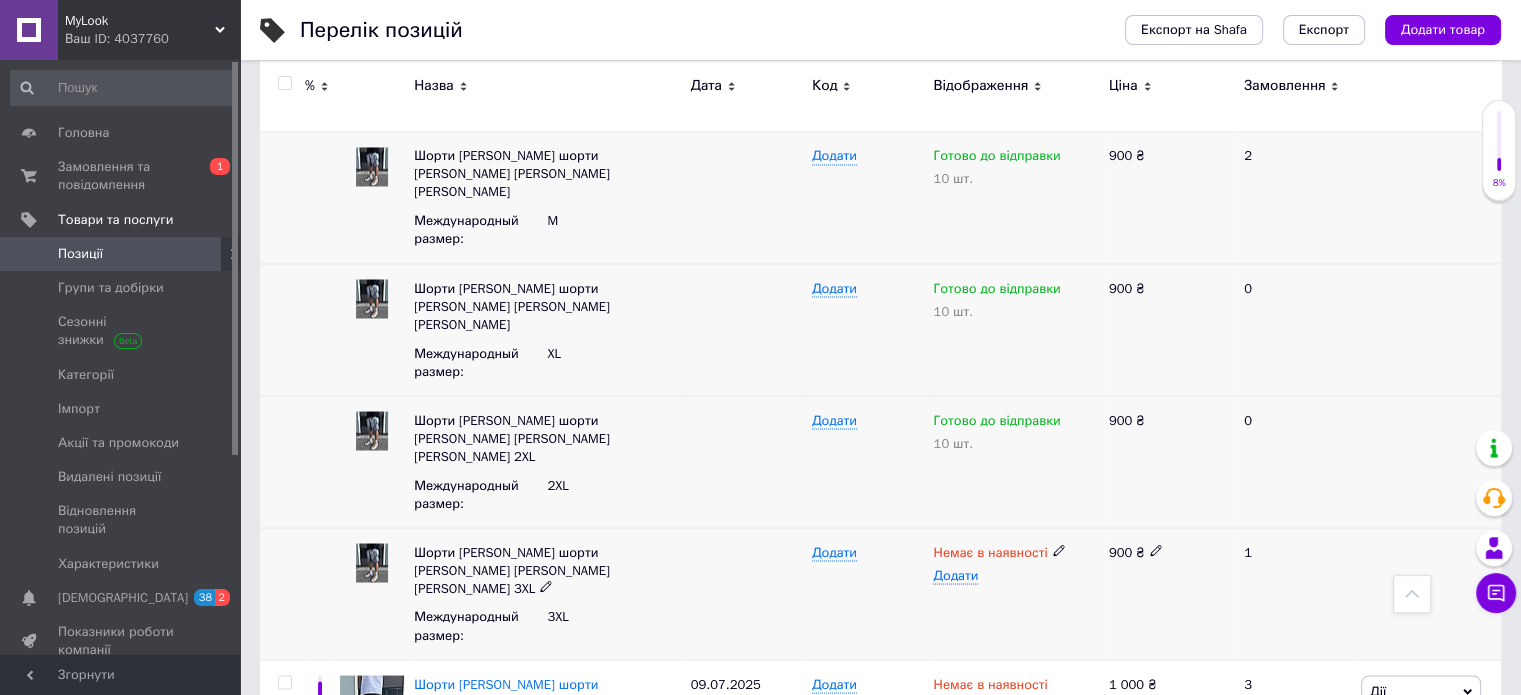 click 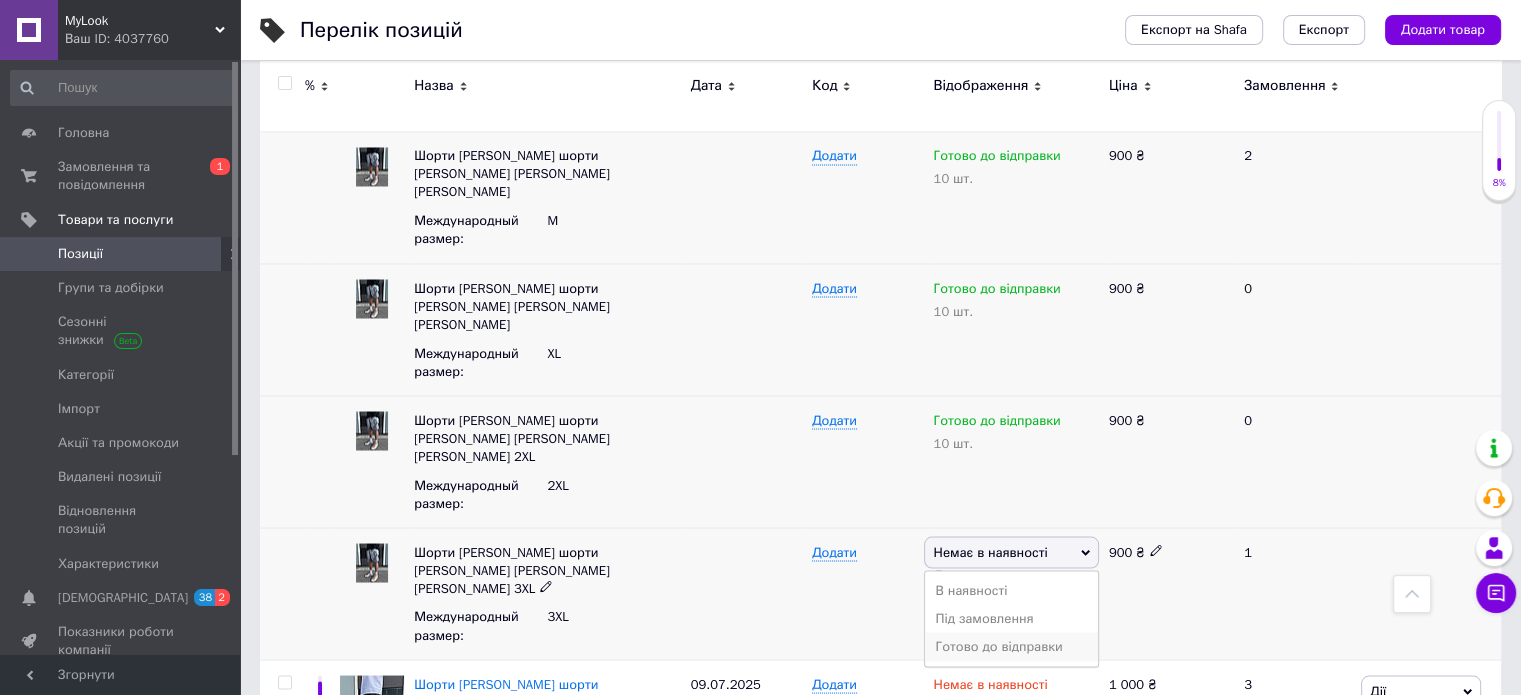 click on "Готово до відправки" at bounding box center [1011, 646] 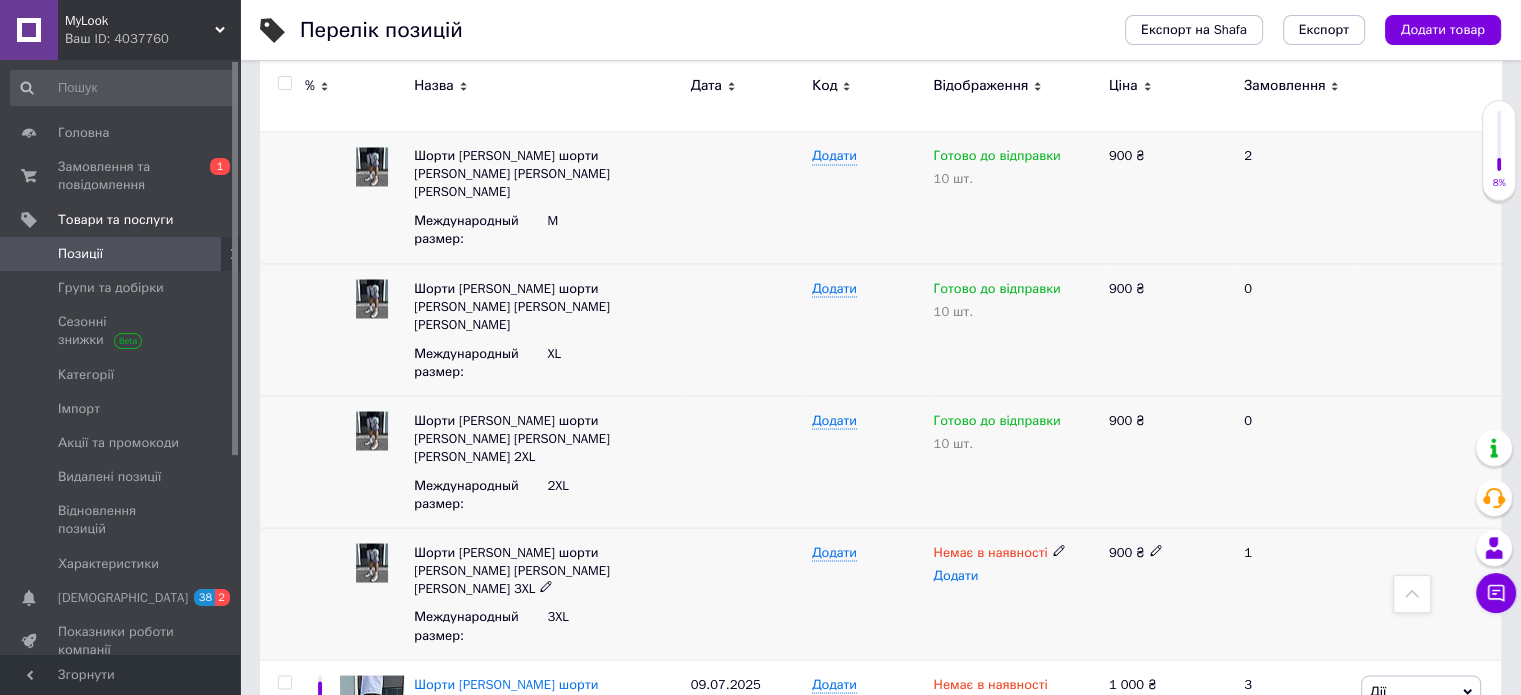 click on "Додати" at bounding box center [955, 575] 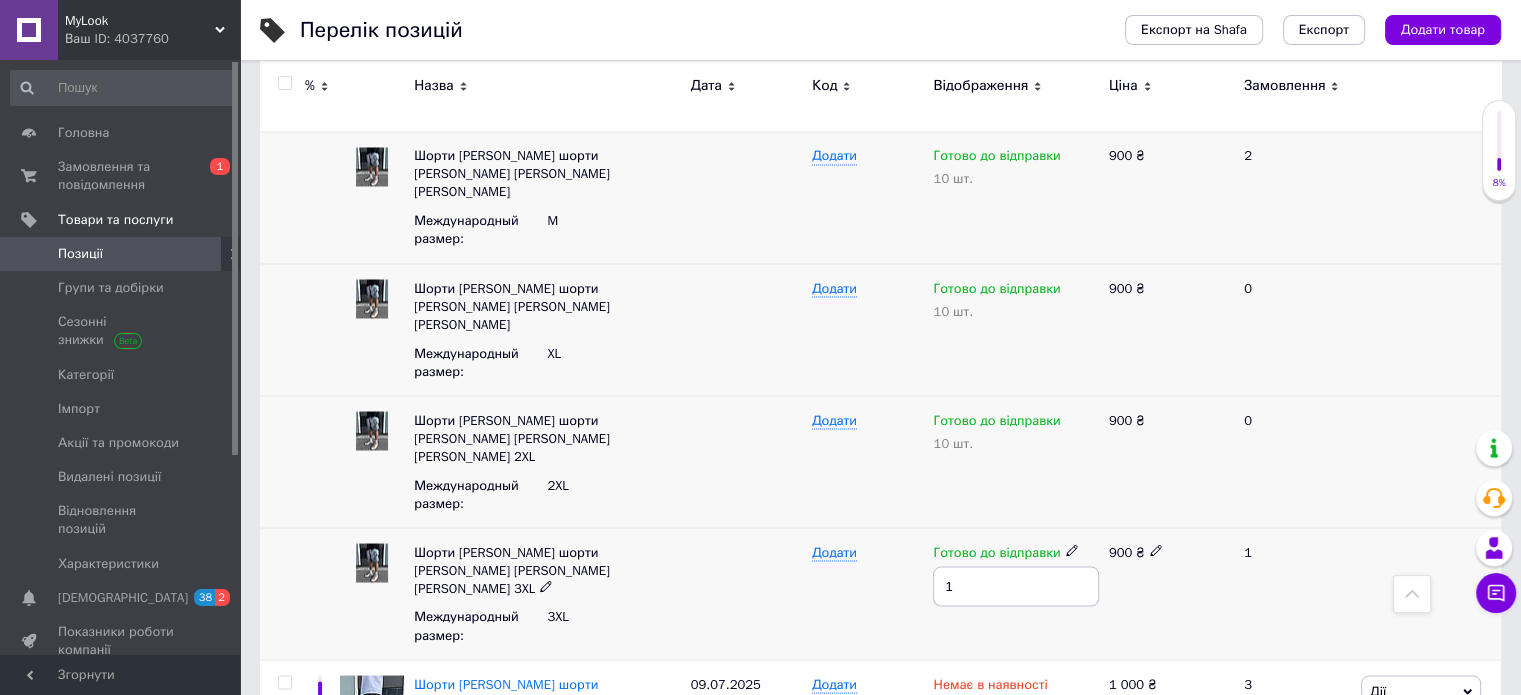 type on "10" 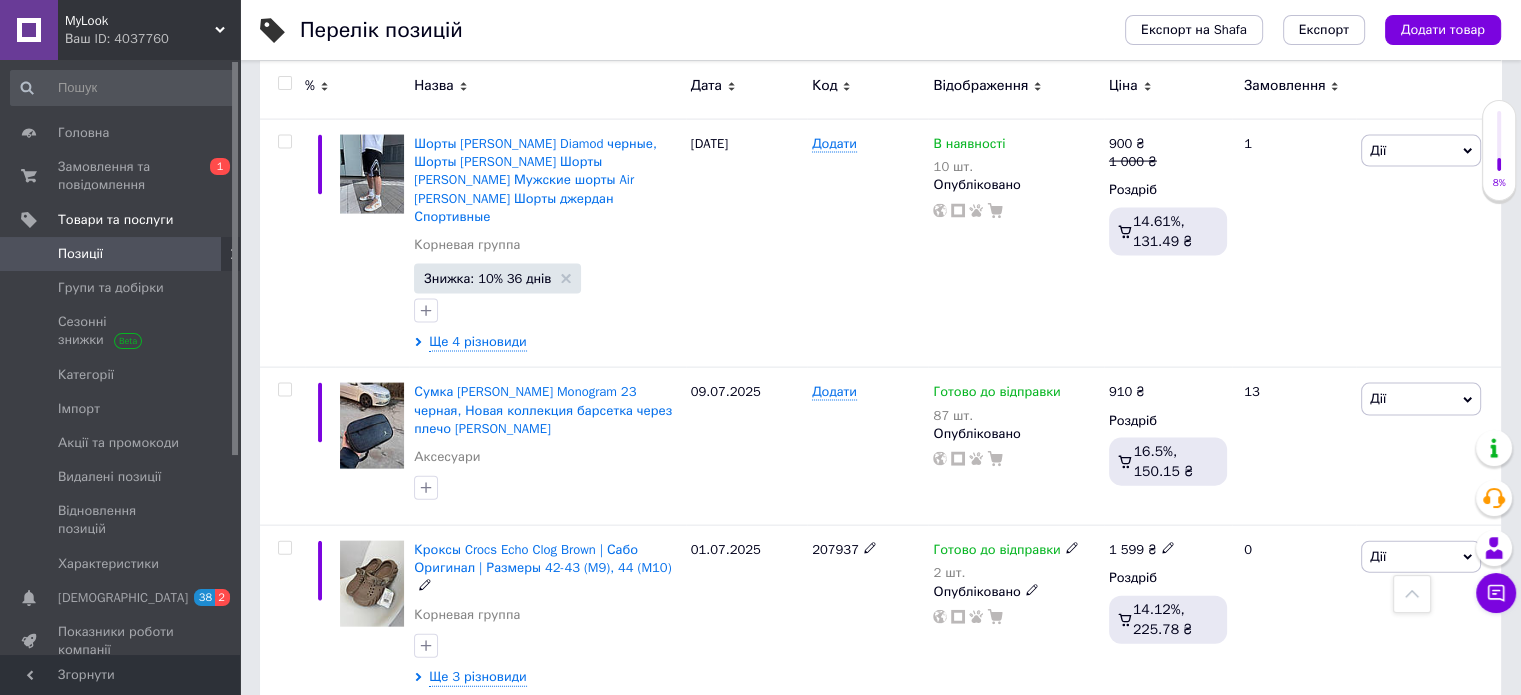 scroll, scrollTop: 4407, scrollLeft: 0, axis: vertical 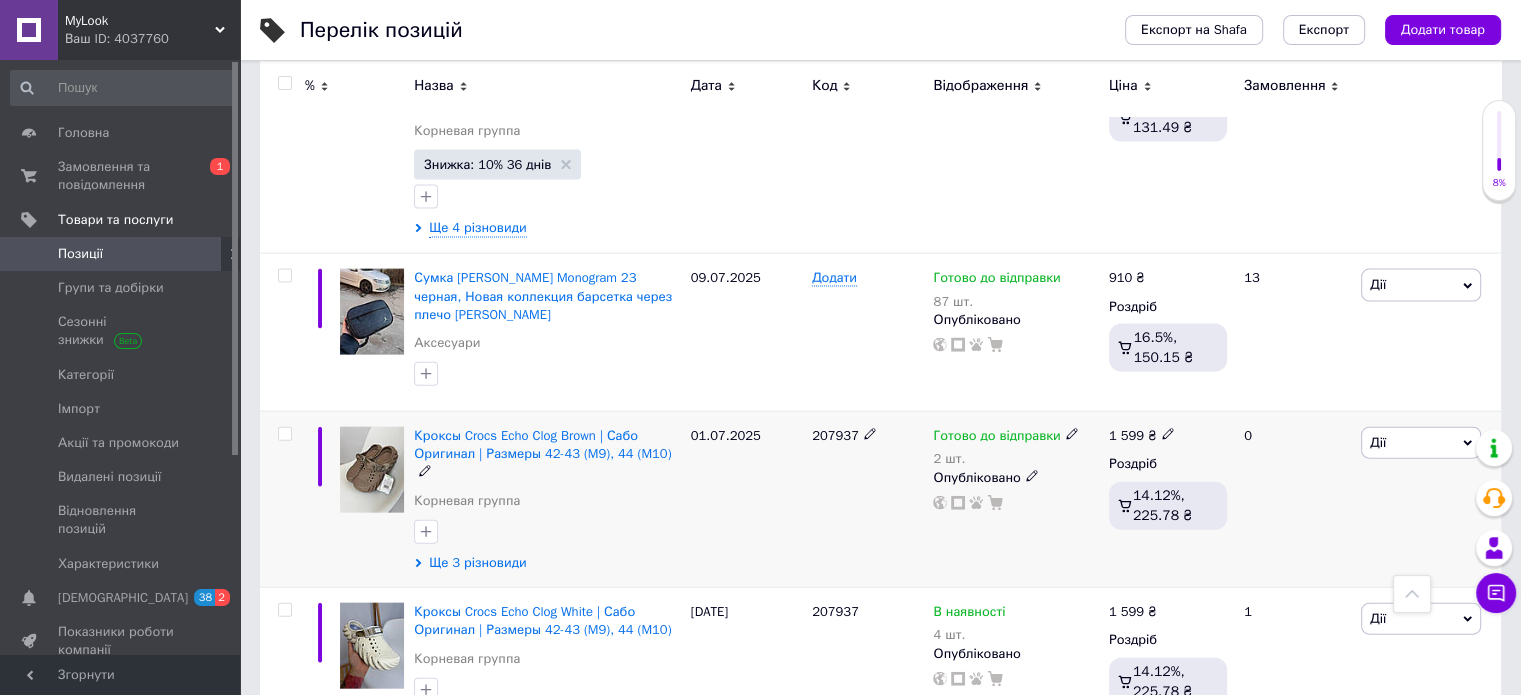 click on "Ще 3 різновиди" at bounding box center (477, 563) 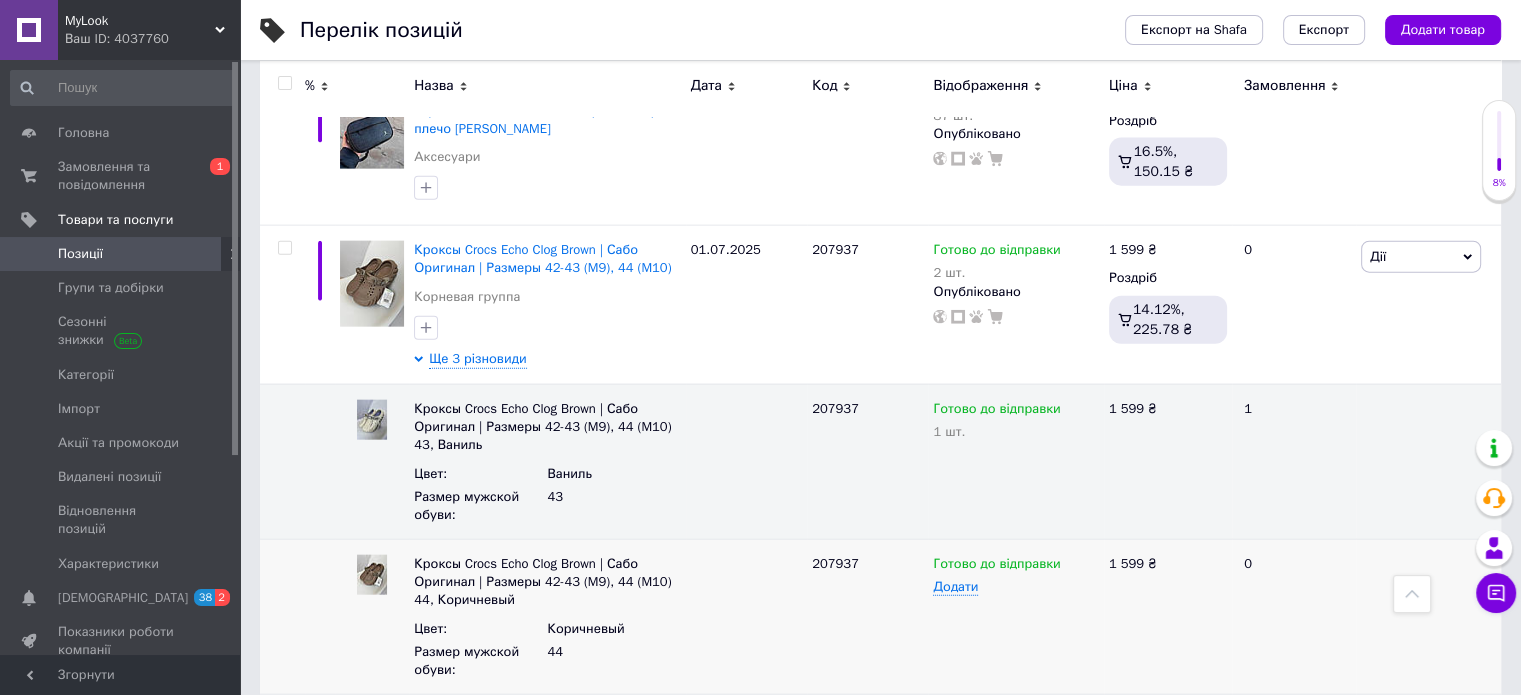 scroll, scrollTop: 4576, scrollLeft: 0, axis: vertical 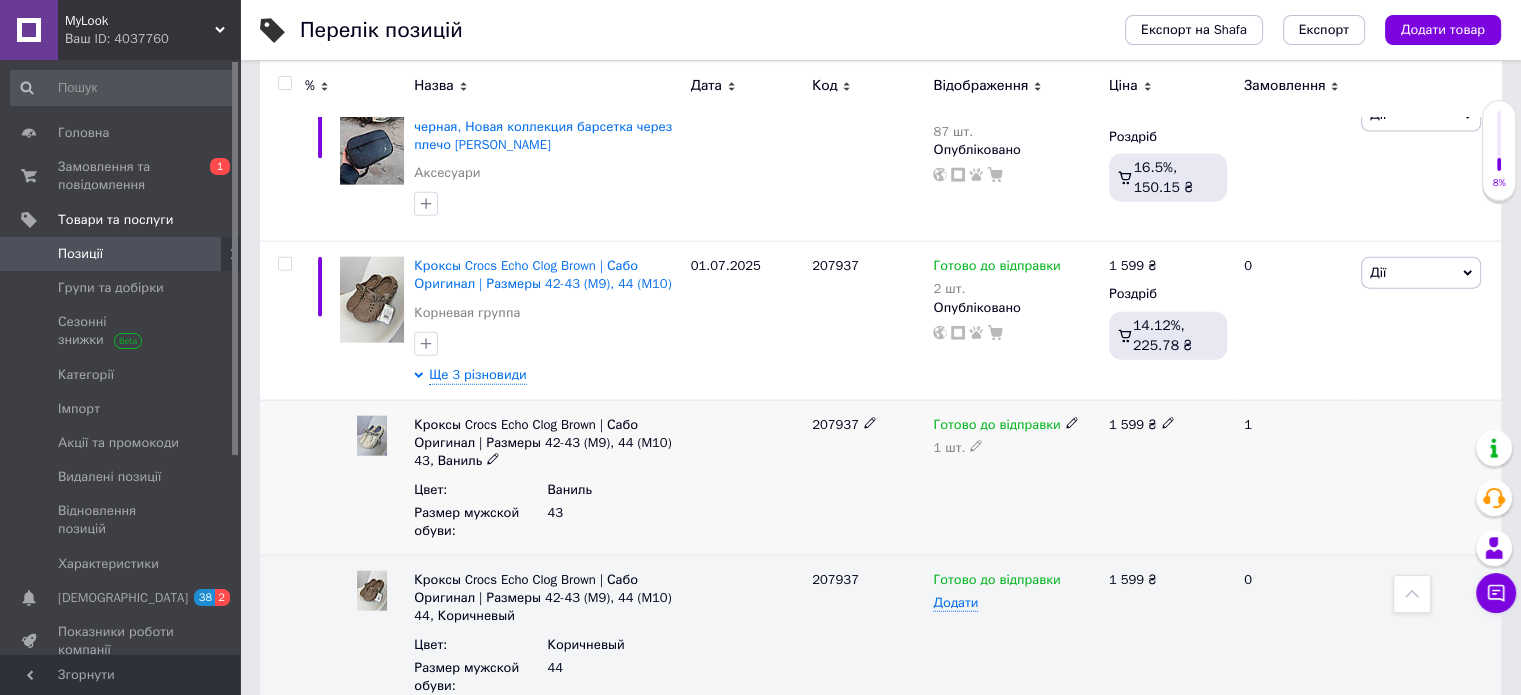 click 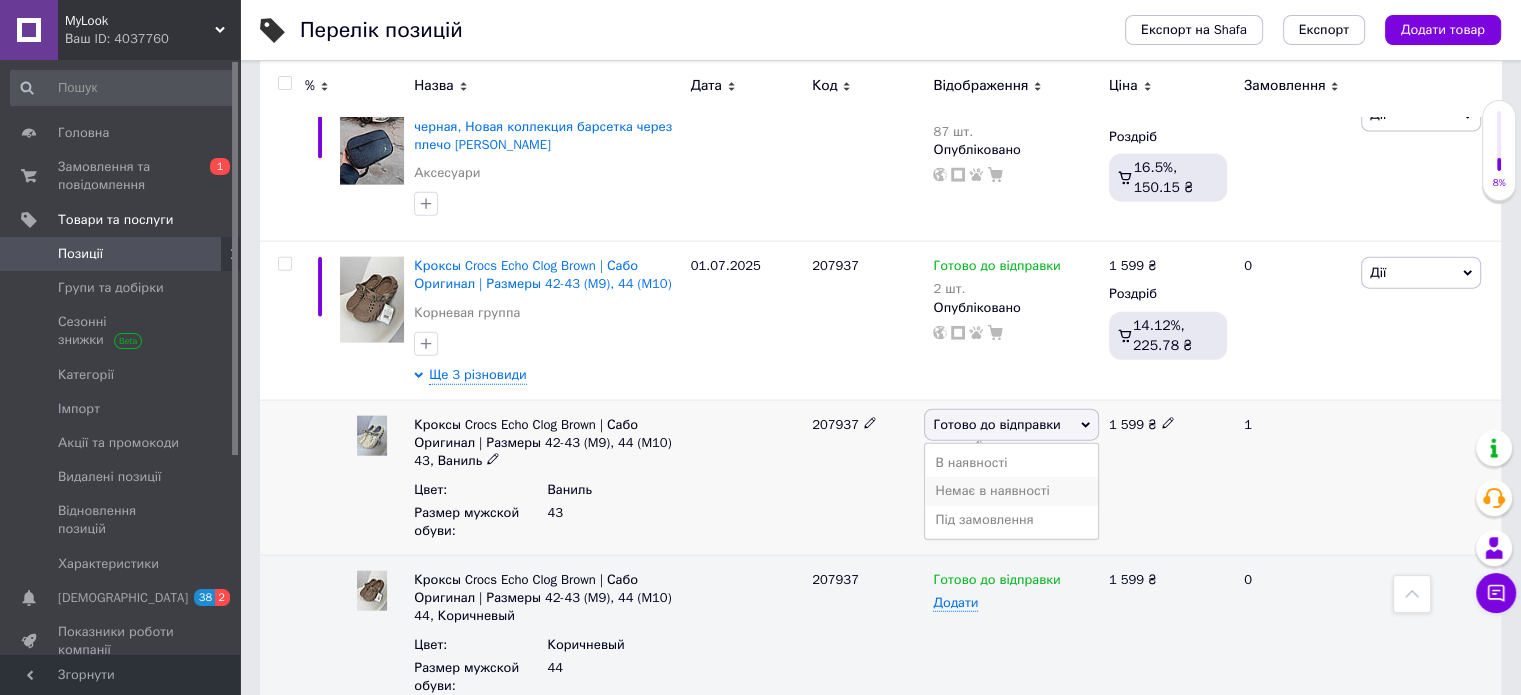 click on "Немає в наявності" at bounding box center (1011, 491) 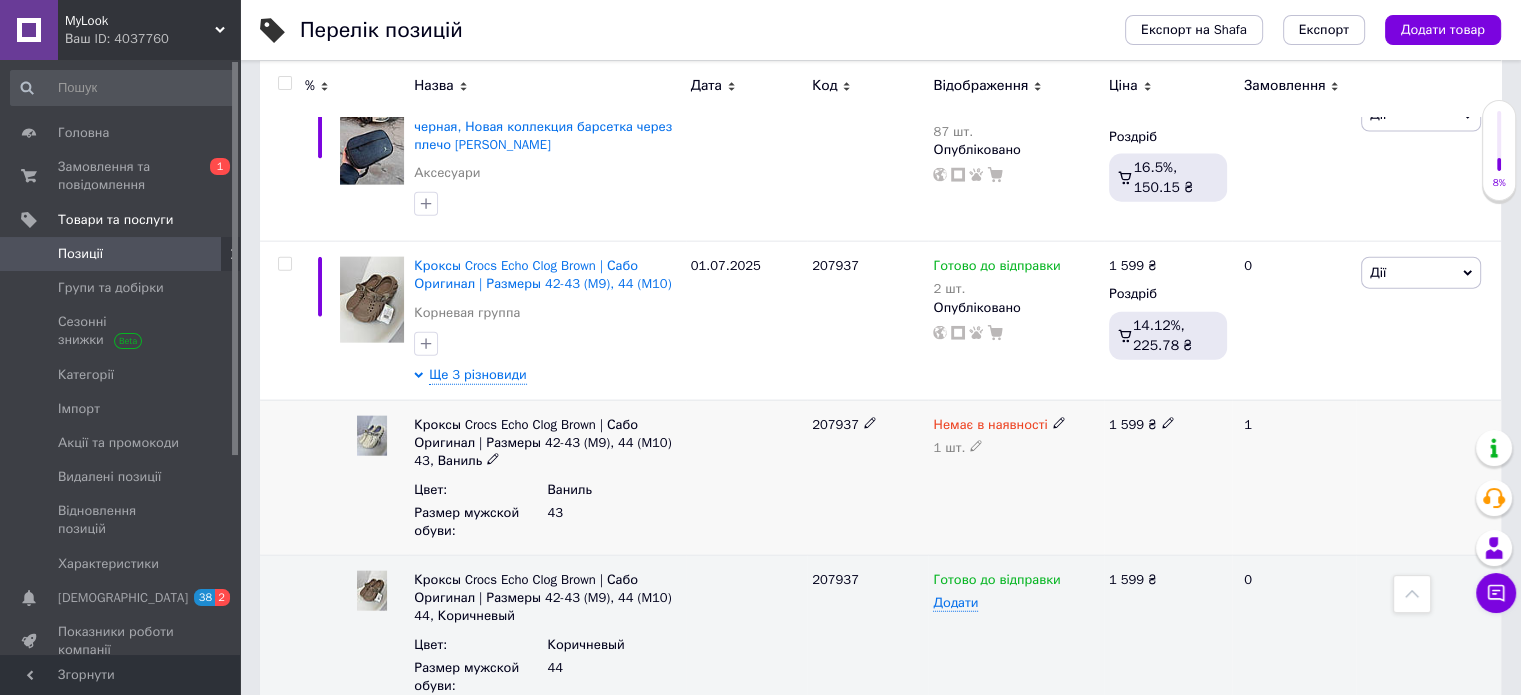 click 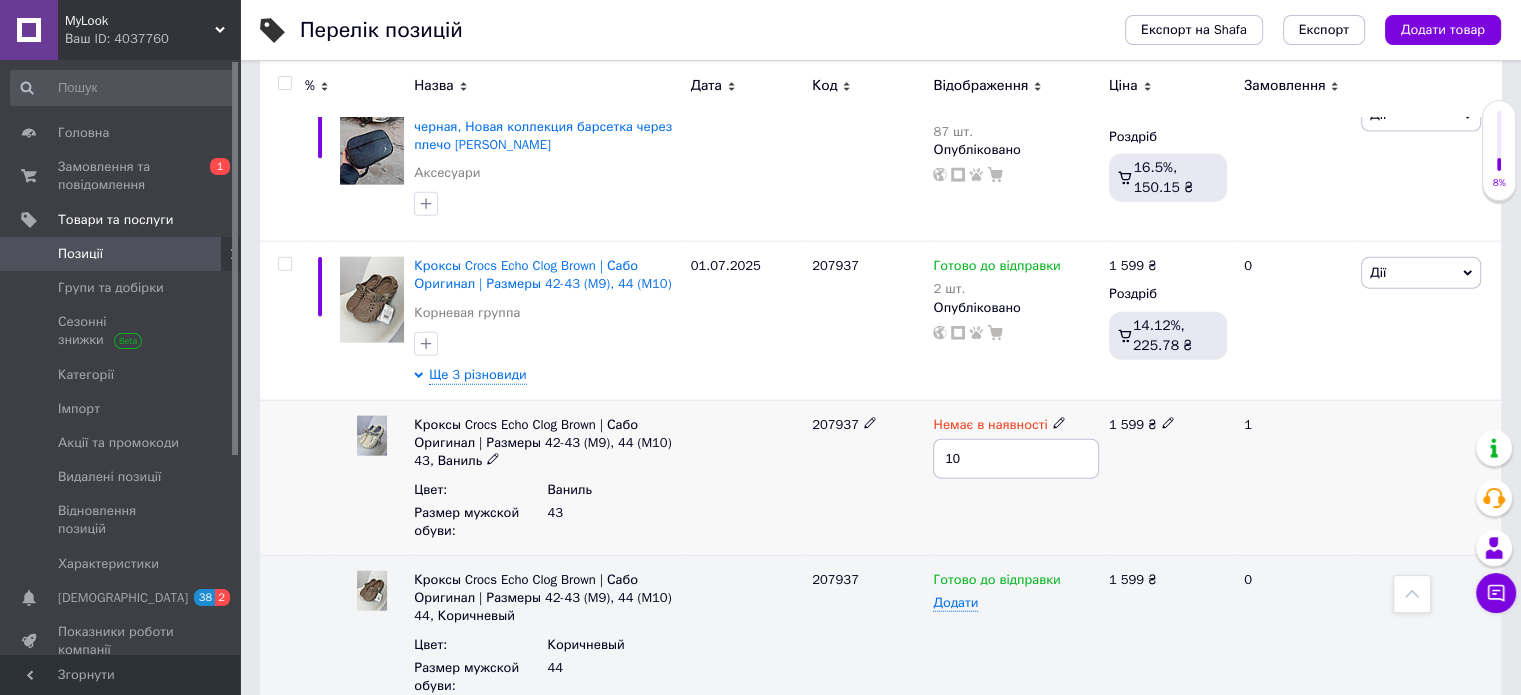 type on "1" 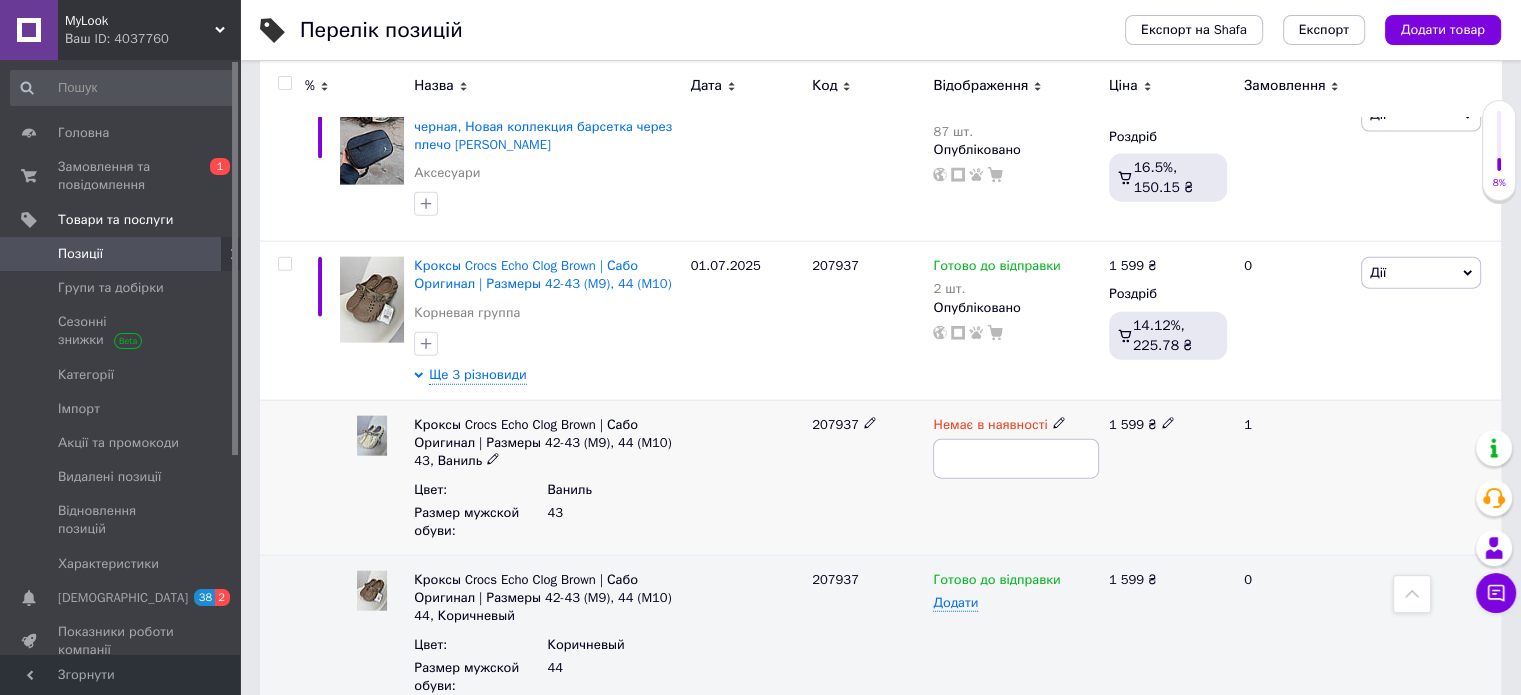 type on "0" 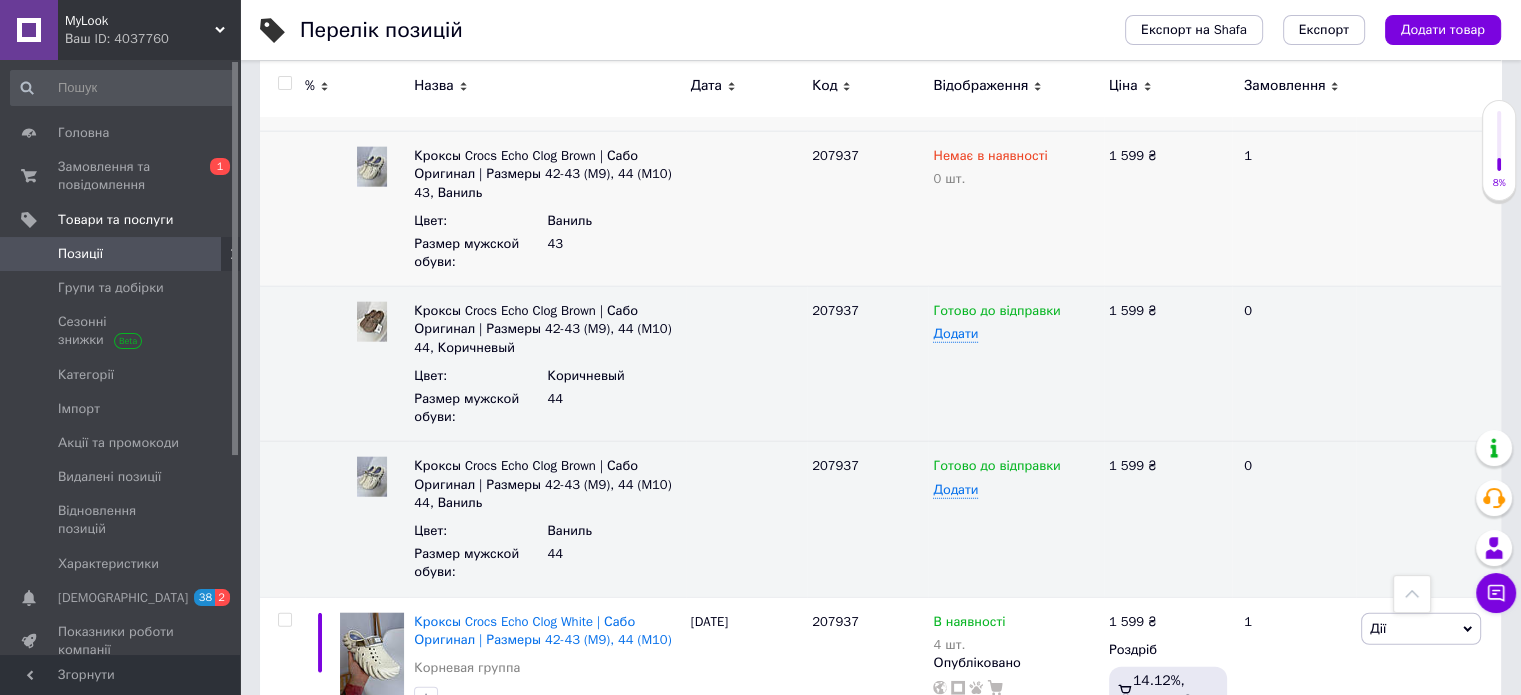 scroll, scrollTop: 4864, scrollLeft: 0, axis: vertical 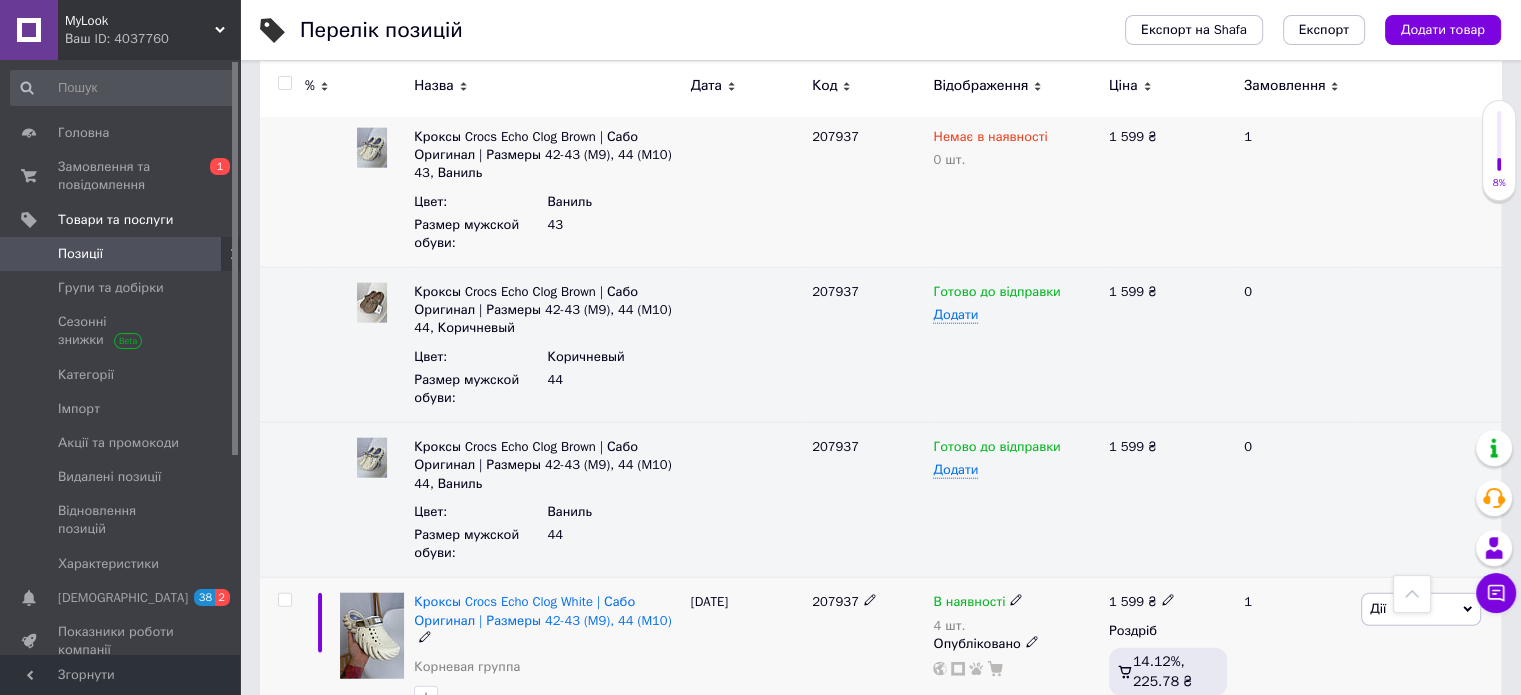 click on "Ще 6 різновидів" at bounding box center [479, 729] 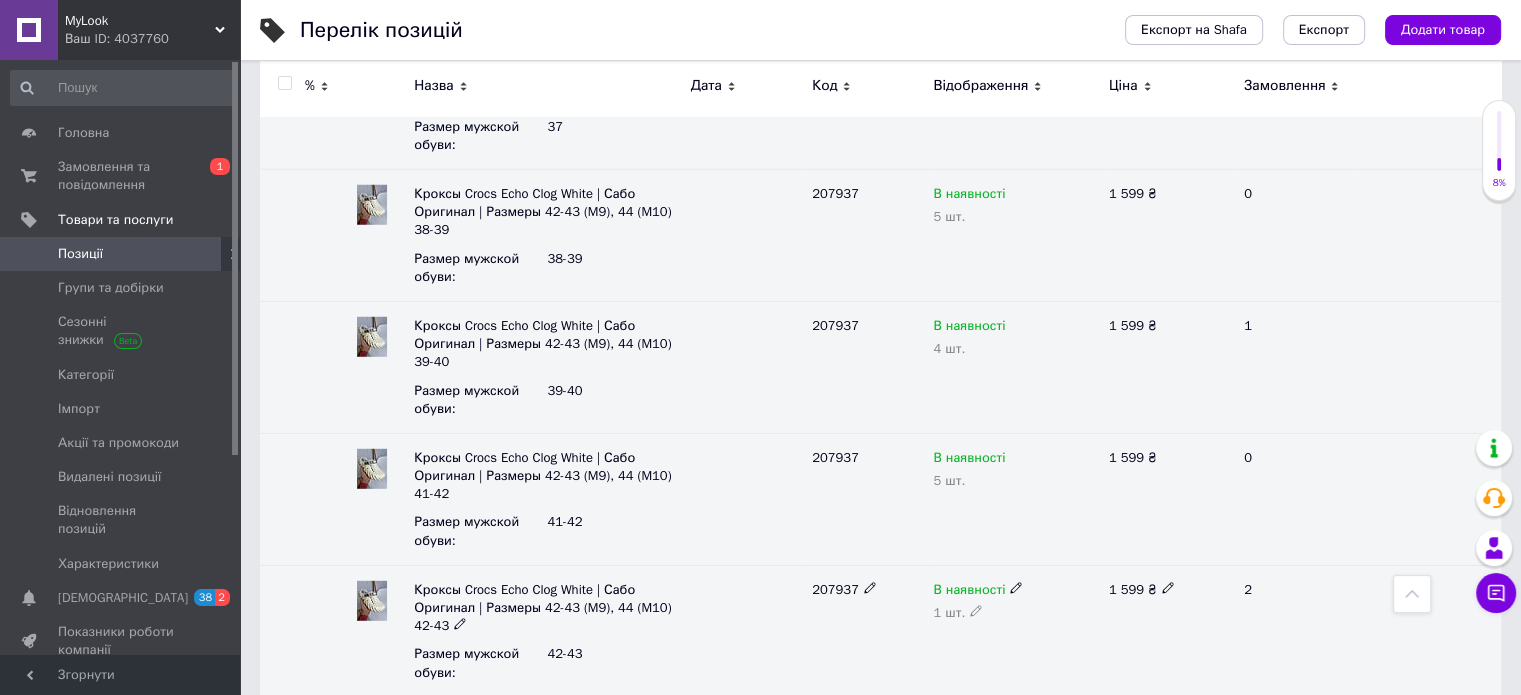 scroll, scrollTop: 5565, scrollLeft: 0, axis: vertical 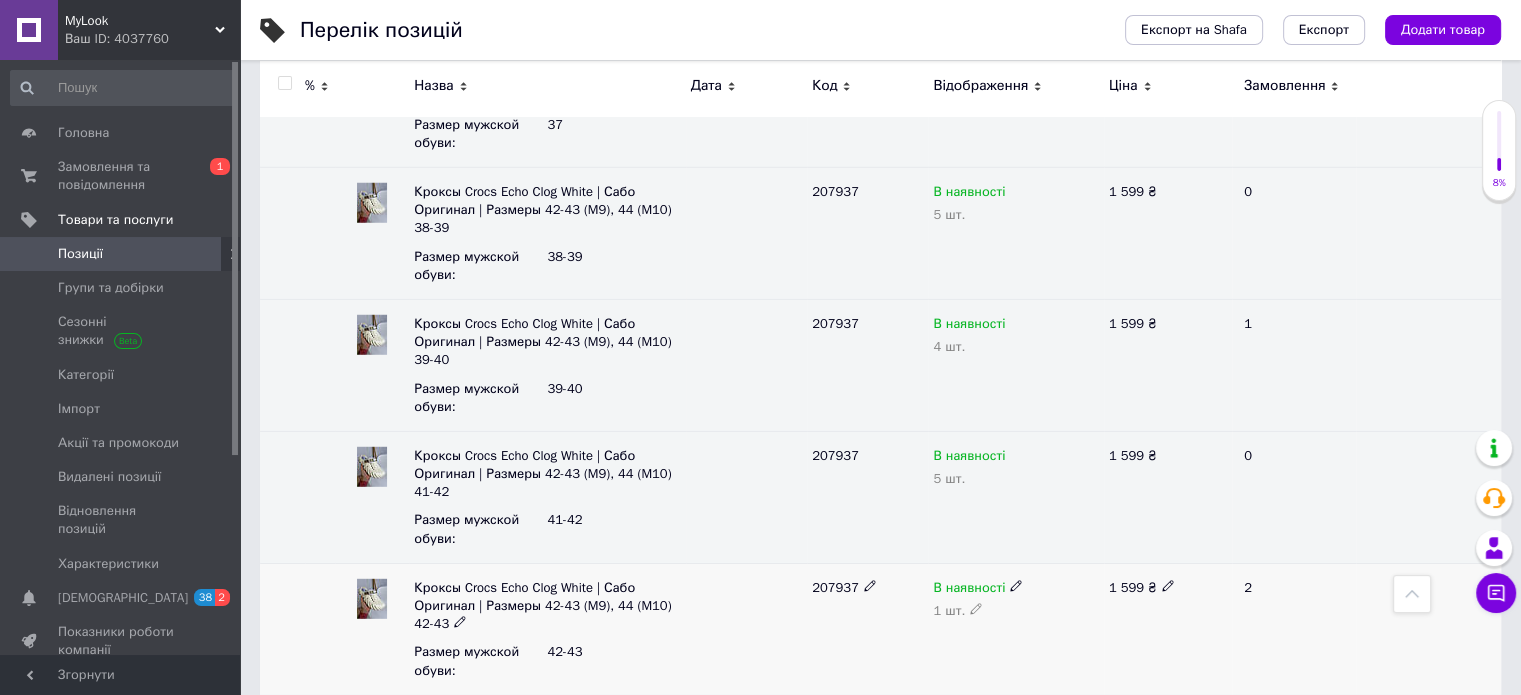 click 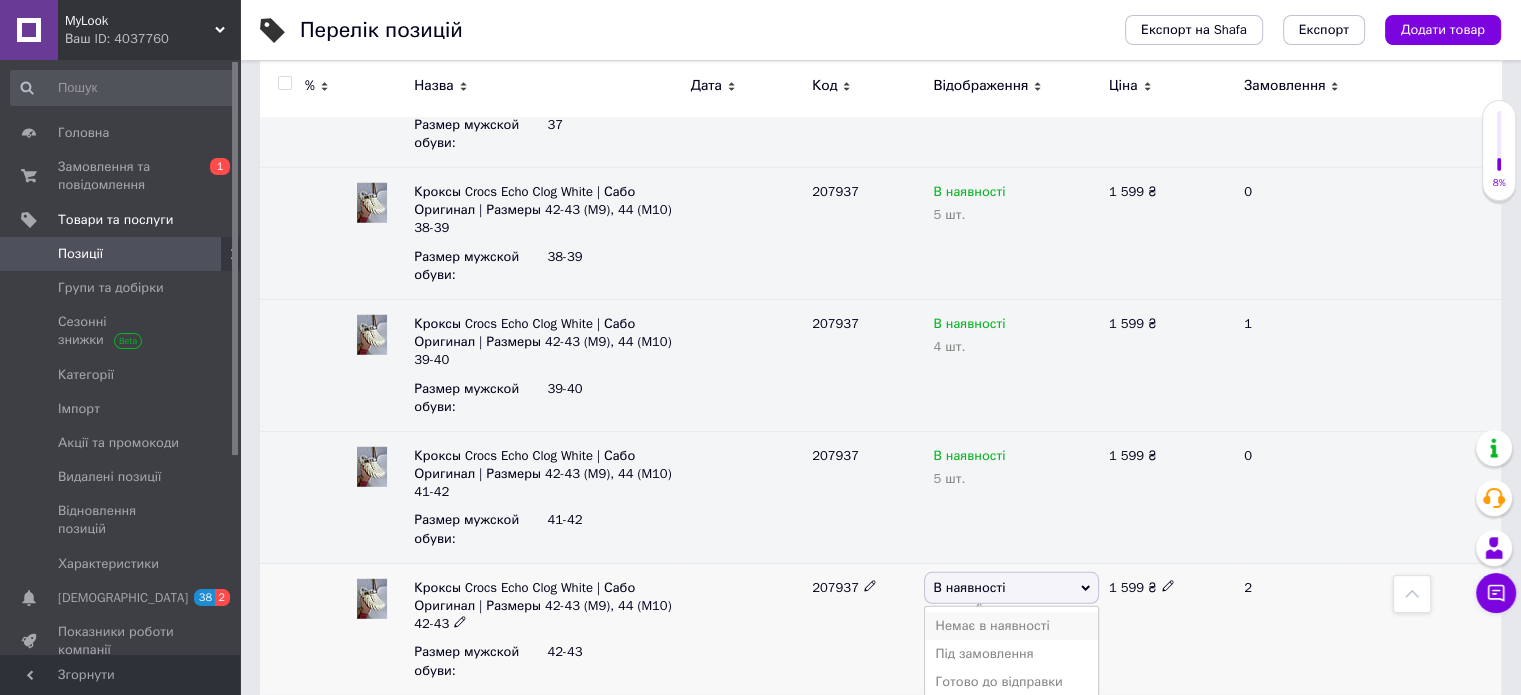 click on "Немає в наявності" at bounding box center [1011, 626] 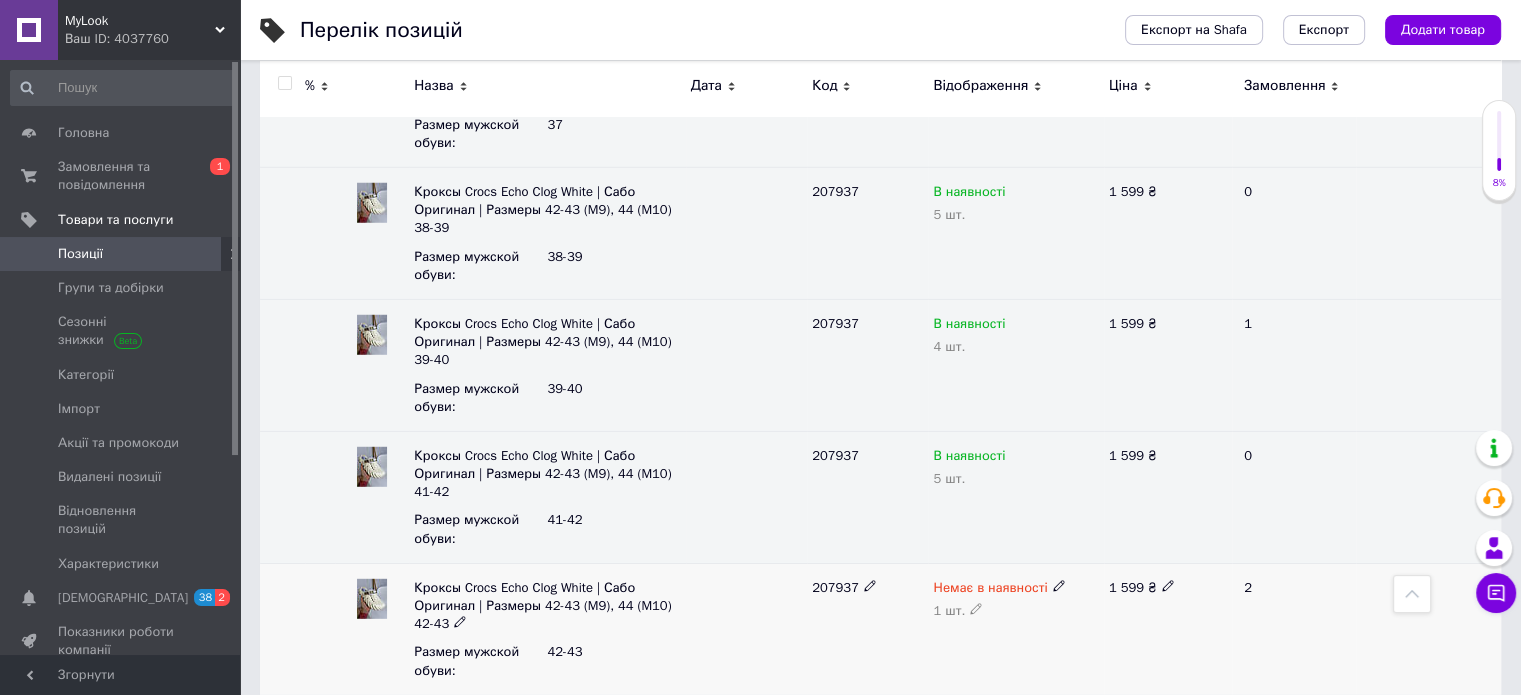 click 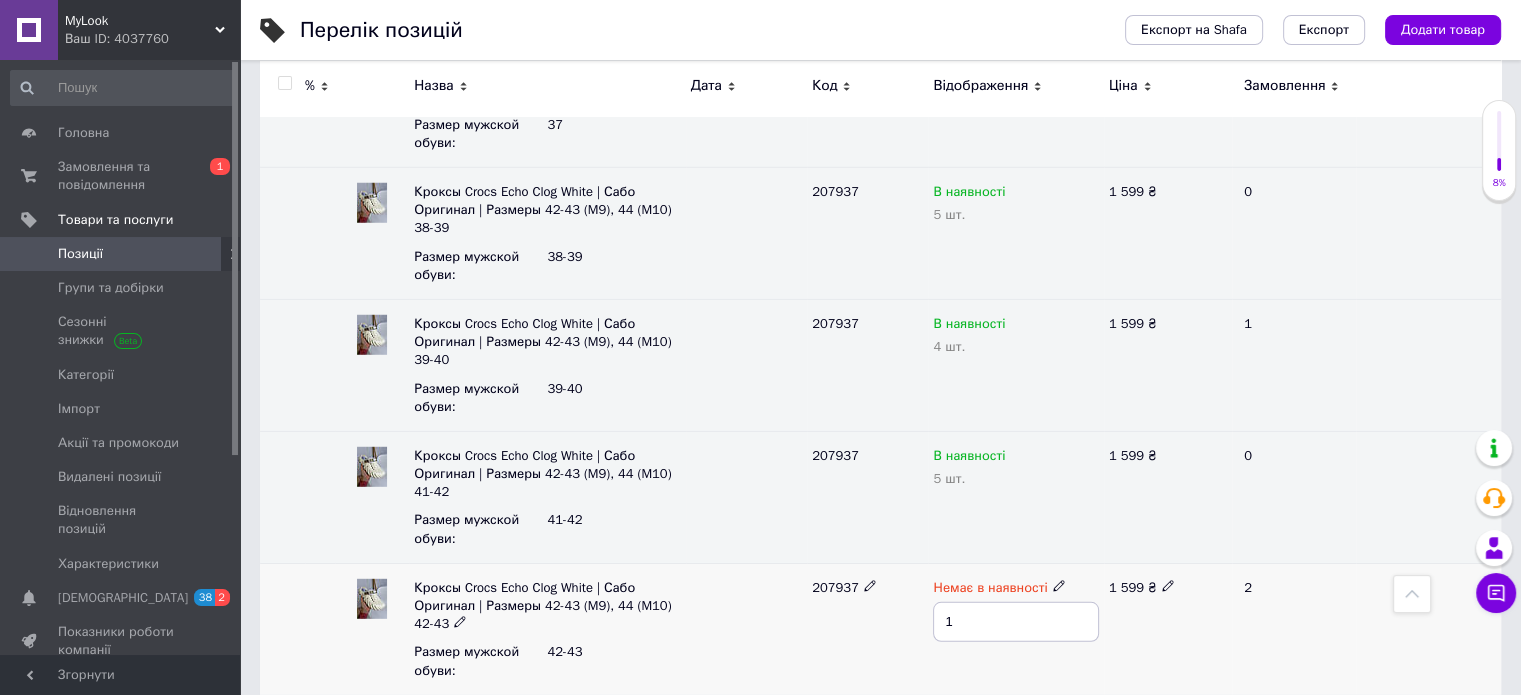 drag, startPoint x: 962, startPoint y: 485, endPoint x: 925, endPoint y: 482, distance: 37.12142 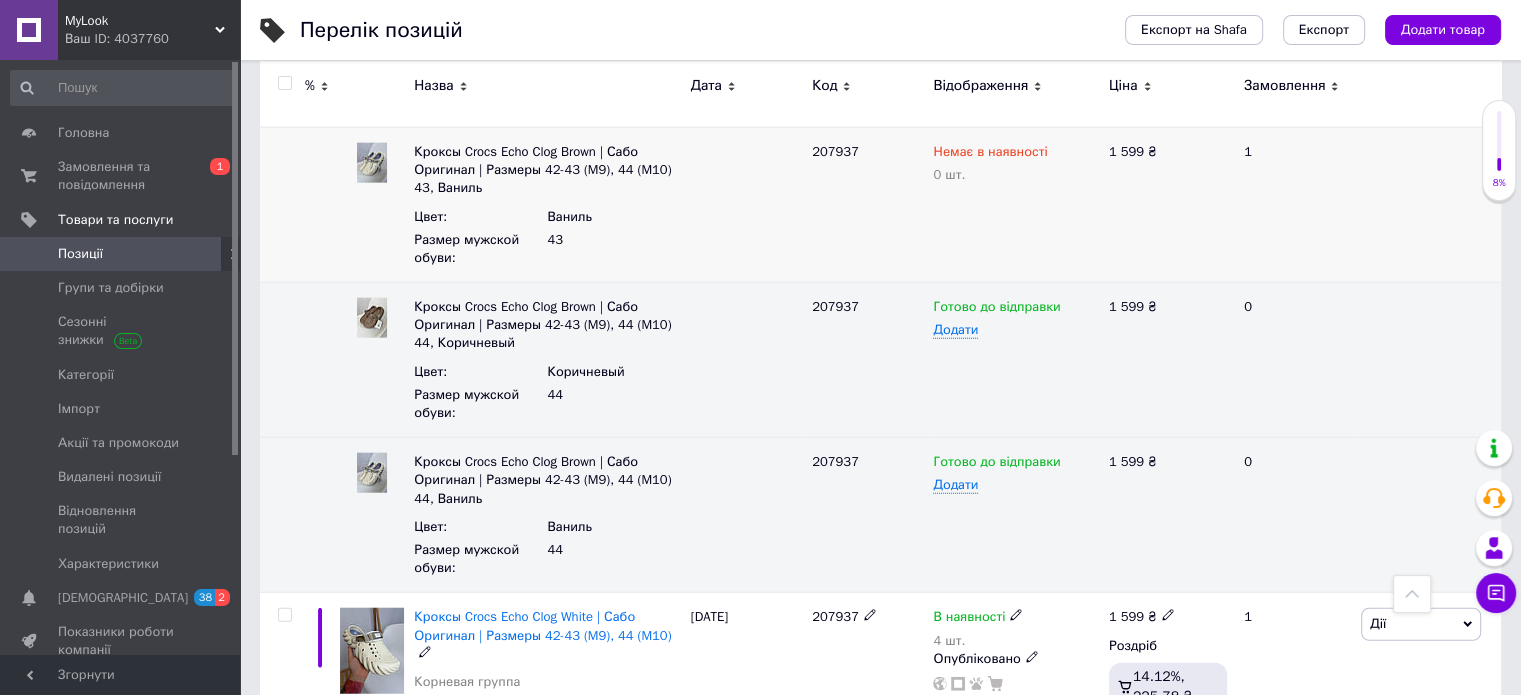 scroll, scrollTop: 4851, scrollLeft: 0, axis: vertical 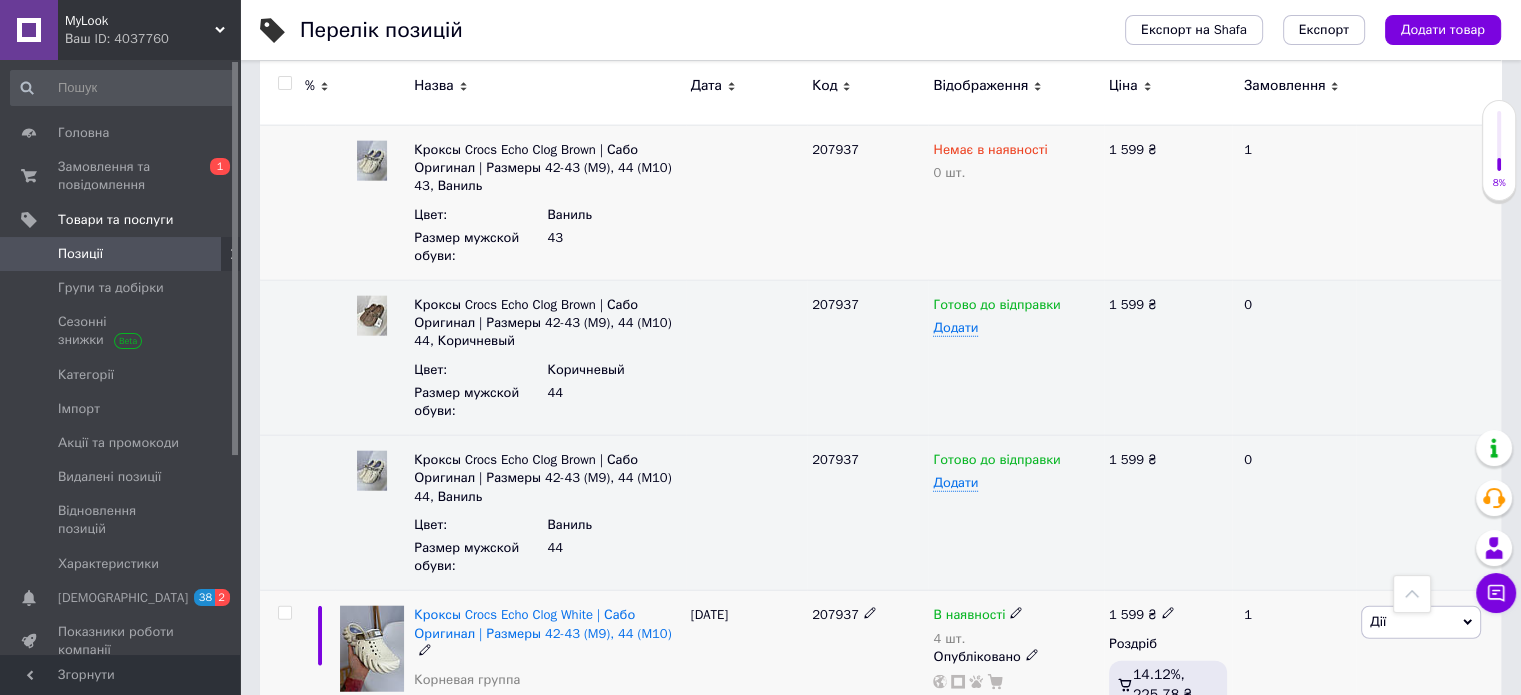 click at bounding box center [372, 649] 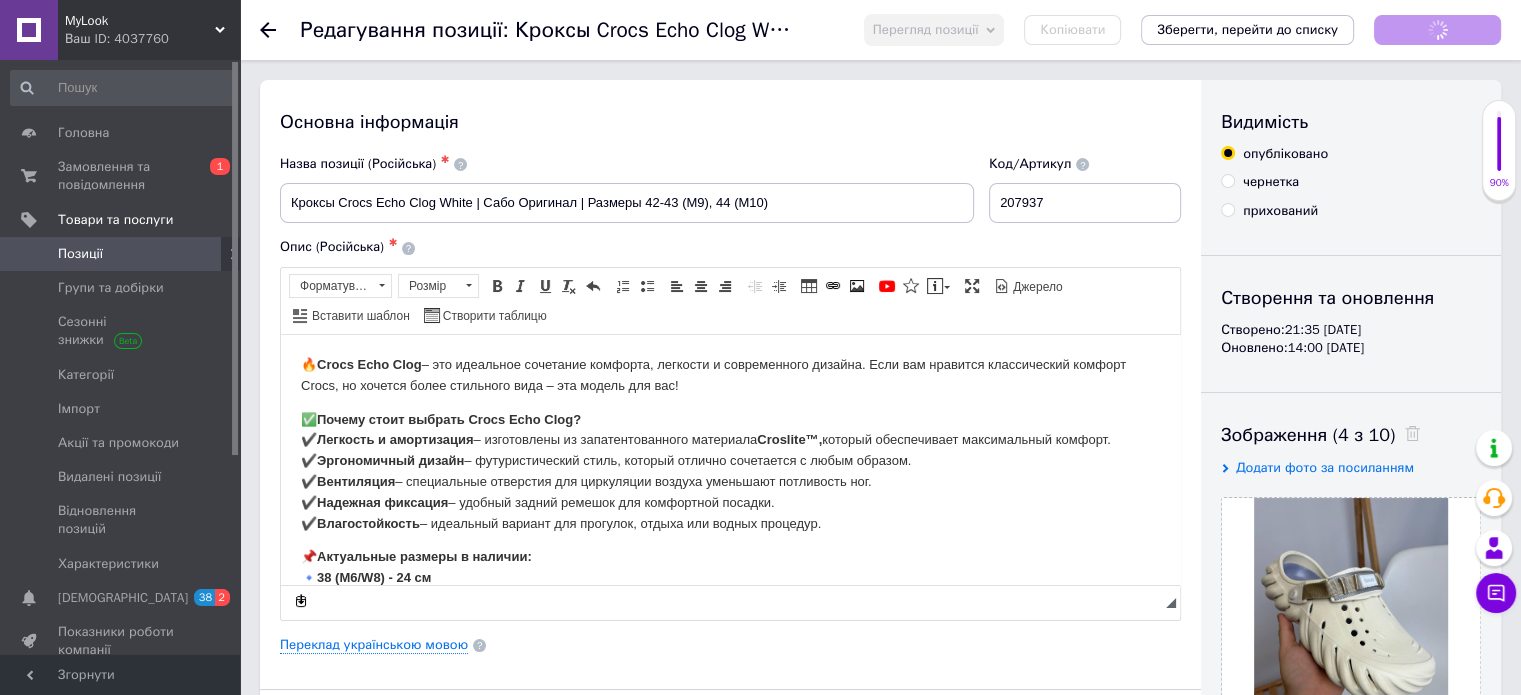 scroll, scrollTop: 0, scrollLeft: 0, axis: both 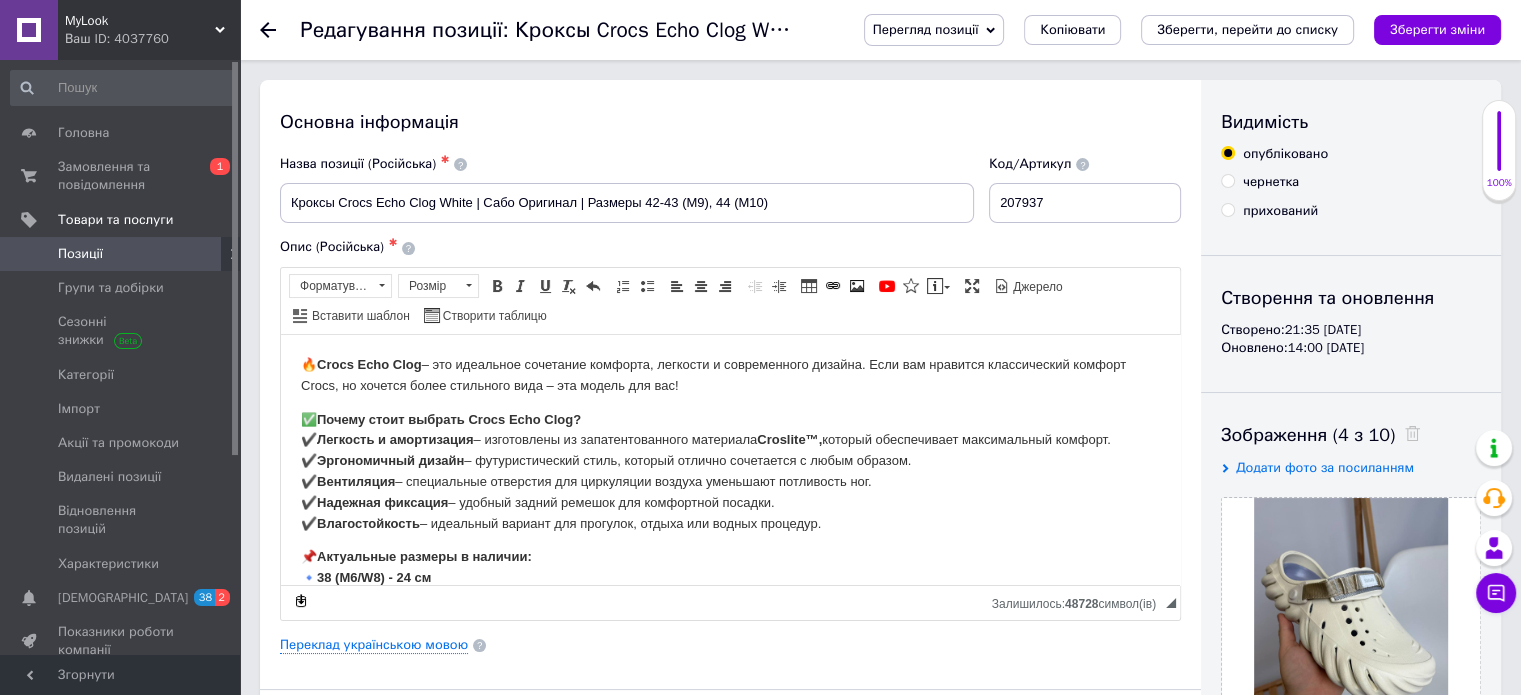 click on "Перегляд позиції" at bounding box center [926, 29] 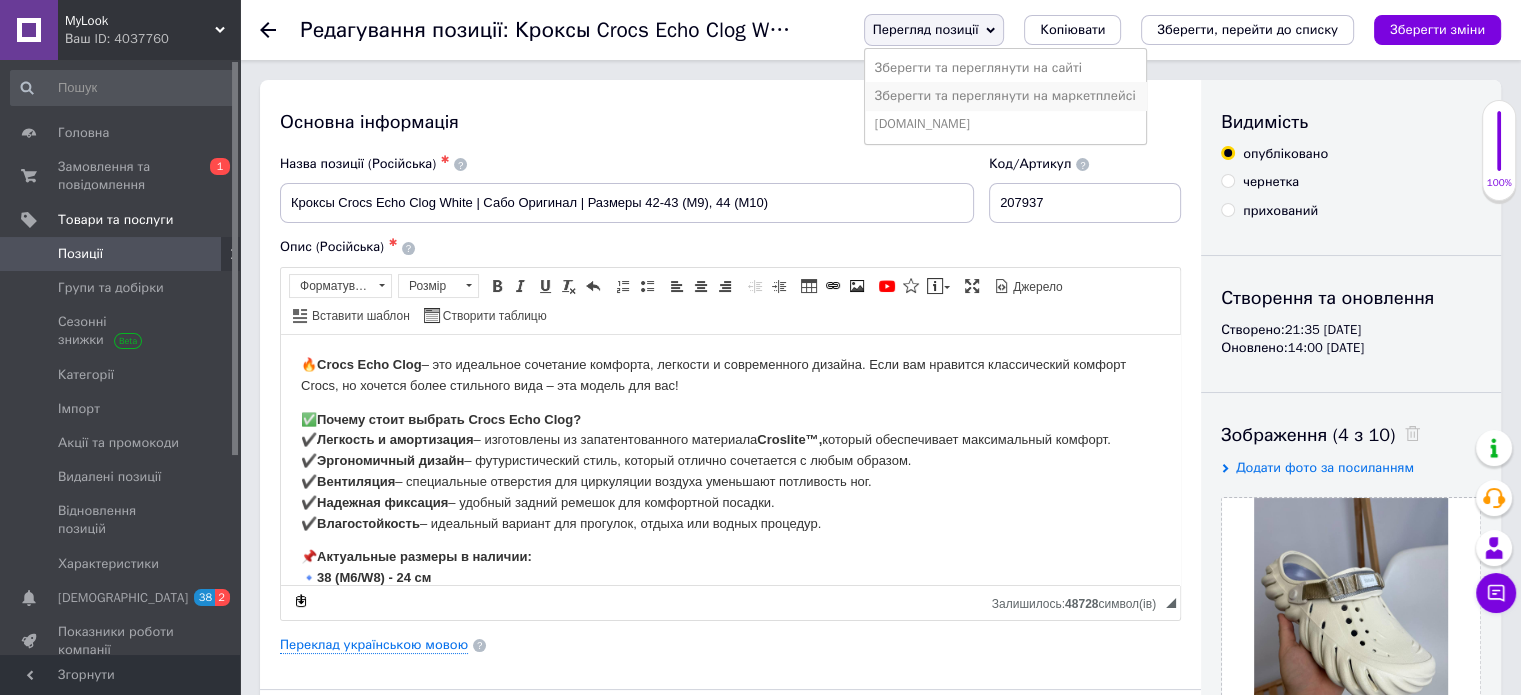 click on "Зберегти та переглянути на маркетплейсі" at bounding box center [1005, 96] 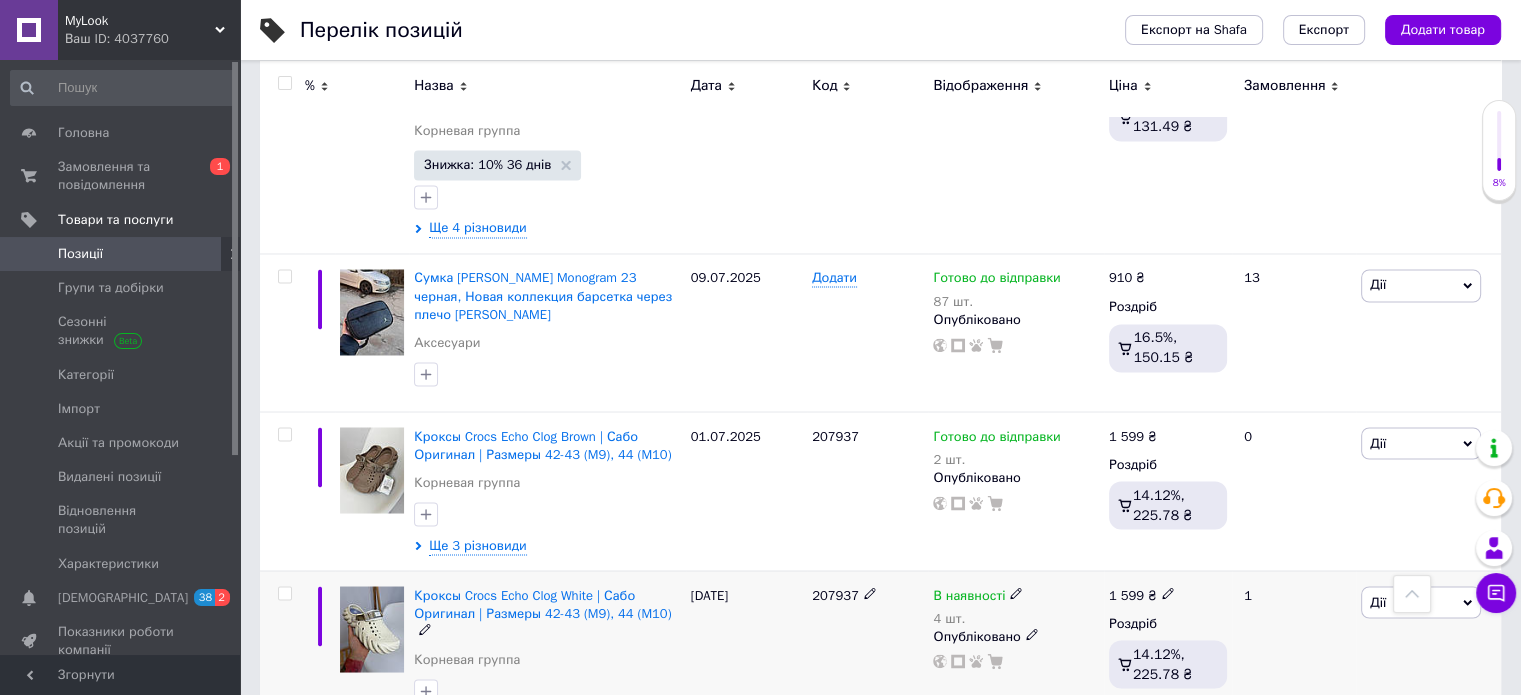 scroll, scrollTop: 3414, scrollLeft: 0, axis: vertical 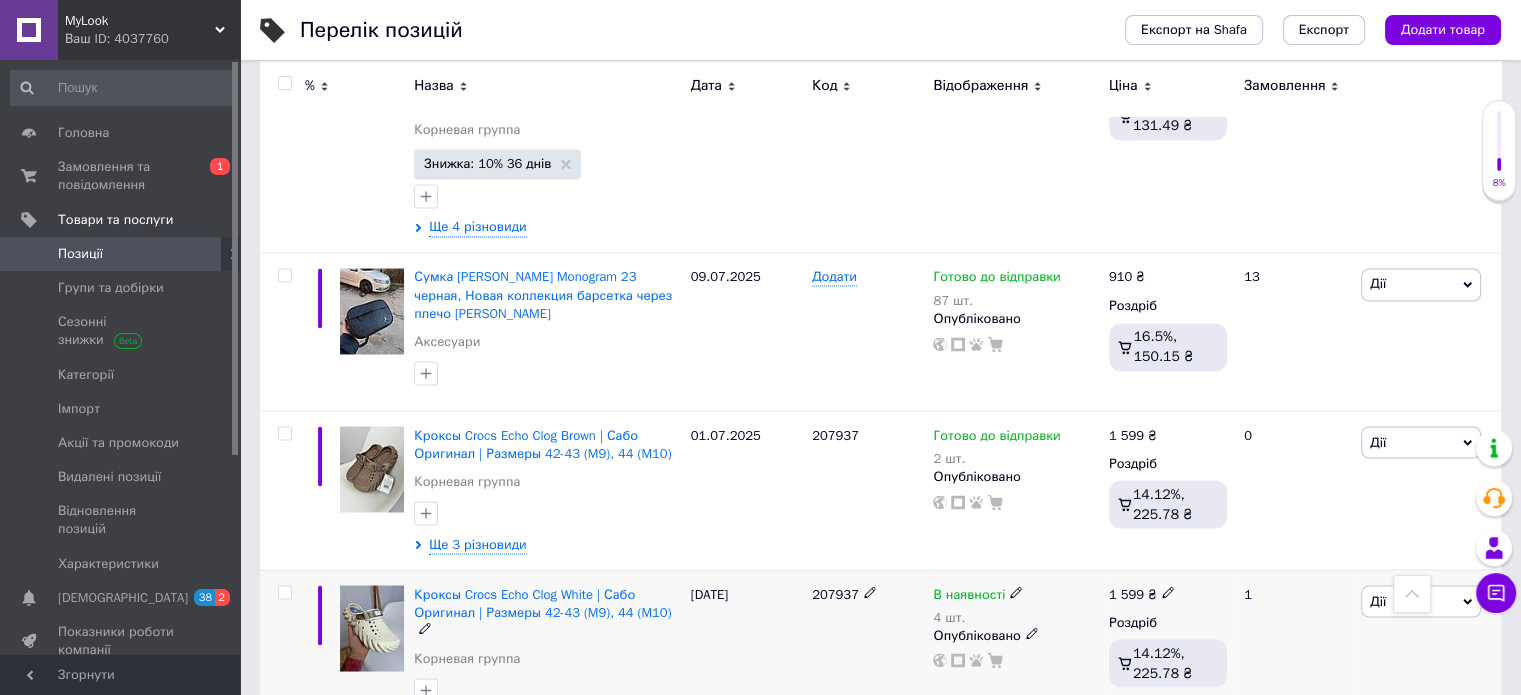 click 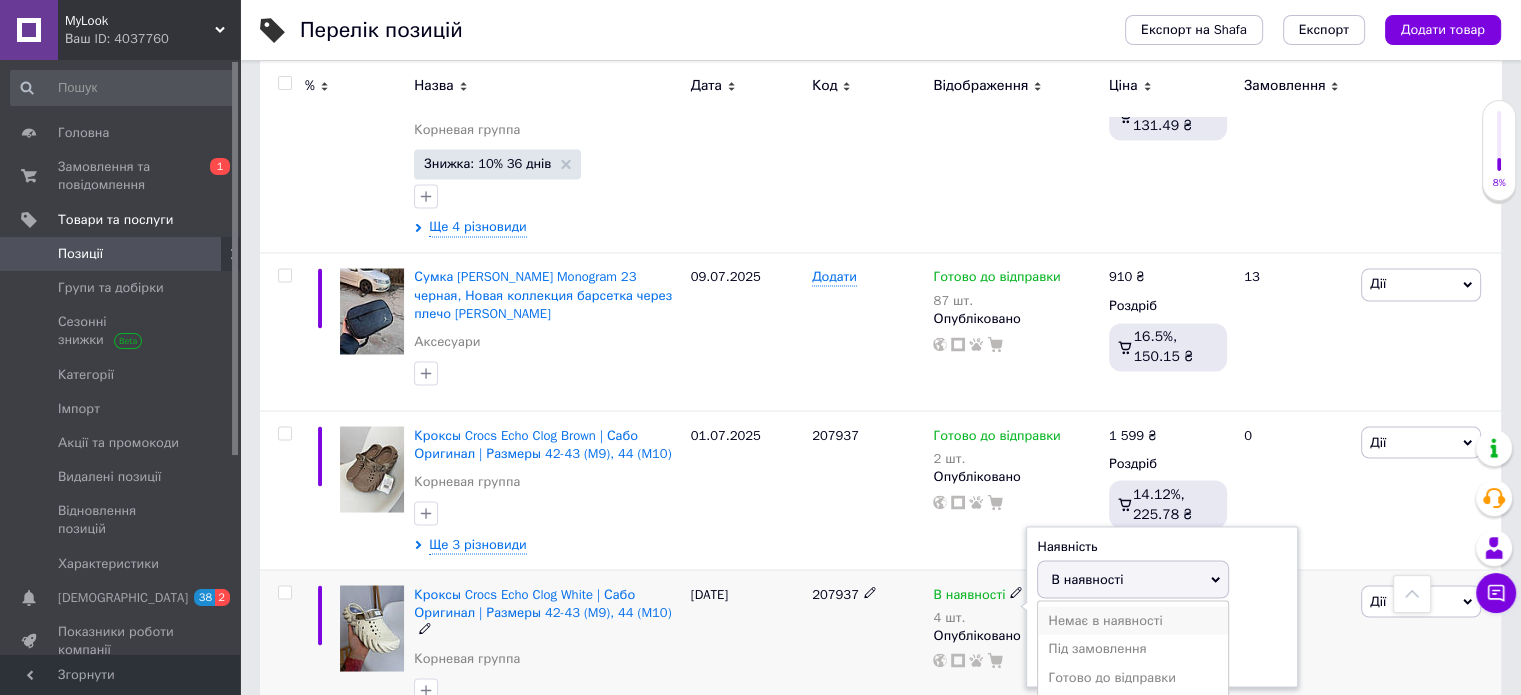 click on "Немає в наявності" at bounding box center [1133, 620] 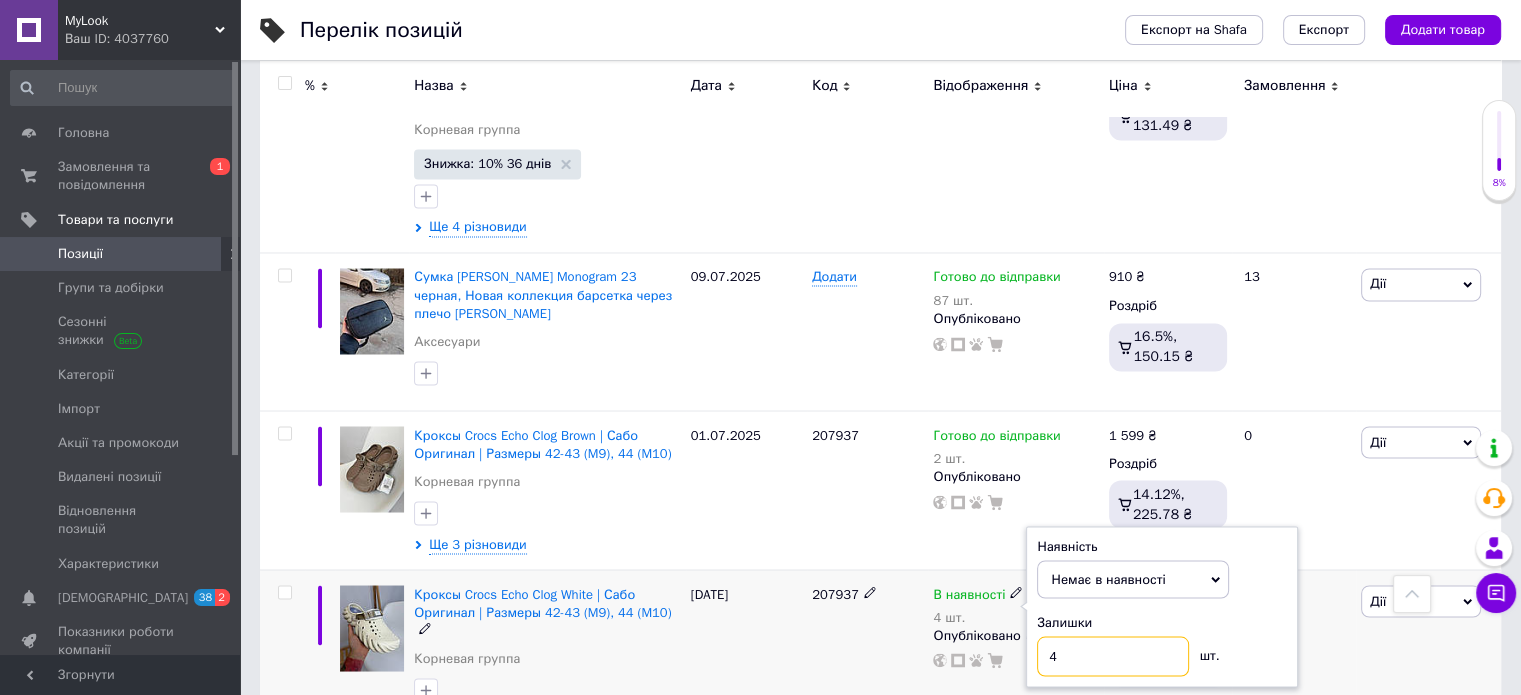 drag, startPoint x: 1076, startPoint y: 531, endPoint x: 1032, endPoint y: 527, distance: 44.181442 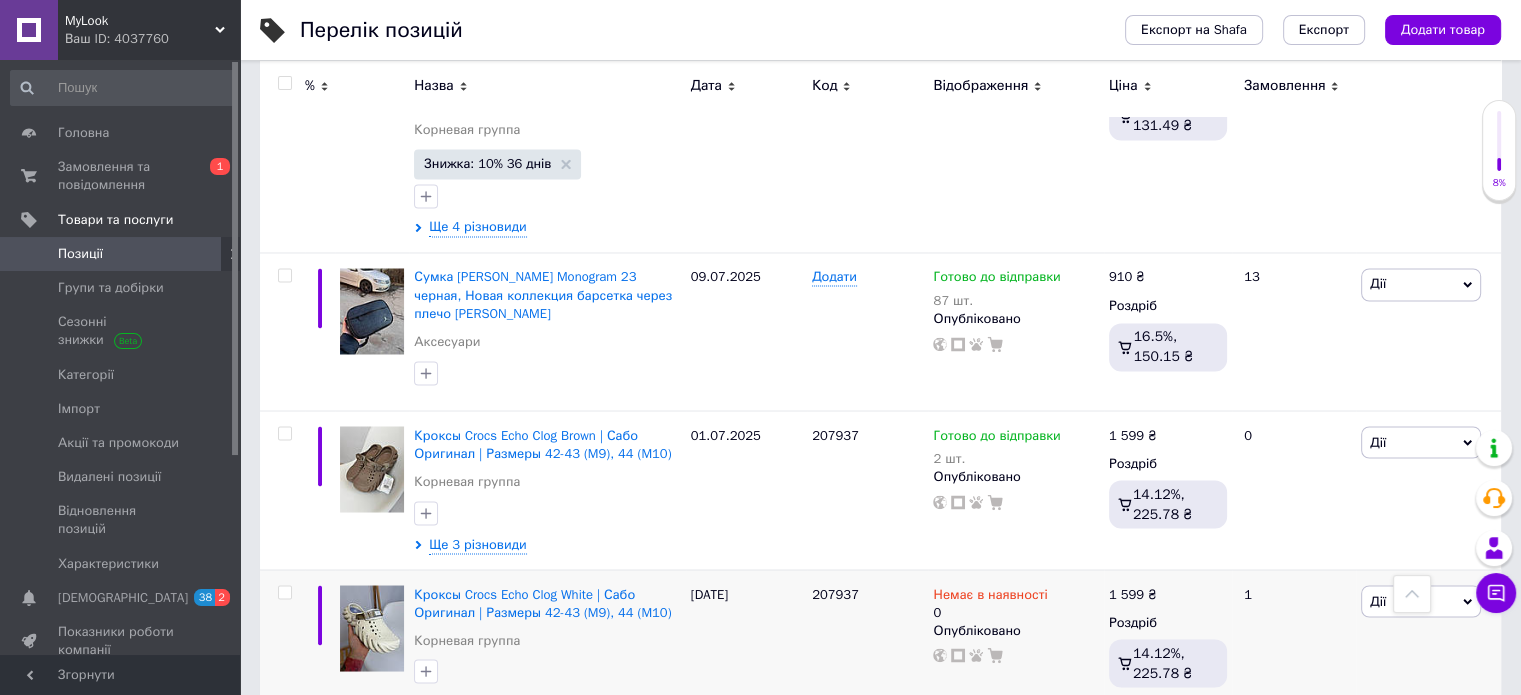 click on "3" at bounding box center (494, 769) 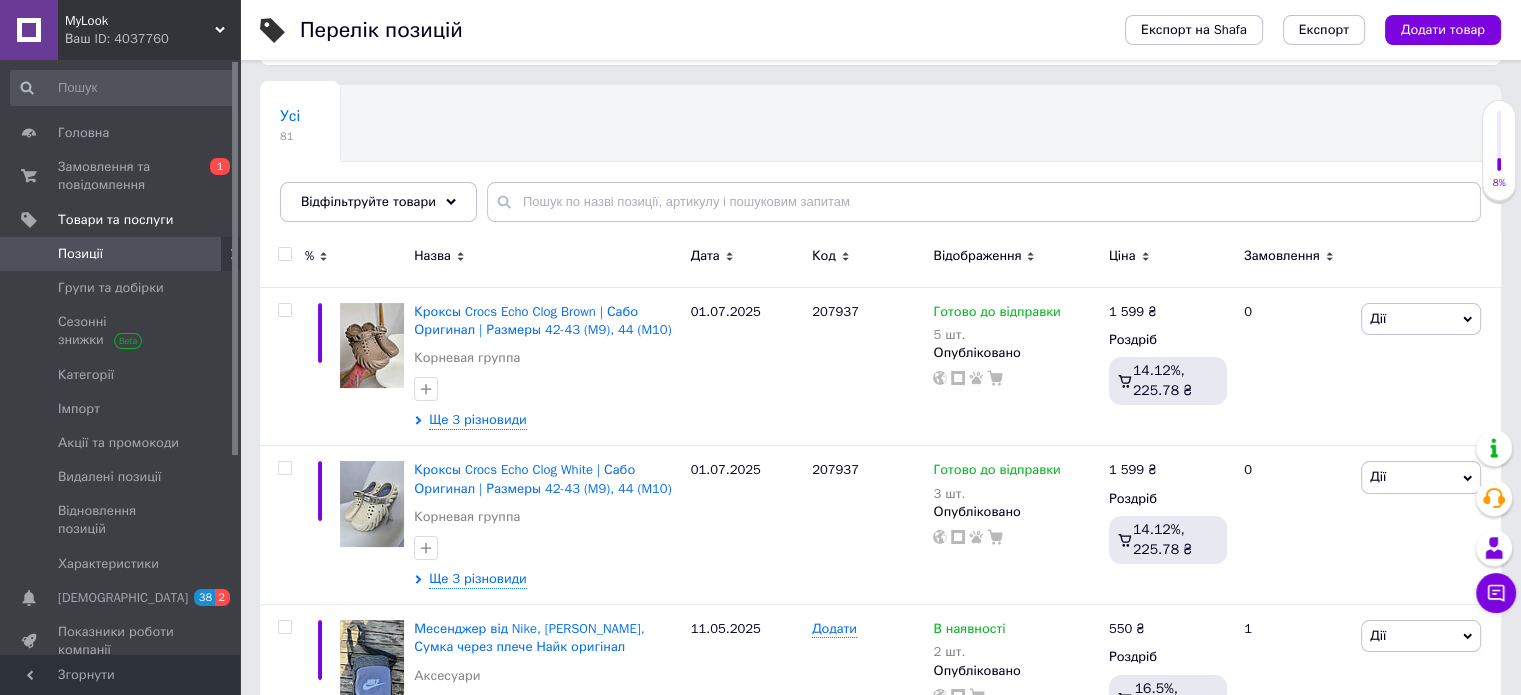 scroll, scrollTop: 148, scrollLeft: 0, axis: vertical 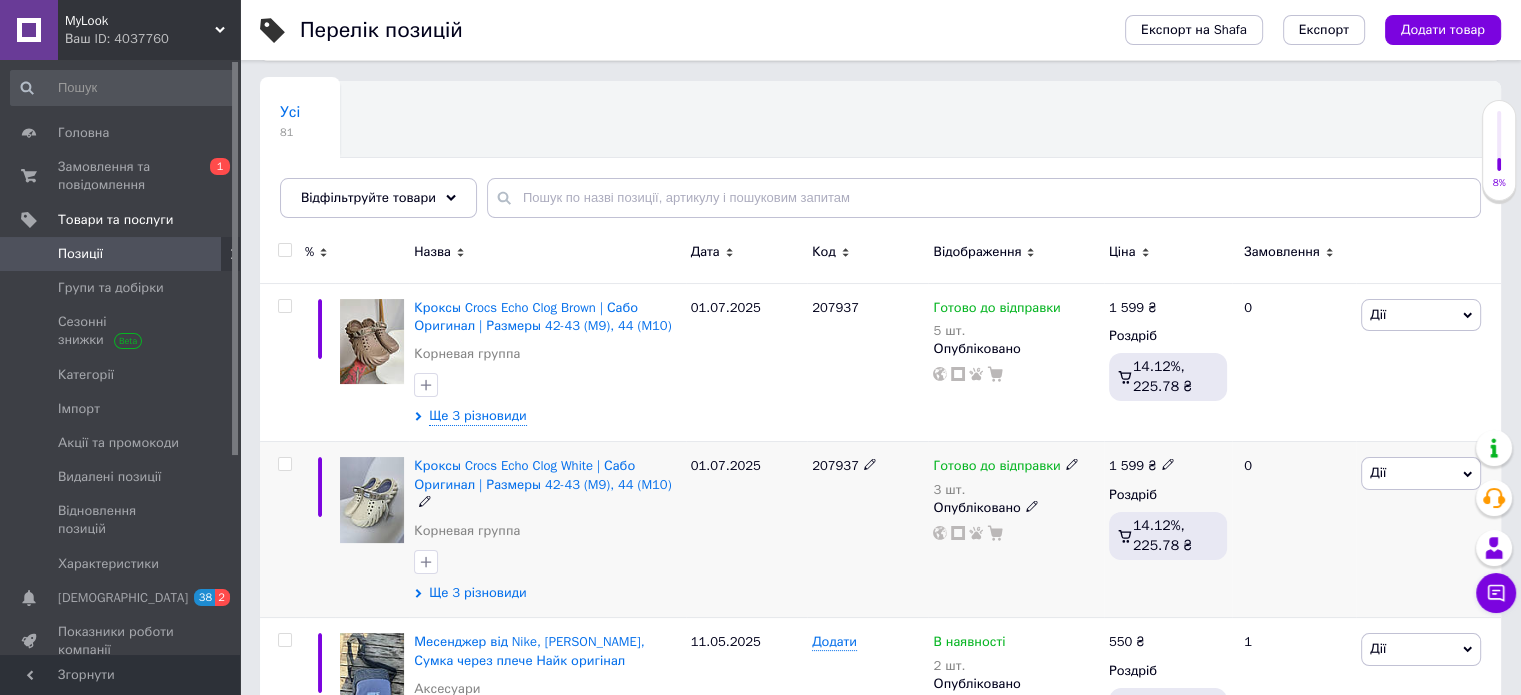 click on "Ще 3 різновиди" at bounding box center (477, 593) 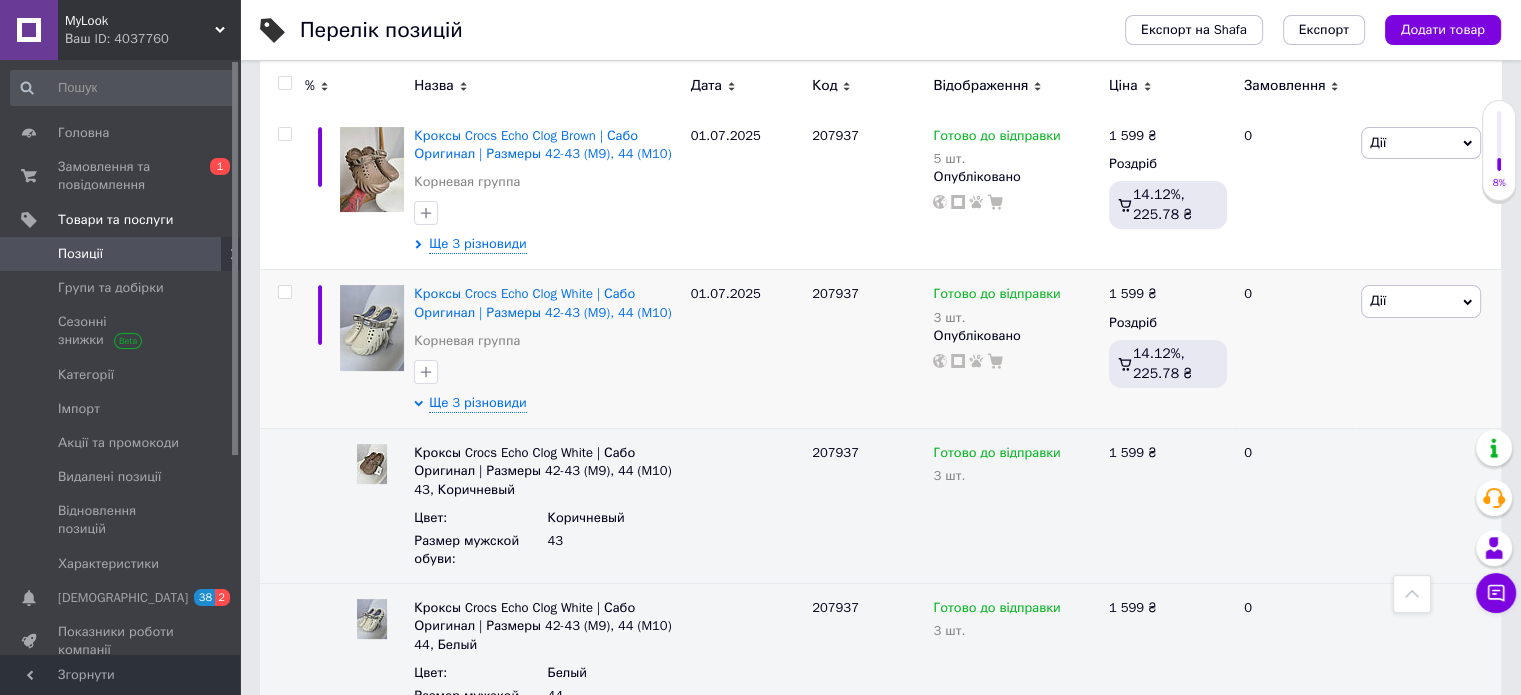 scroll, scrollTop: 319, scrollLeft: 0, axis: vertical 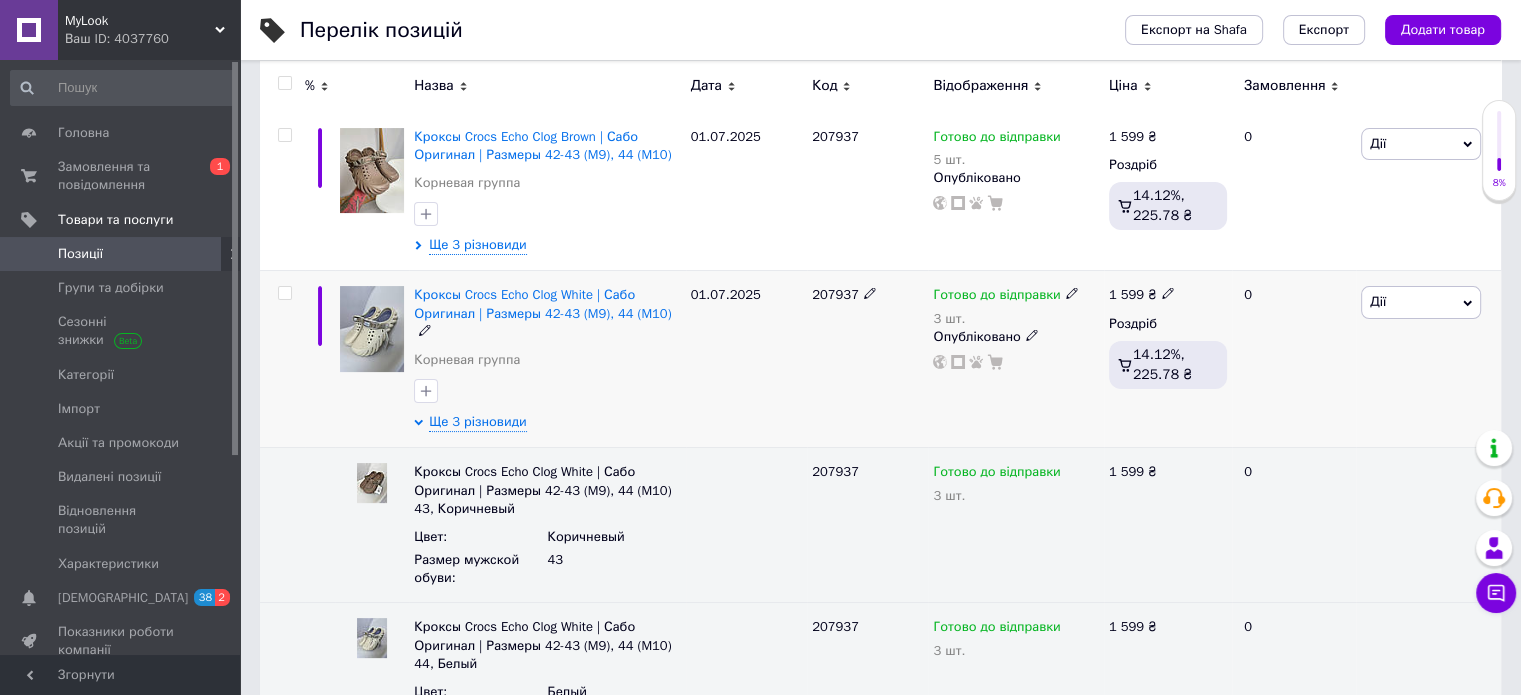 click on "Готово до відправки 3 шт. Опубліковано" at bounding box center (1015, 359) 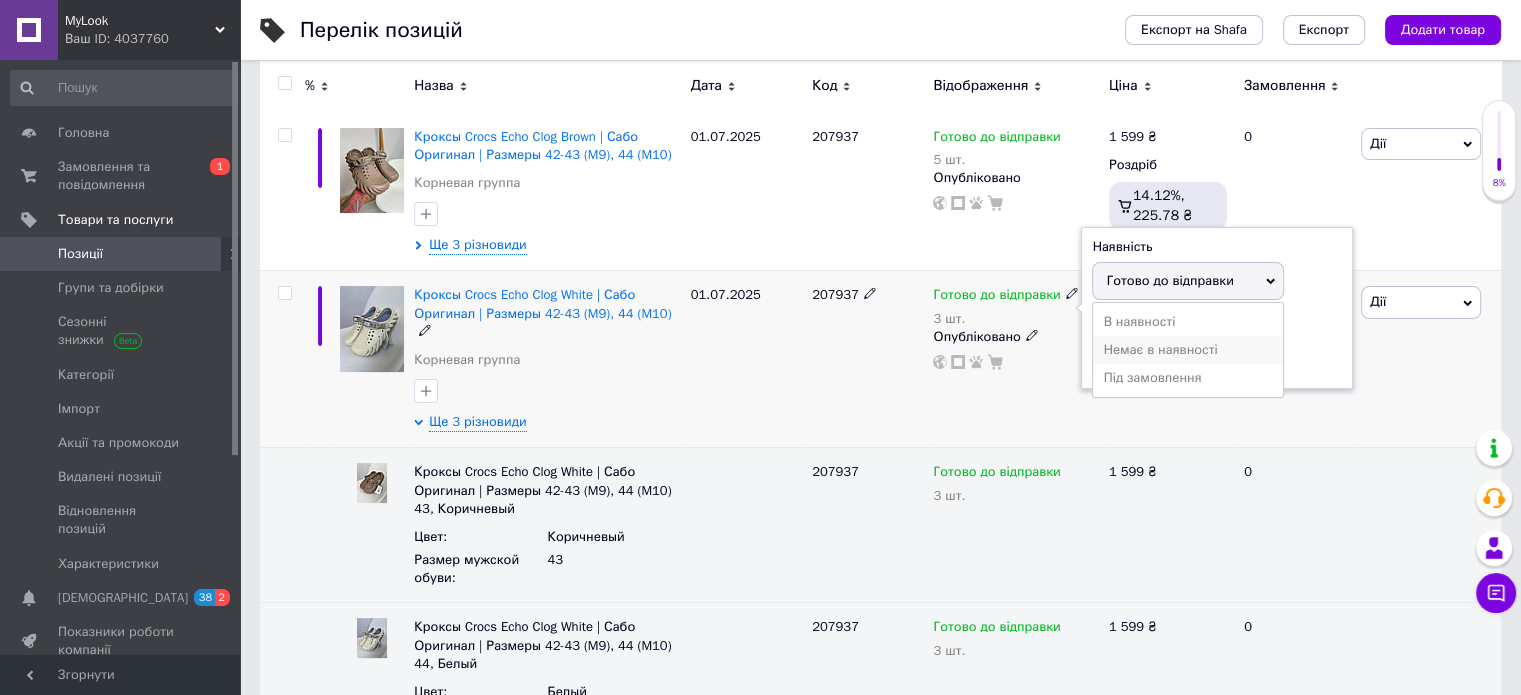 click on "Немає в наявності" at bounding box center [1188, 350] 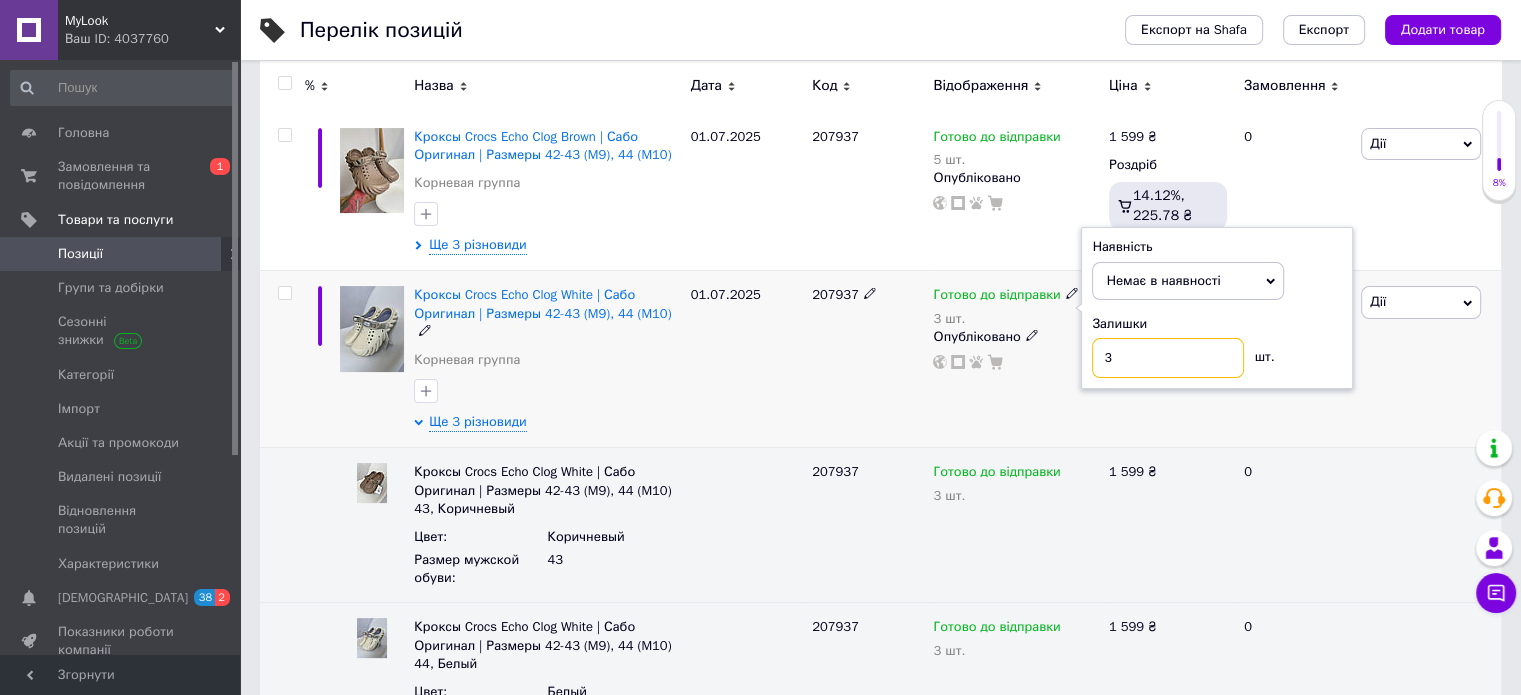 drag, startPoint x: 1090, startPoint y: 347, endPoint x: 1078, endPoint y: 346, distance: 12.0415945 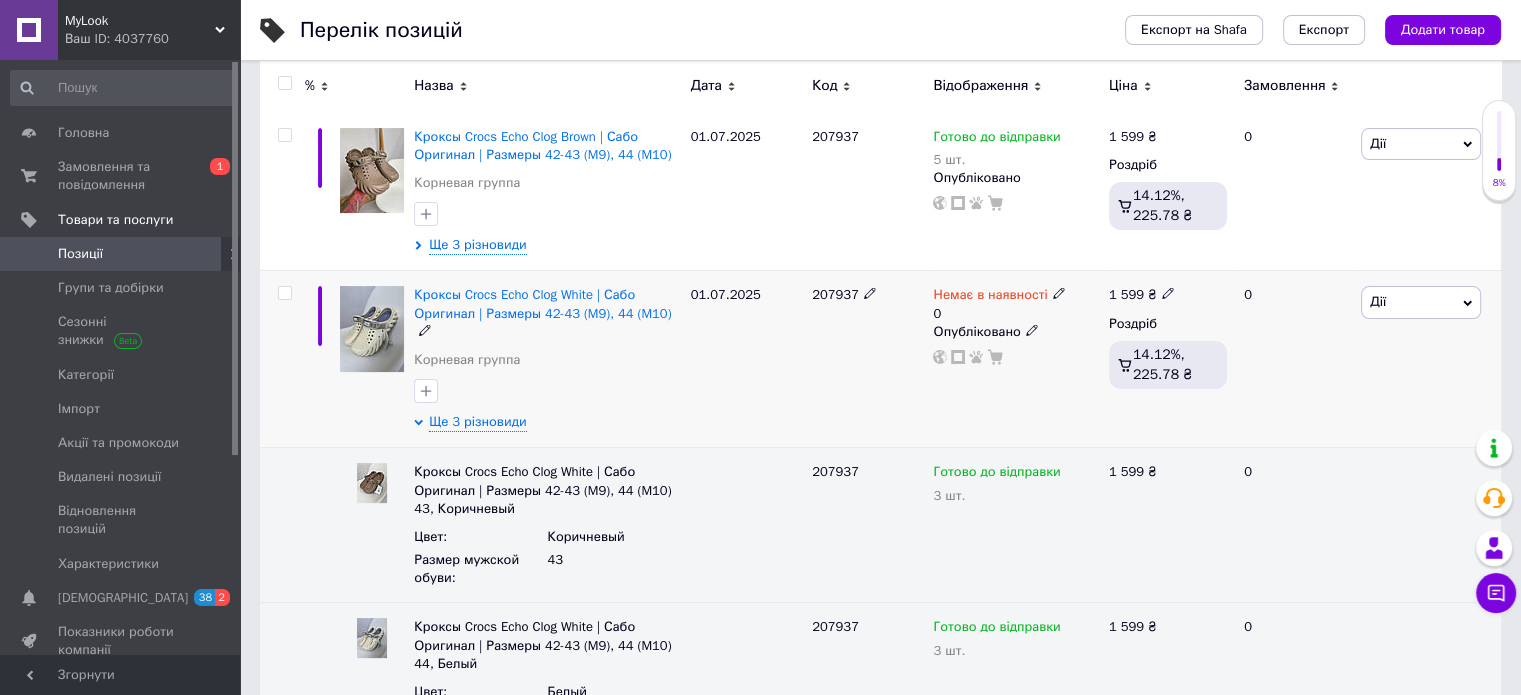 scroll, scrollTop: 204, scrollLeft: 0, axis: vertical 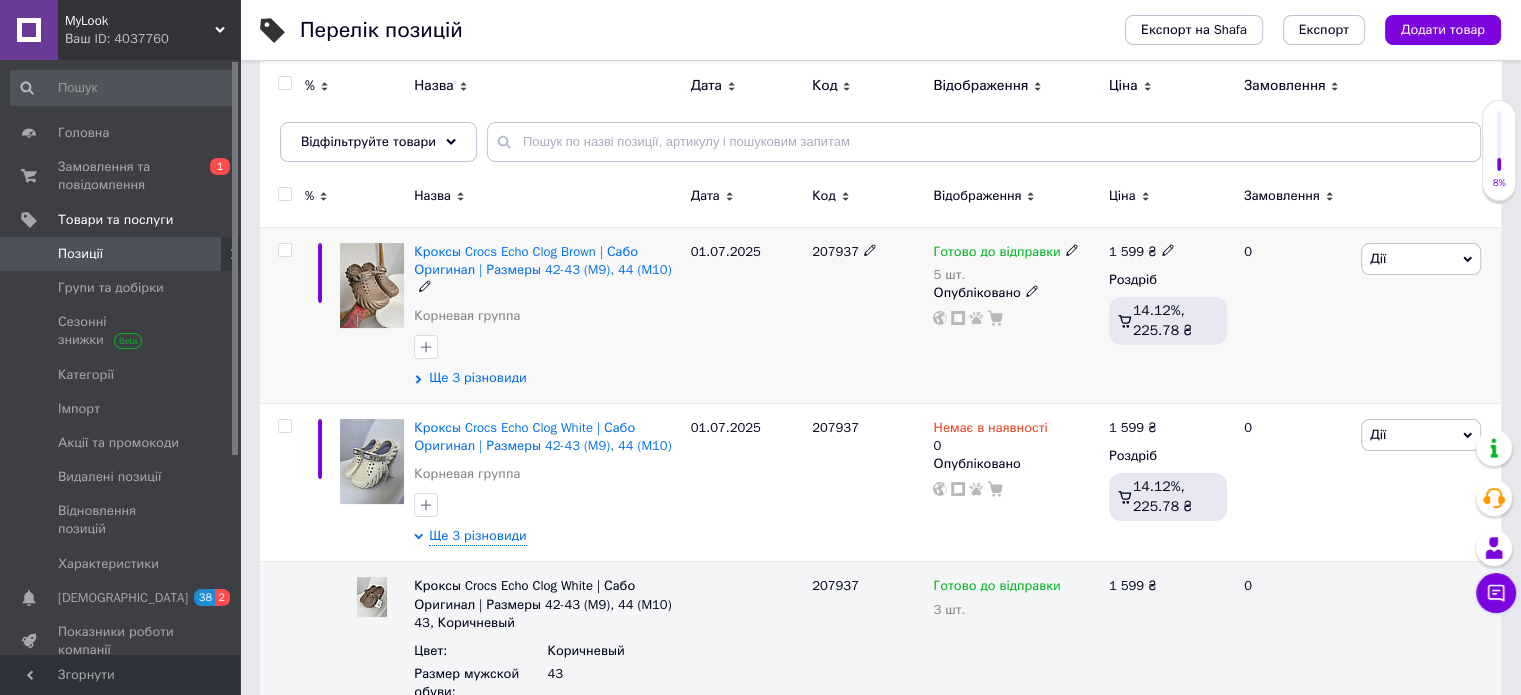 click on "Ще 3 різновиди" at bounding box center [477, 378] 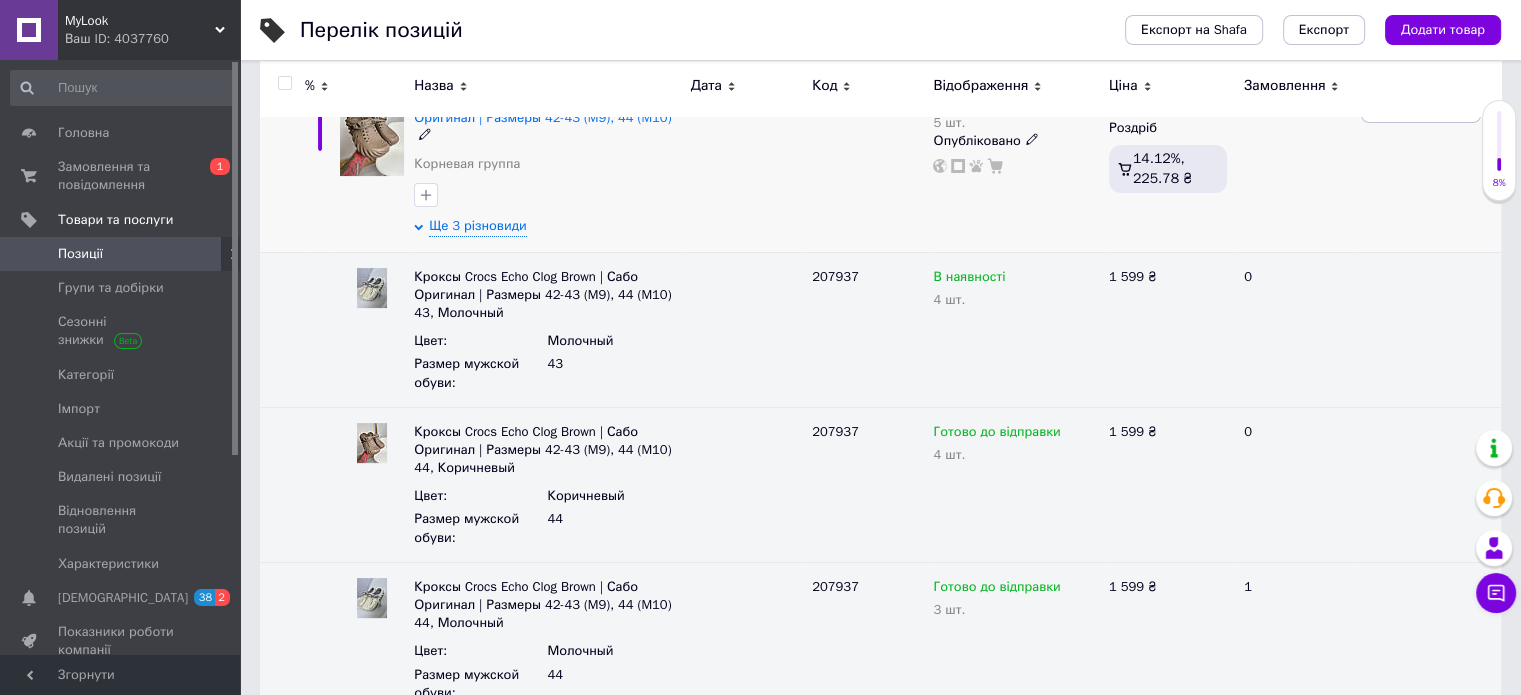 scroll, scrollTop: 372, scrollLeft: 0, axis: vertical 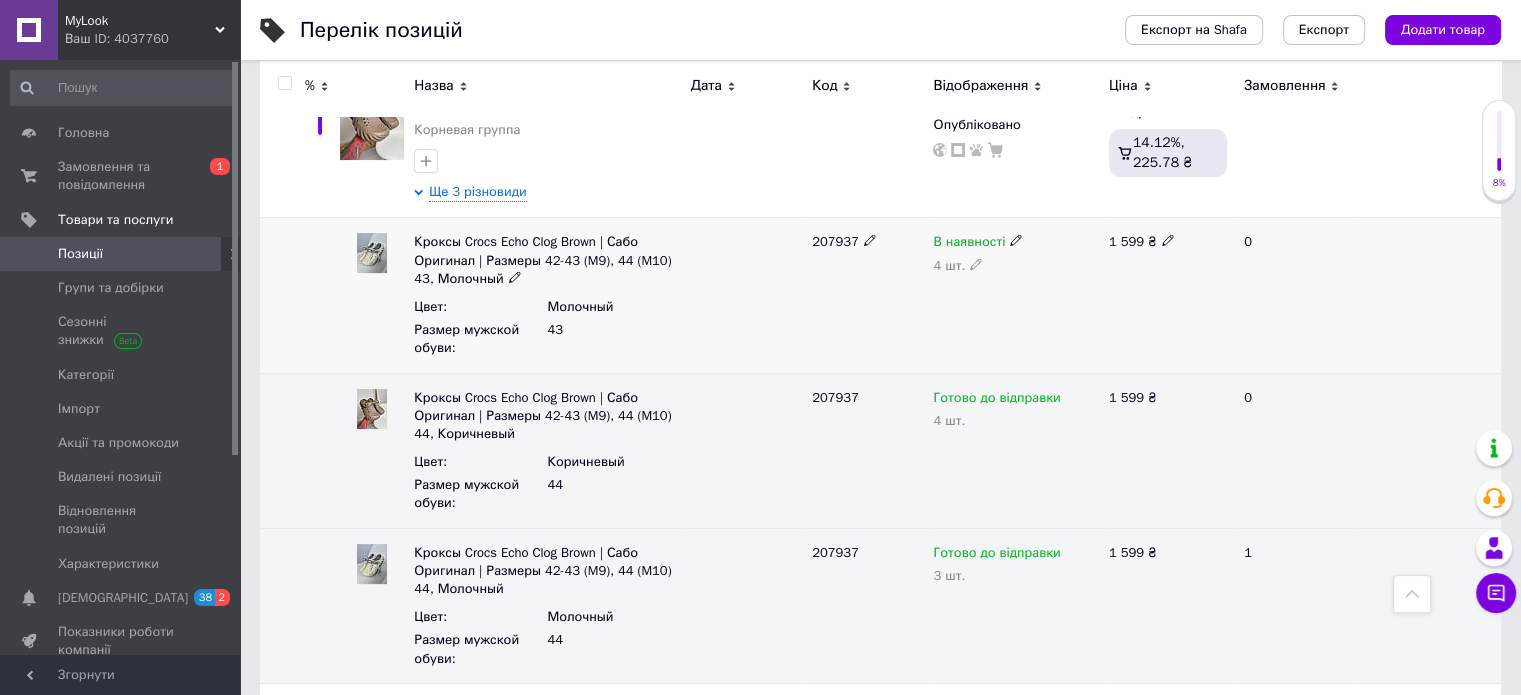 click on "В наявності" at bounding box center [1015, 242] 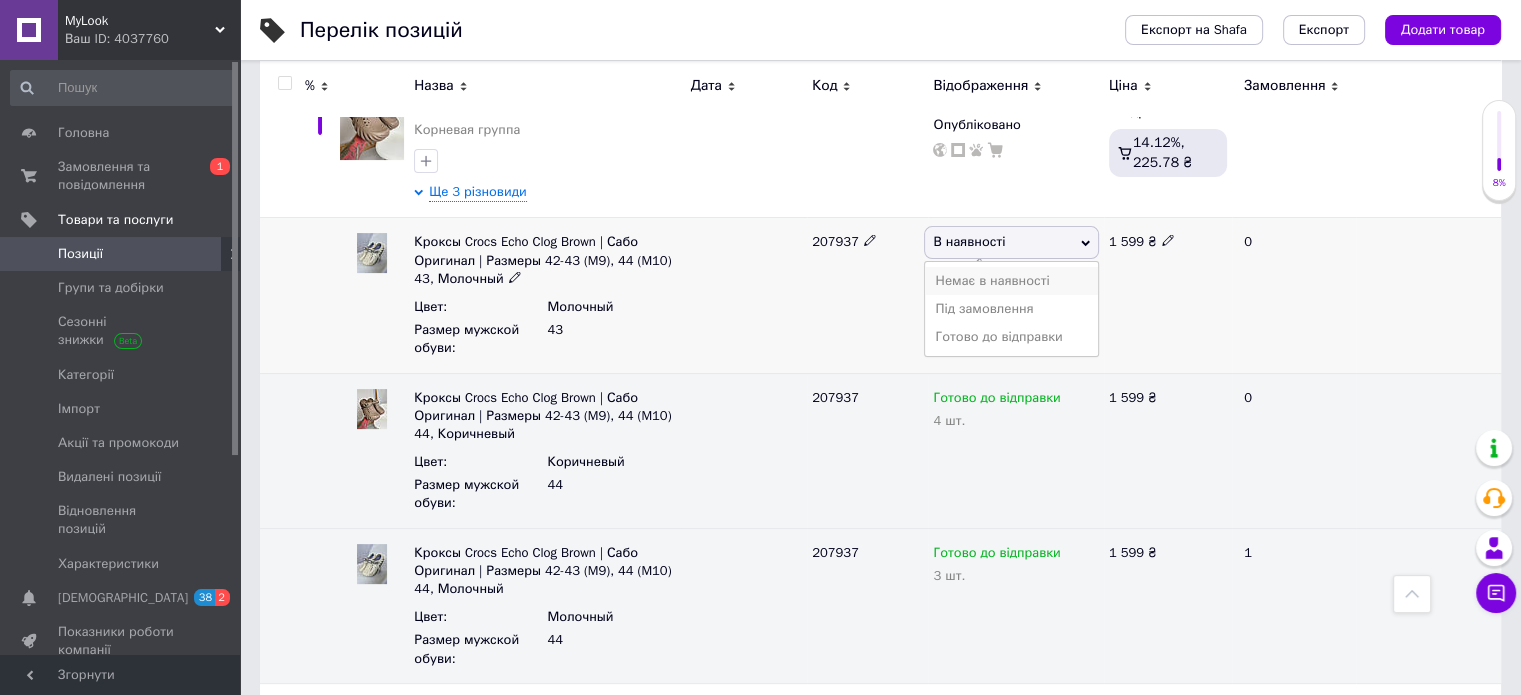 click on "Немає в наявності" at bounding box center (1011, 281) 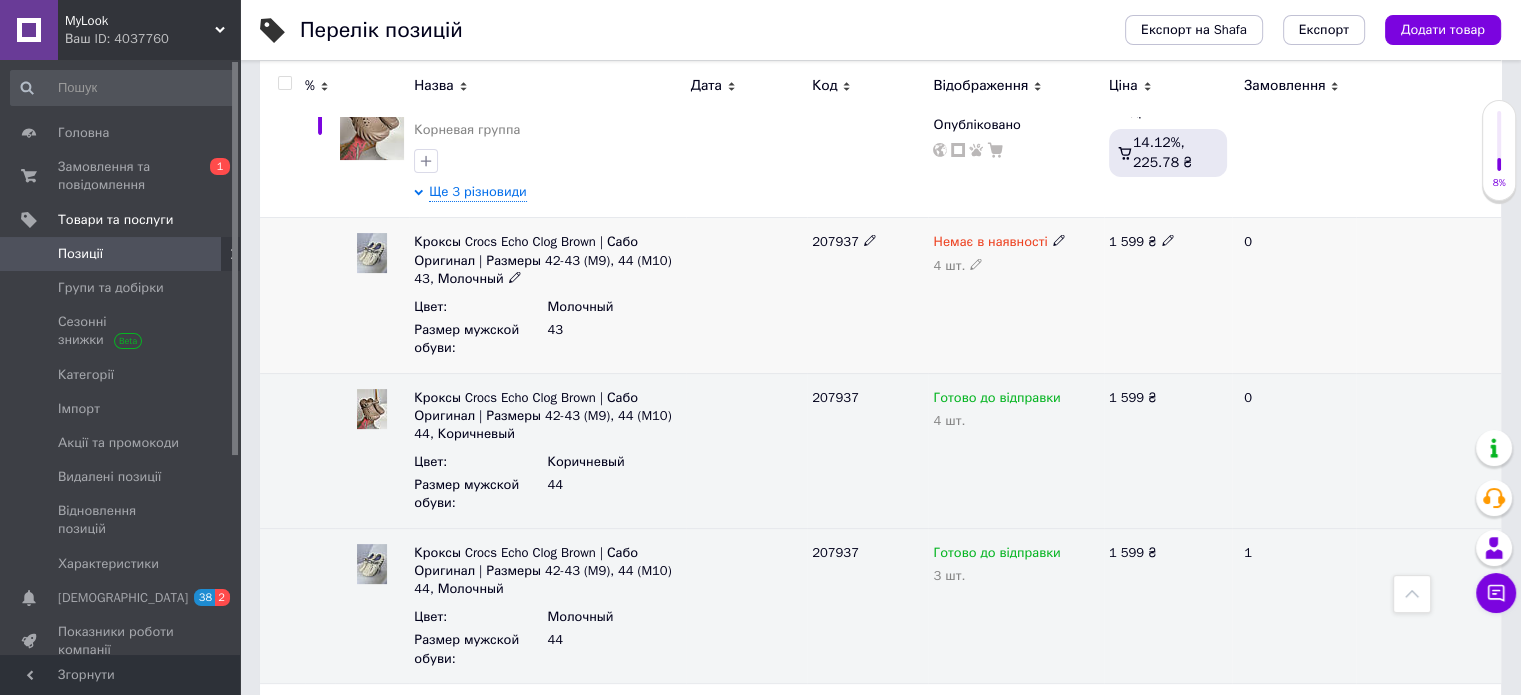 click 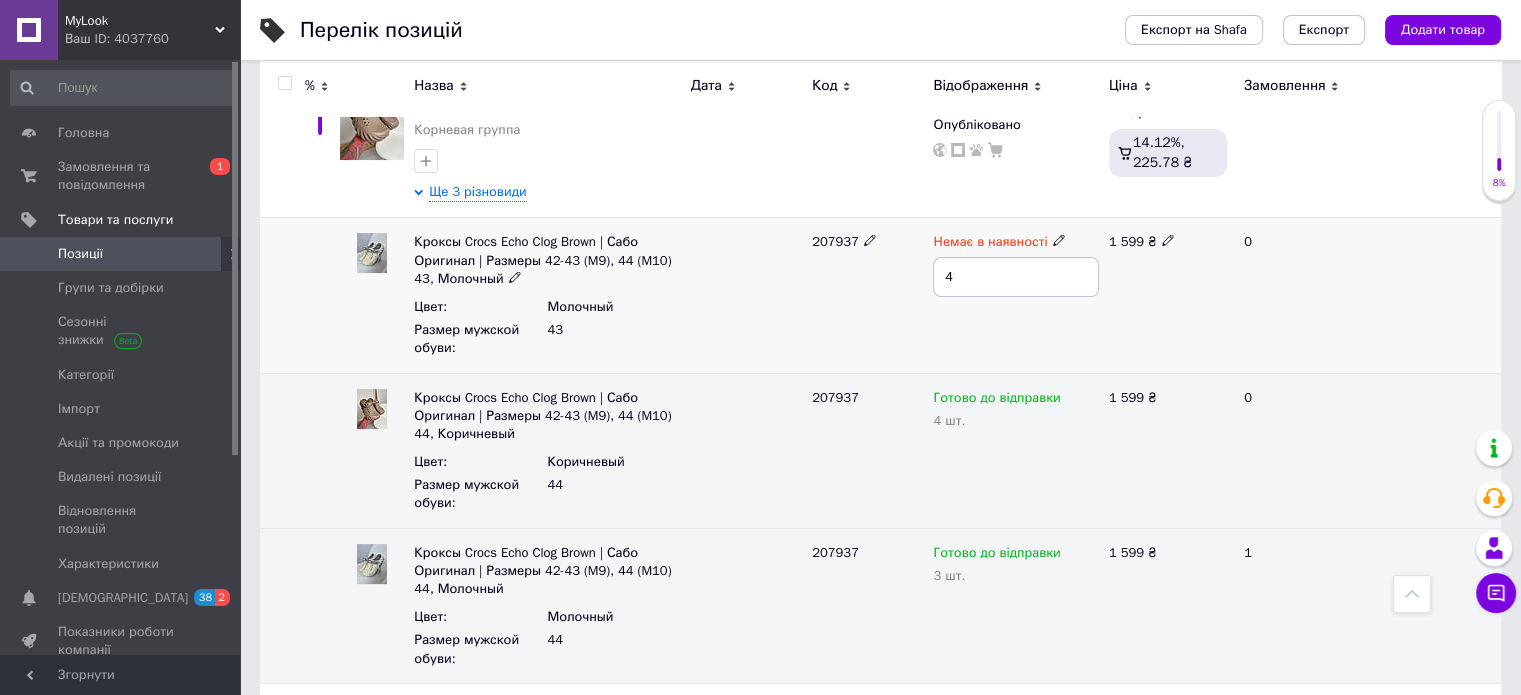 click on "4" at bounding box center [1015, 277] 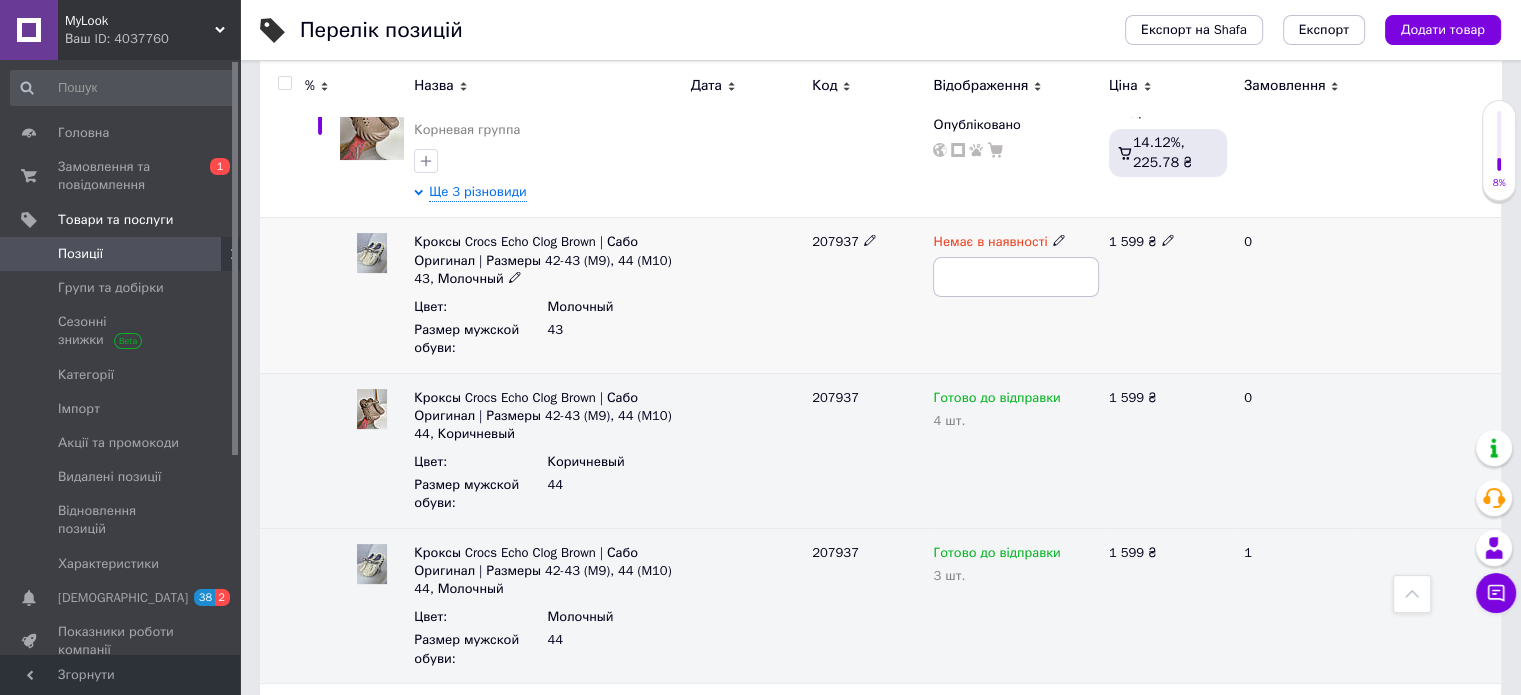 type on "0" 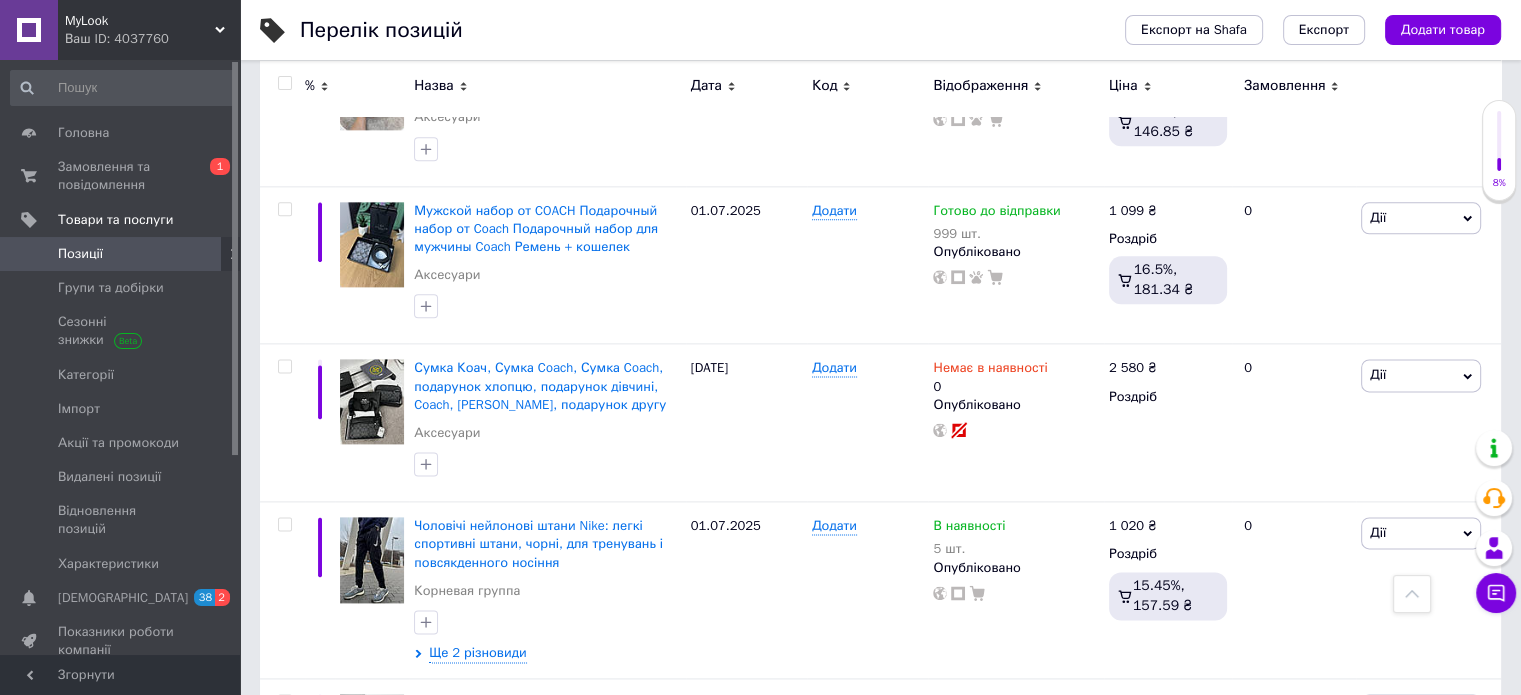 scroll, scrollTop: 2602, scrollLeft: 0, axis: vertical 